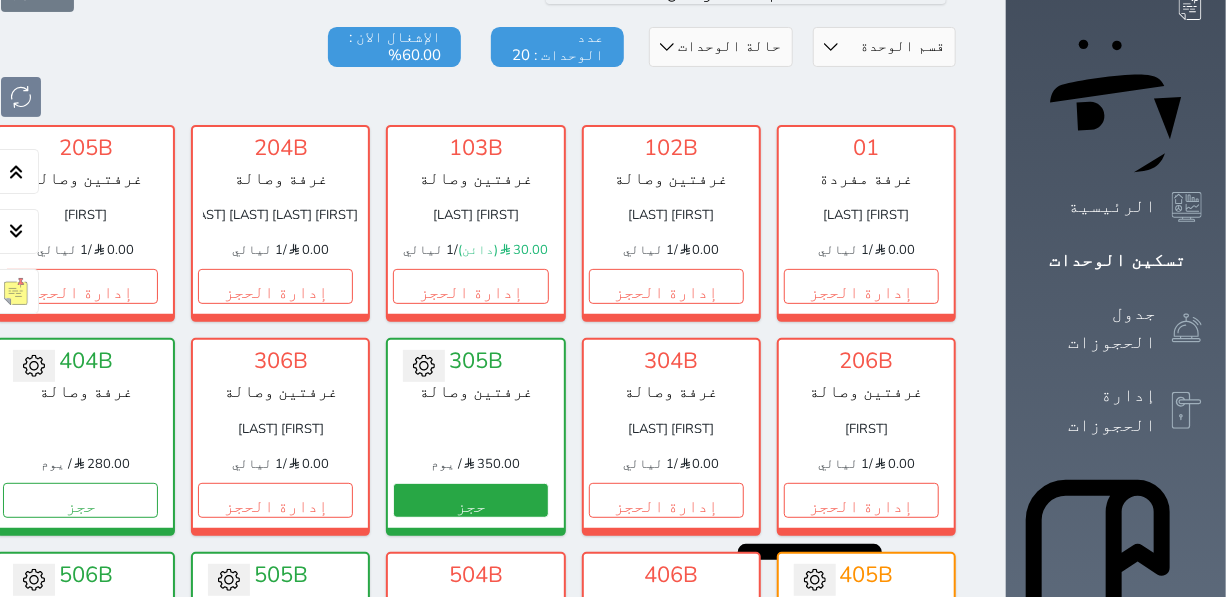 scroll, scrollTop: 350, scrollLeft: 0, axis: vertical 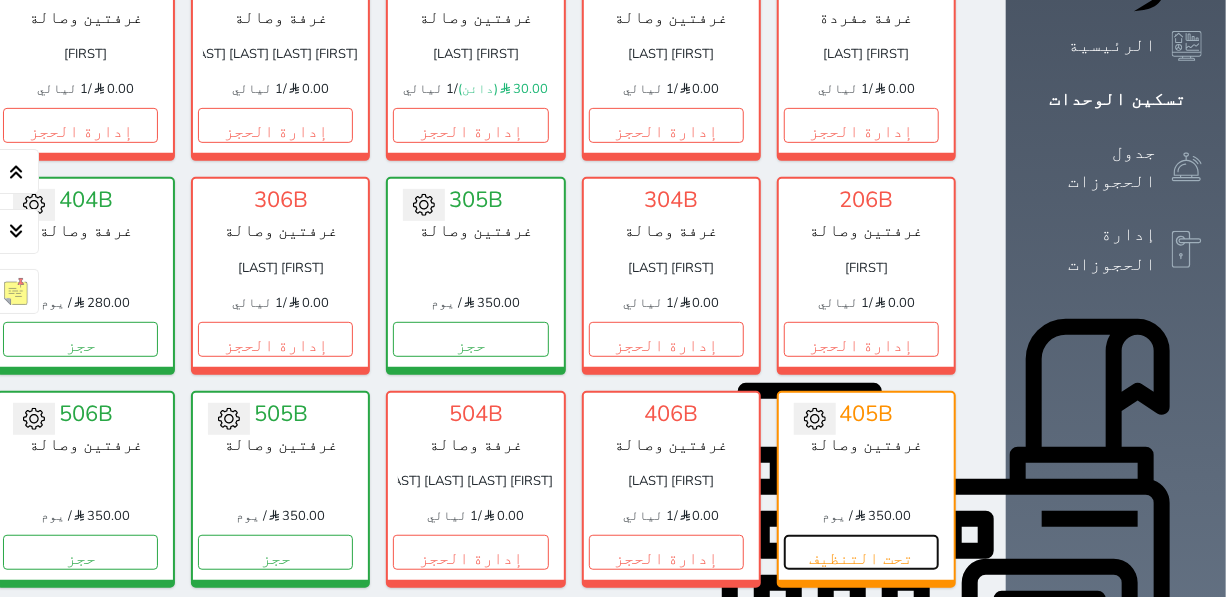 drag, startPoint x: 942, startPoint y: 509, endPoint x: 931, endPoint y: 464, distance: 46.32494 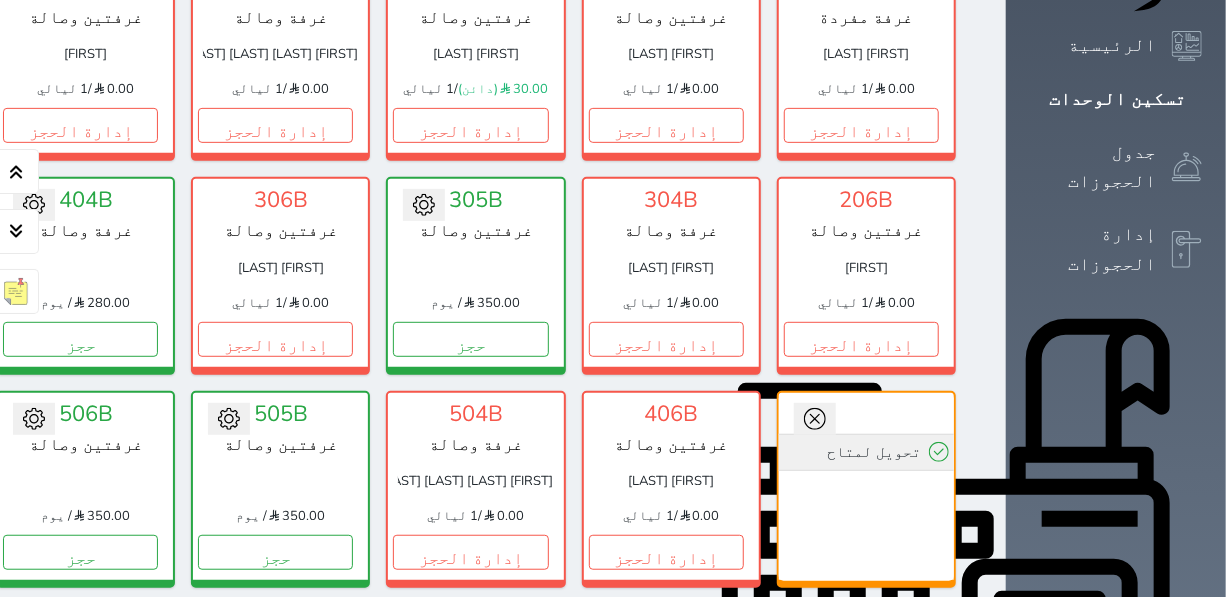 click on "تحويل لمتاح" at bounding box center (866, 452) 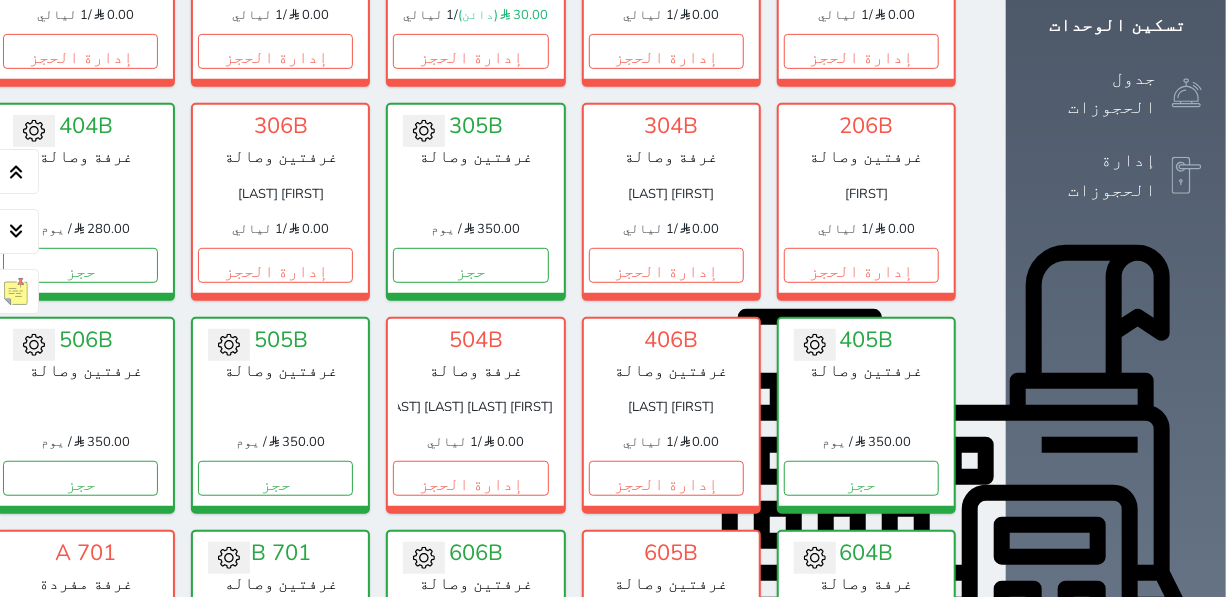 scroll, scrollTop: 531, scrollLeft: 0, axis: vertical 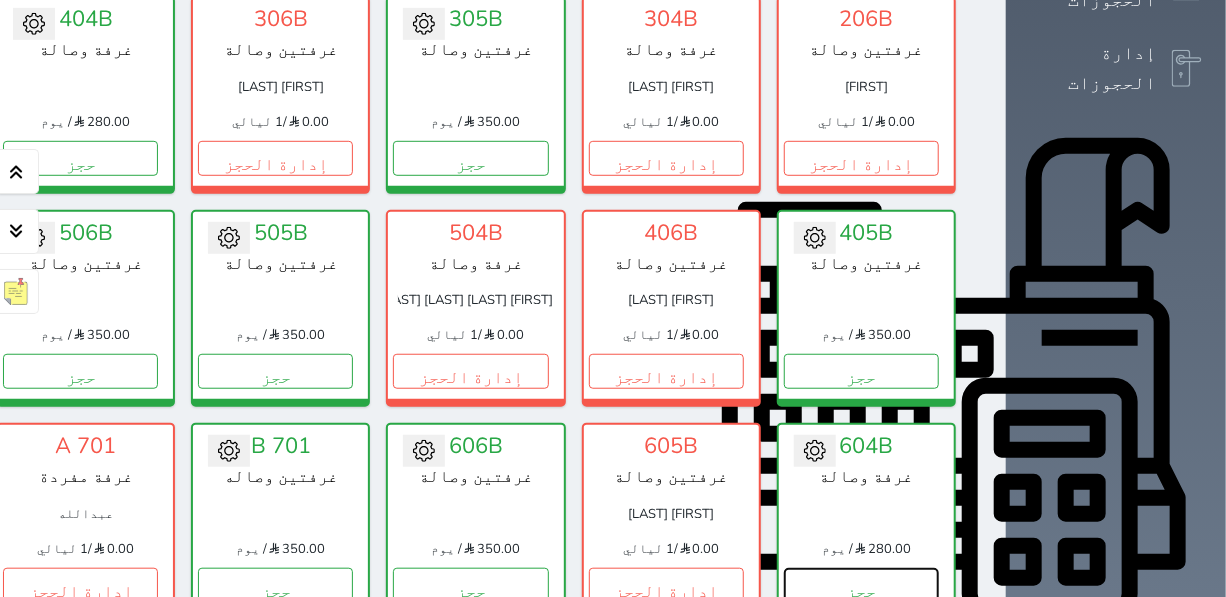 click on "حجز" at bounding box center (861, 585) 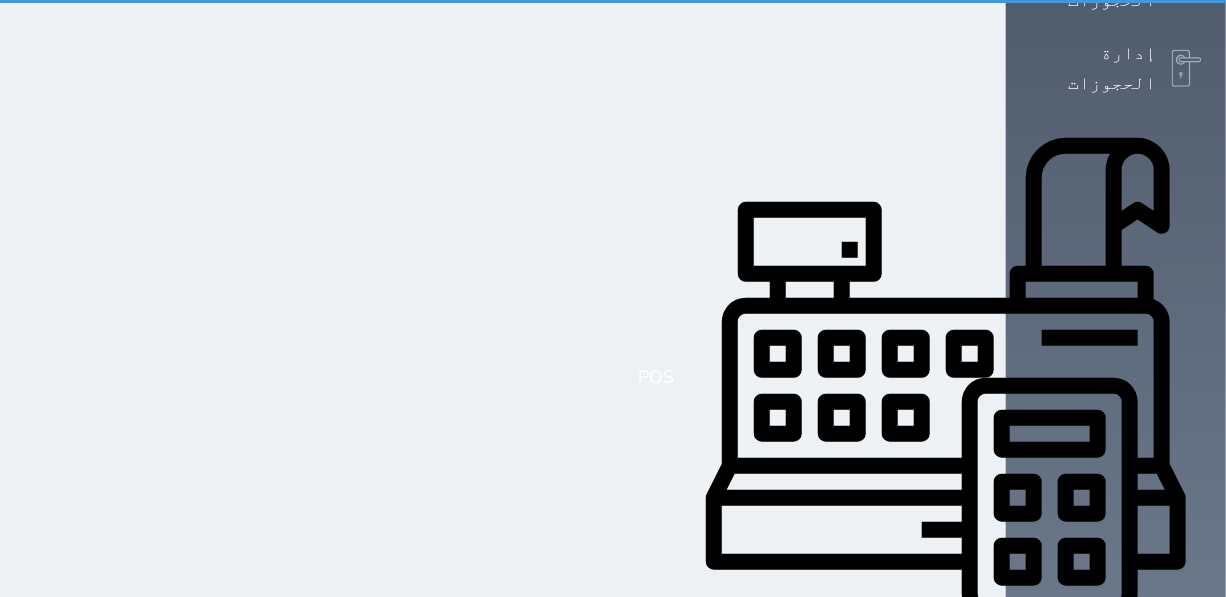 scroll, scrollTop: 60, scrollLeft: 0, axis: vertical 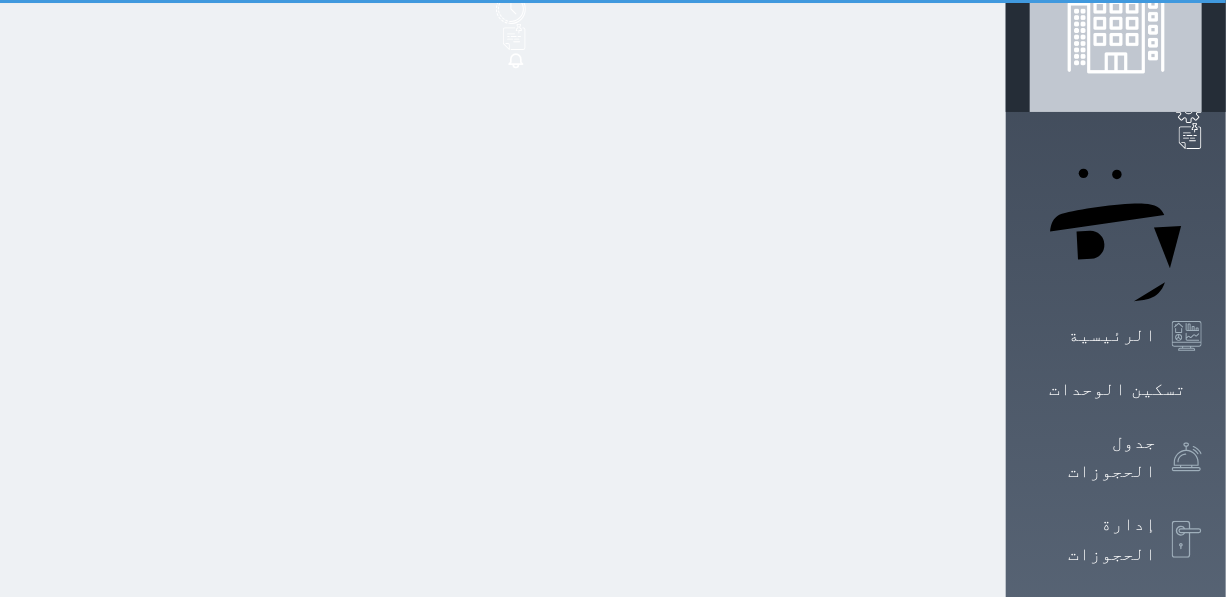 select on "1" 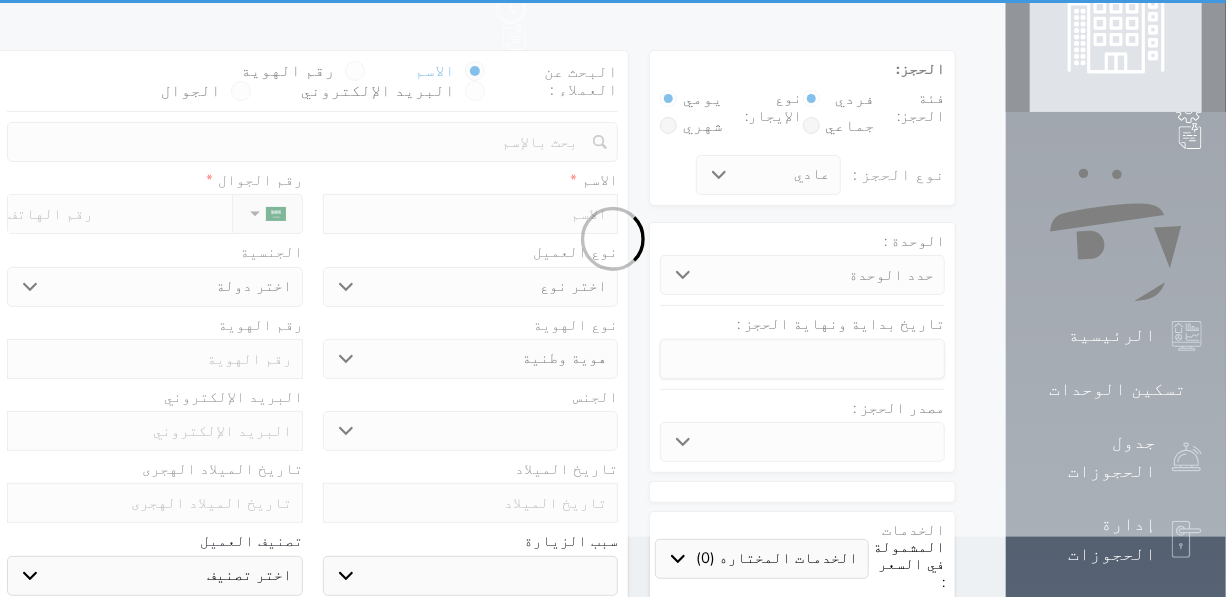 scroll, scrollTop: 0, scrollLeft: 0, axis: both 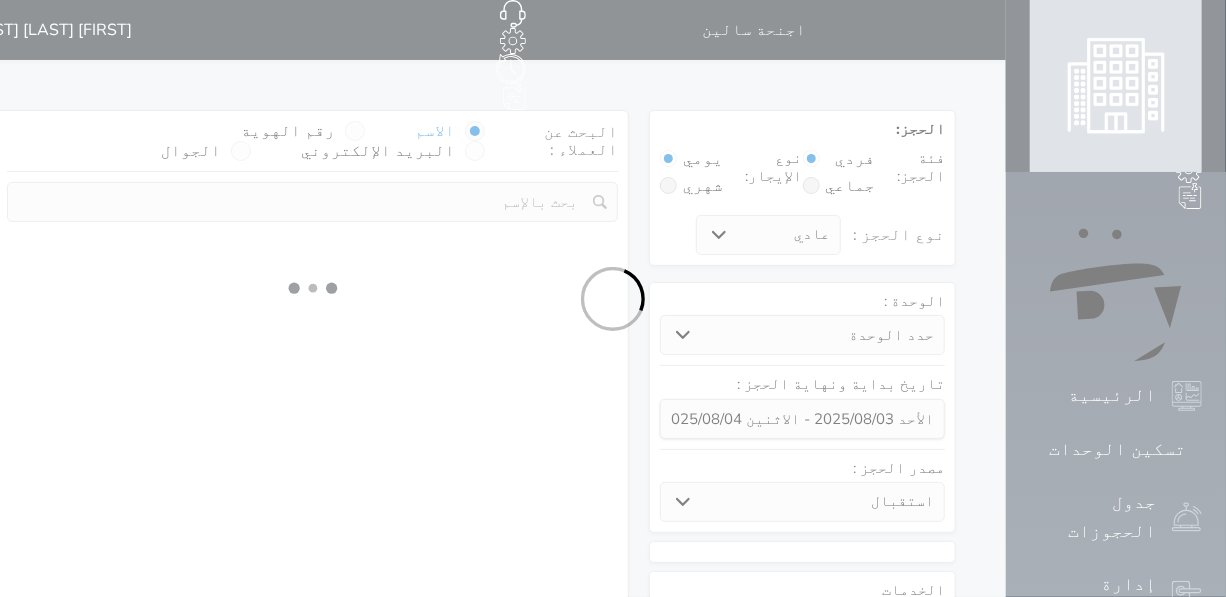 select 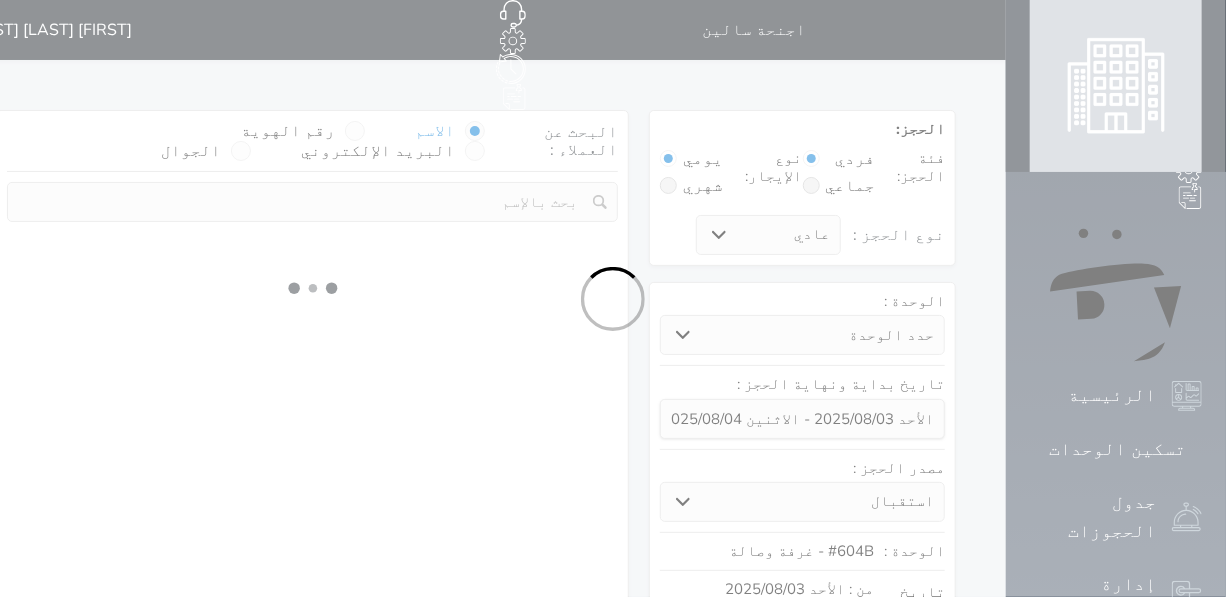 select on "1" 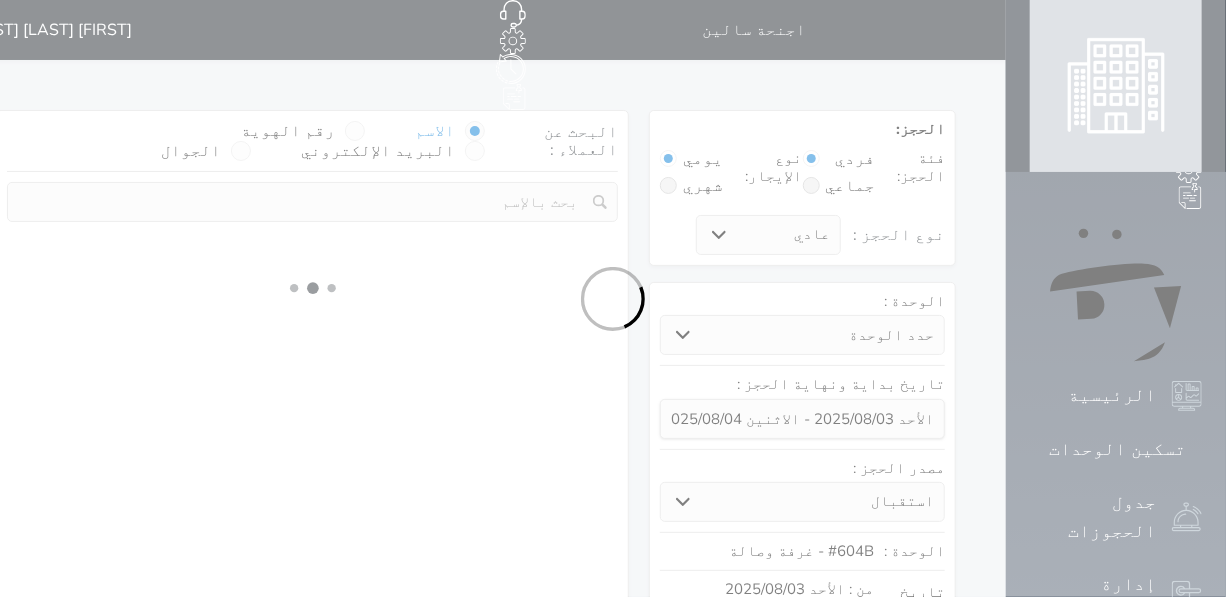 select on "113" 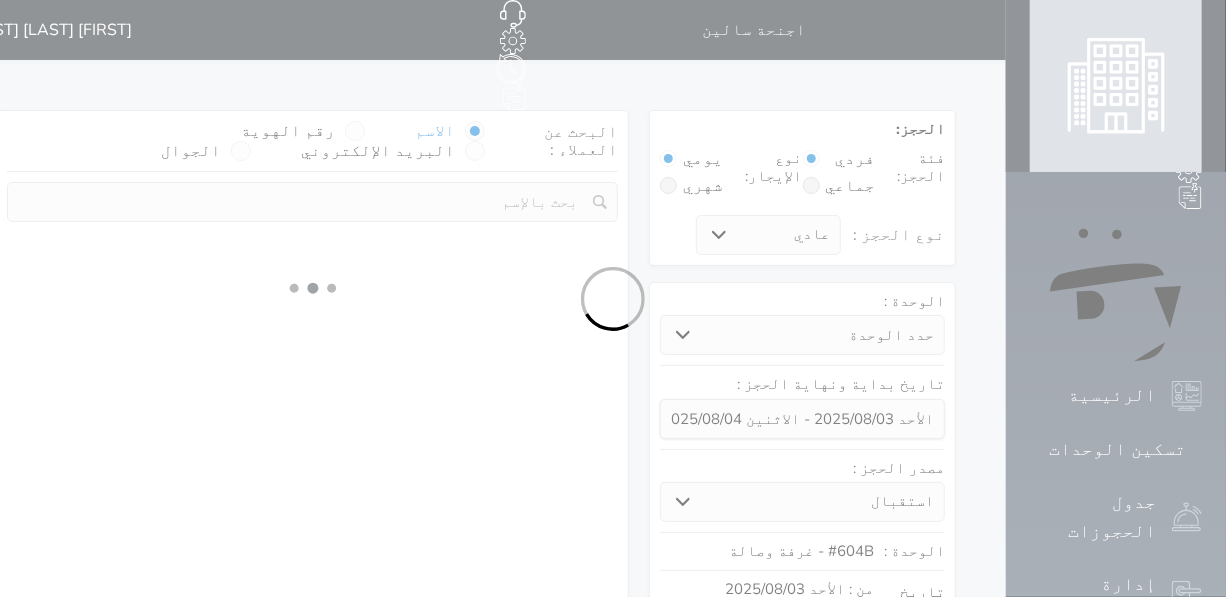 select on "1" 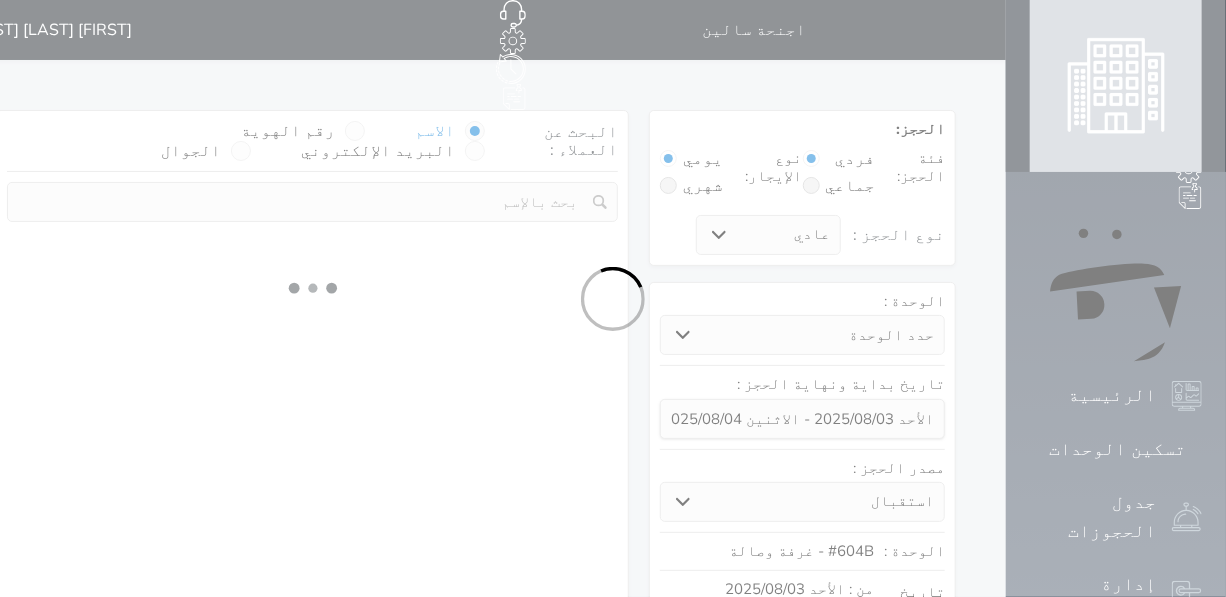 select 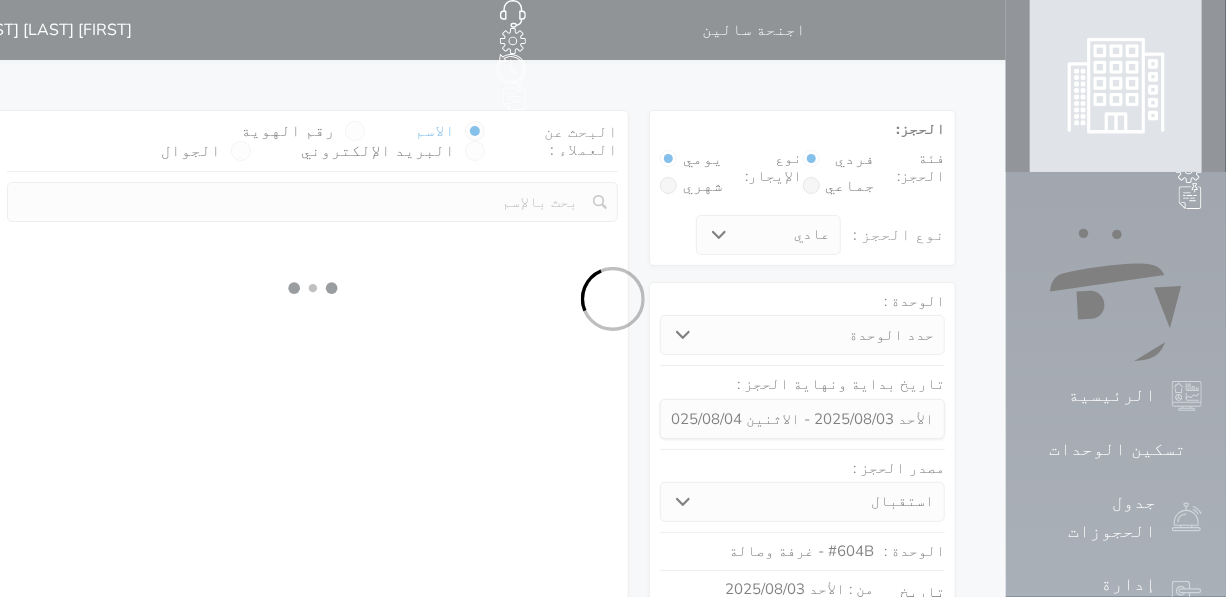 select on "7" 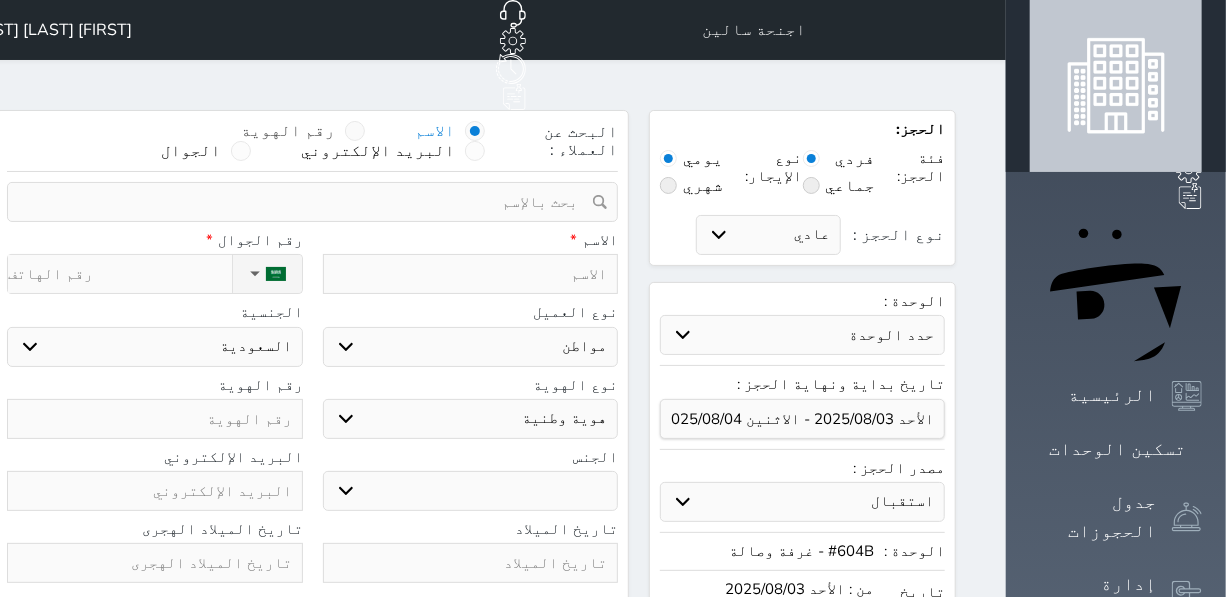 click on "رقم الهوية" at bounding box center [288, 131] 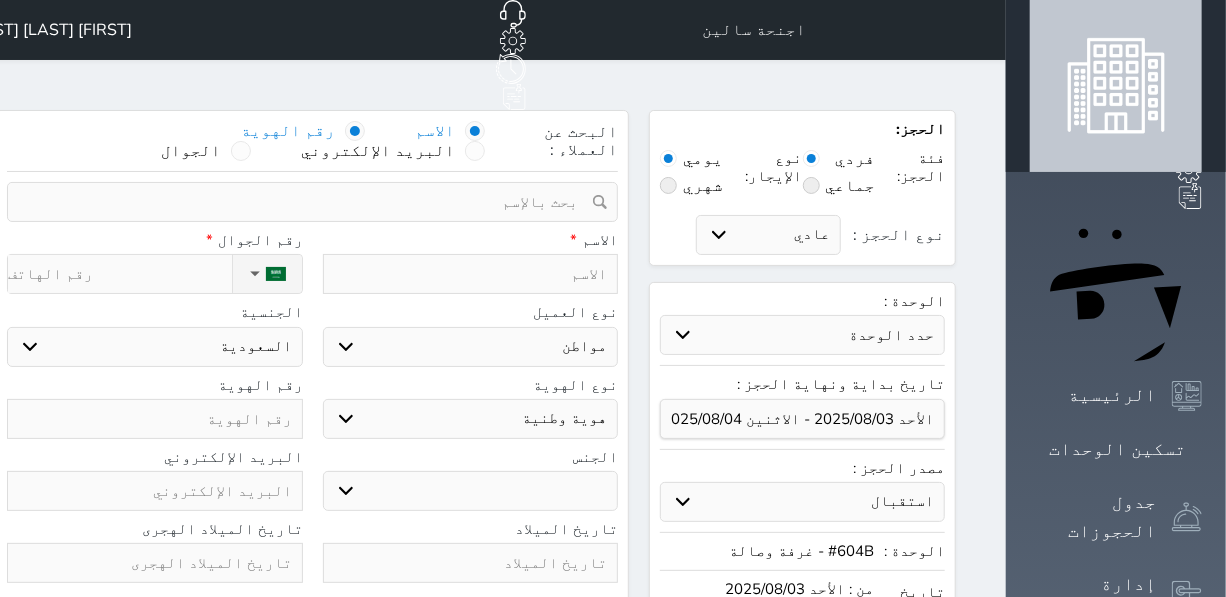 select 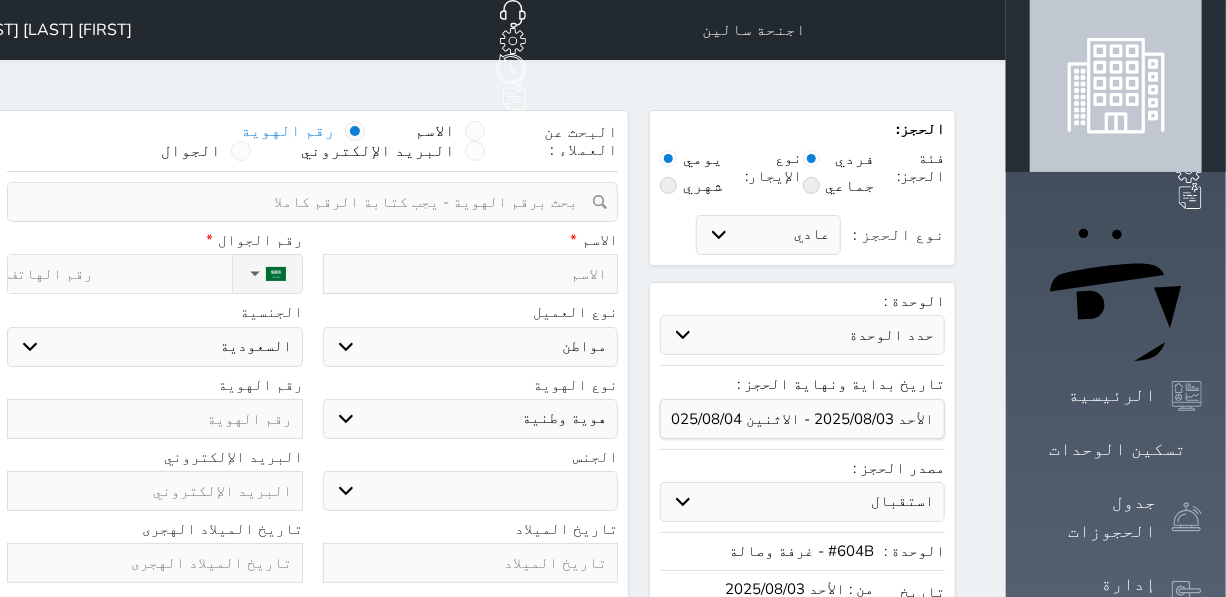click at bounding box center [305, 202] 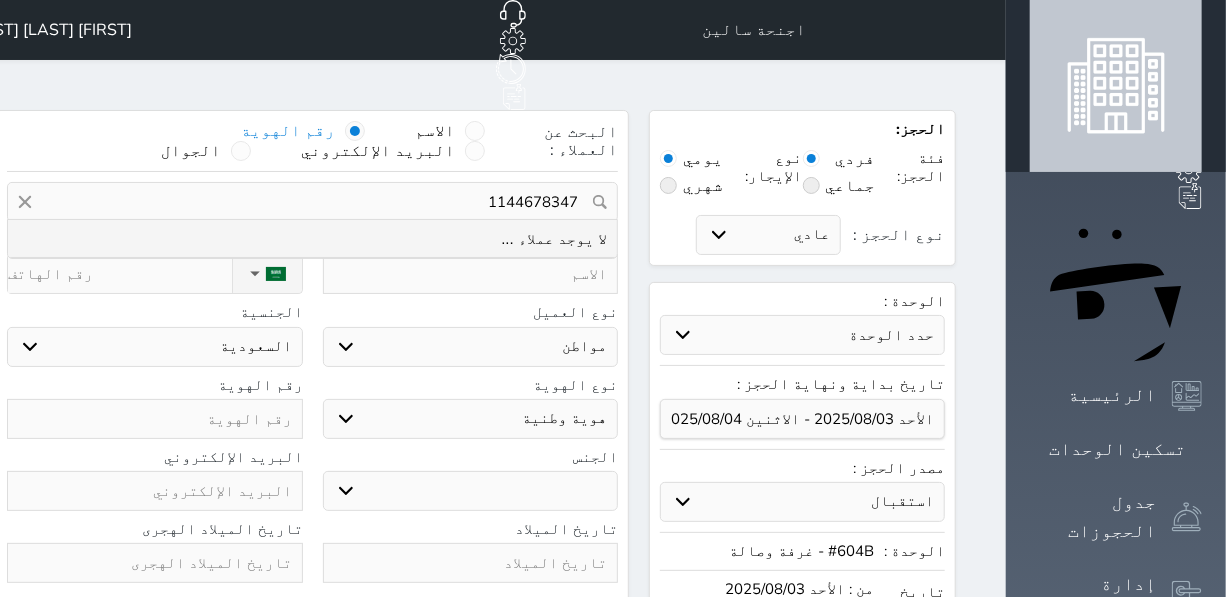 type on "1144678347" 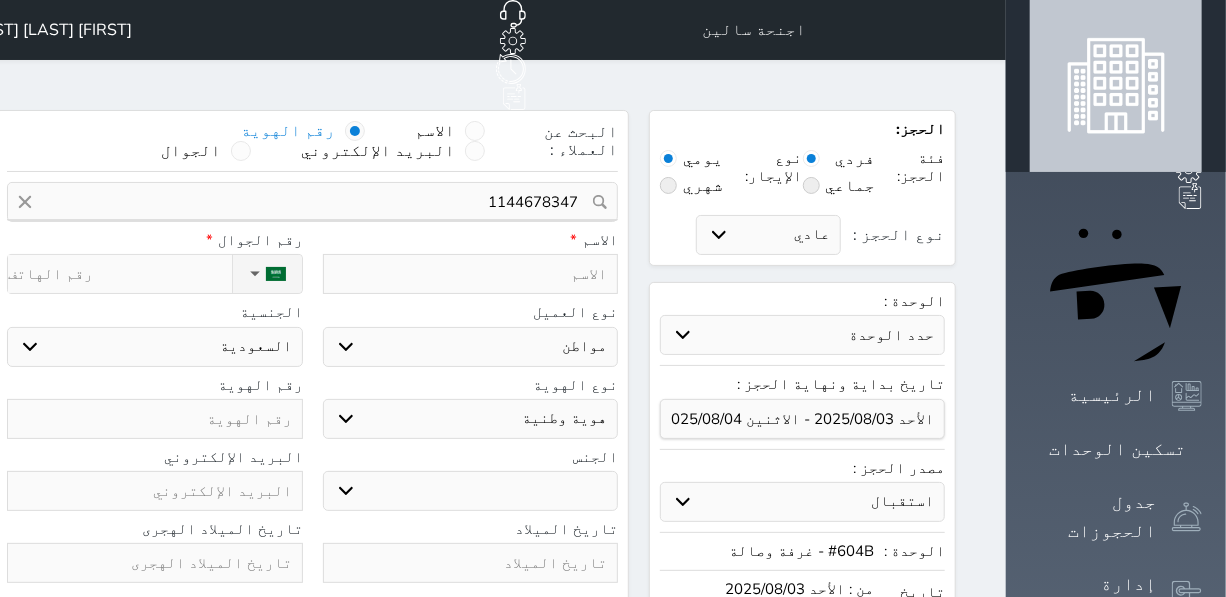 click at bounding box center [155, 419] 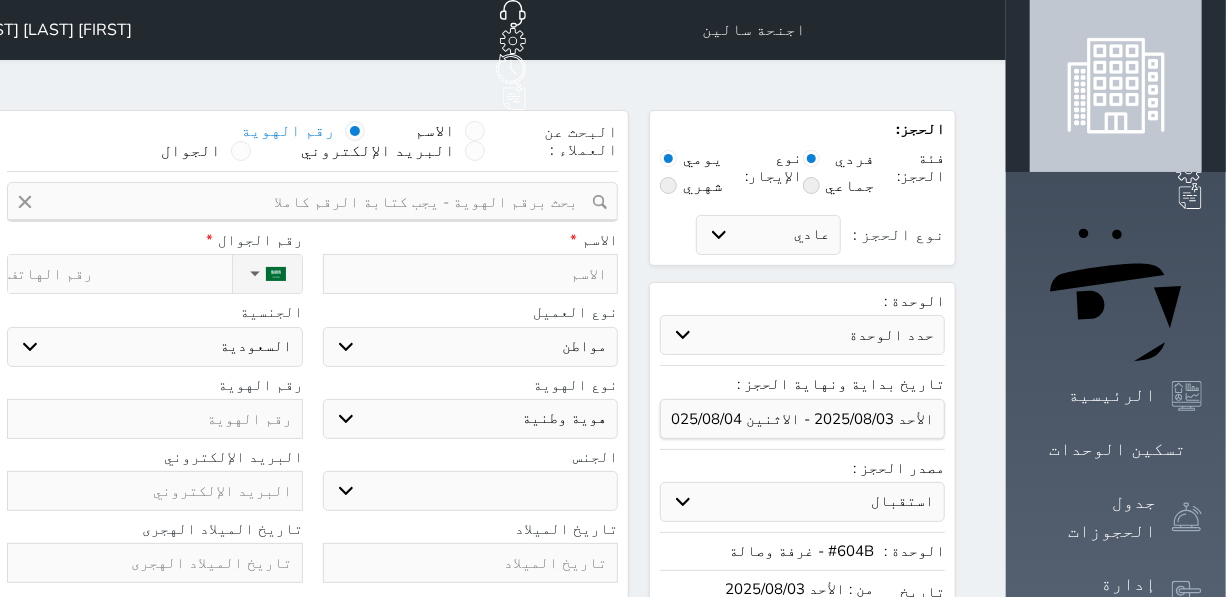 select 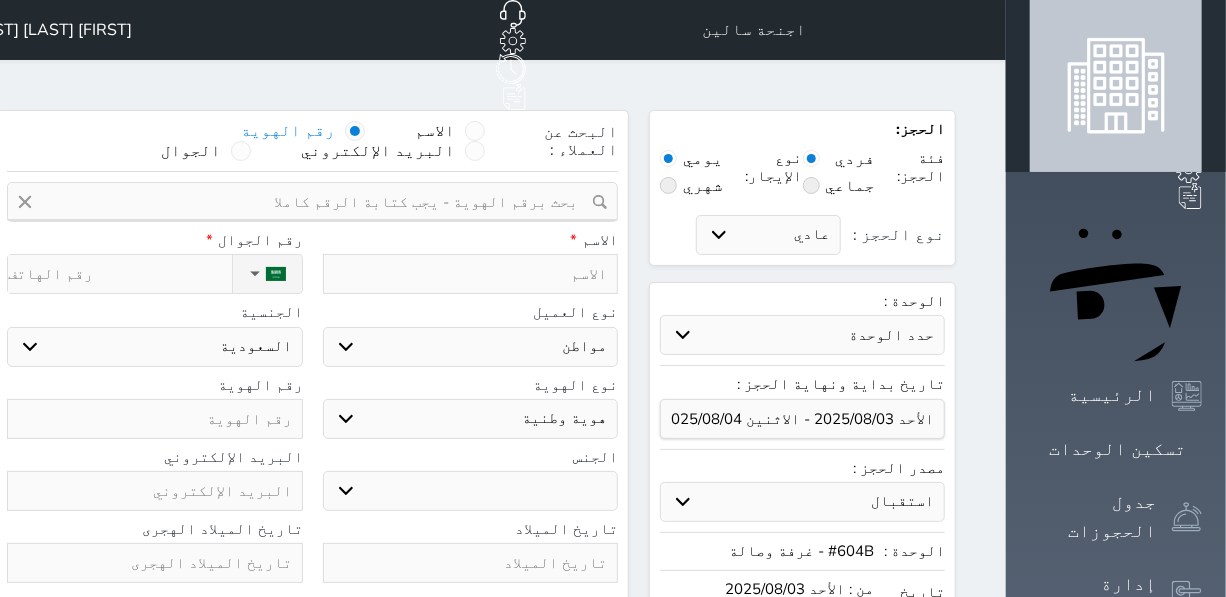 select 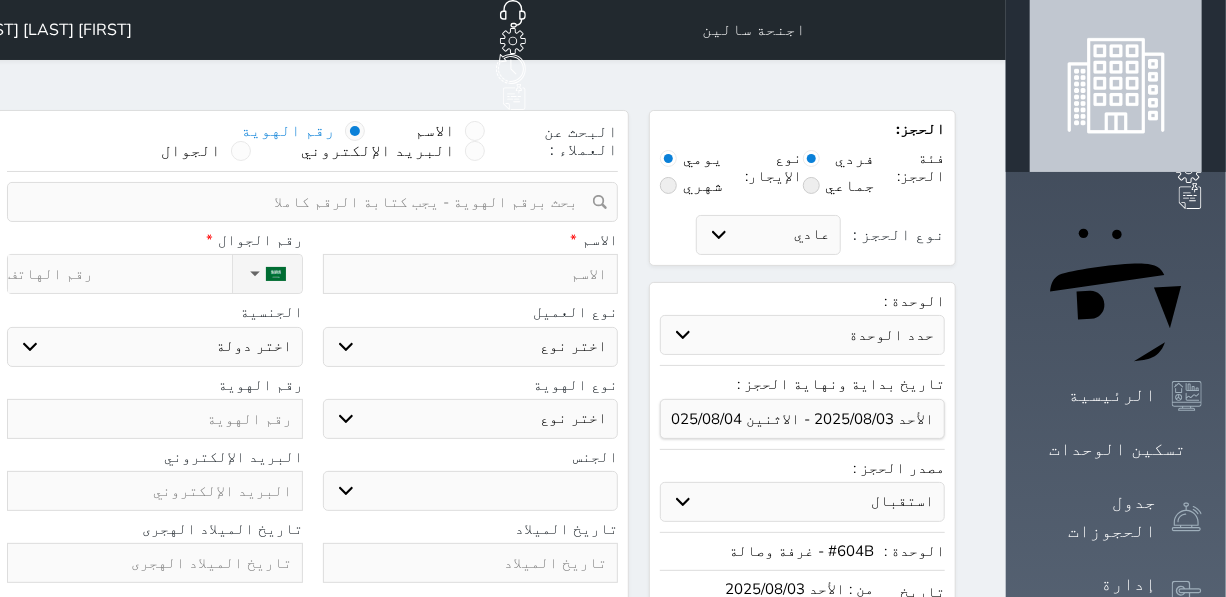 click at bounding box center [155, 419] 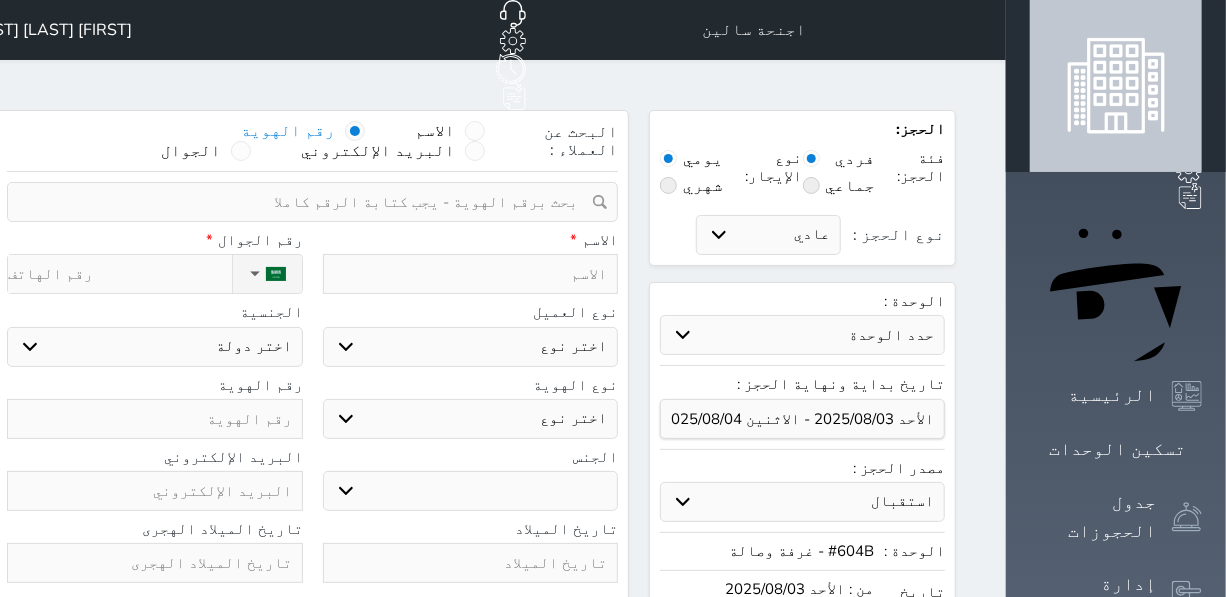 select 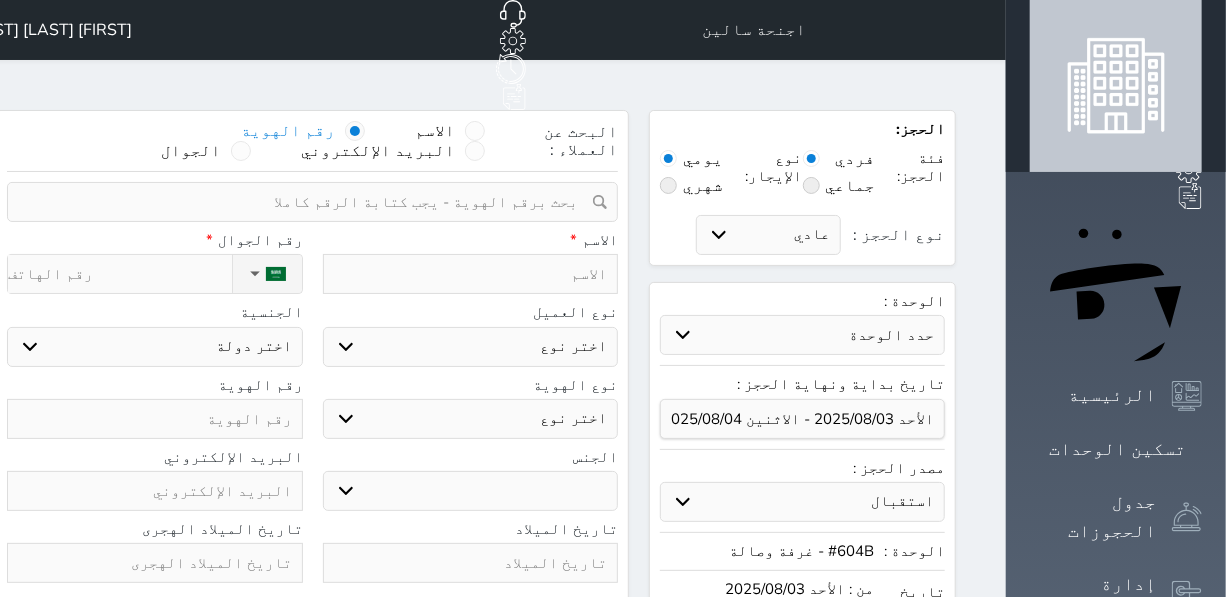 select 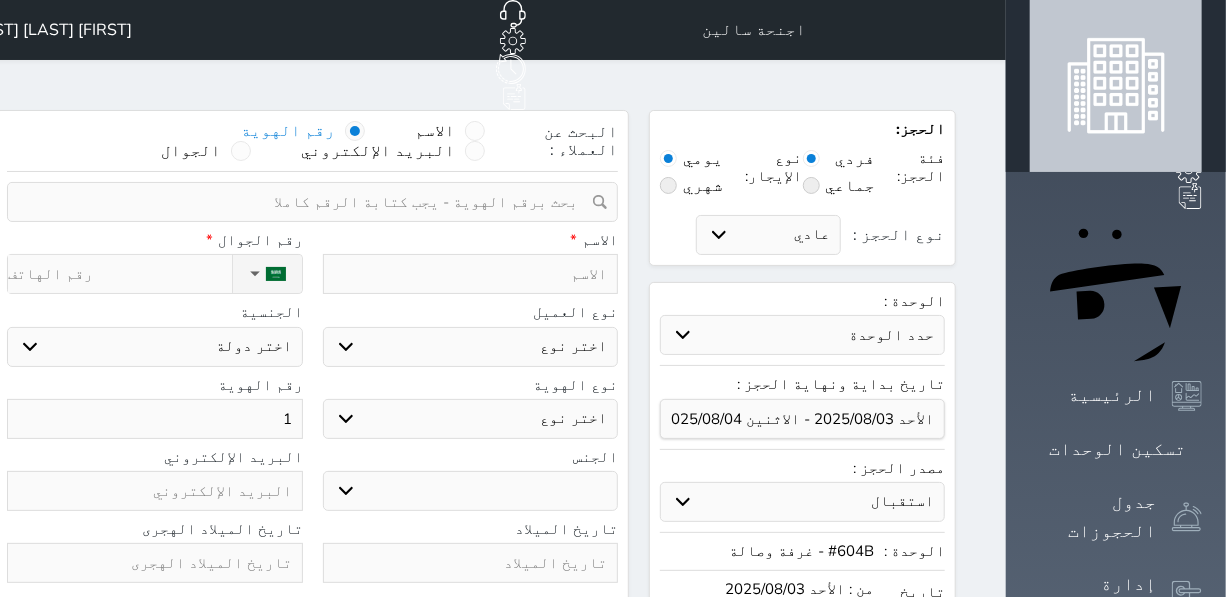 select 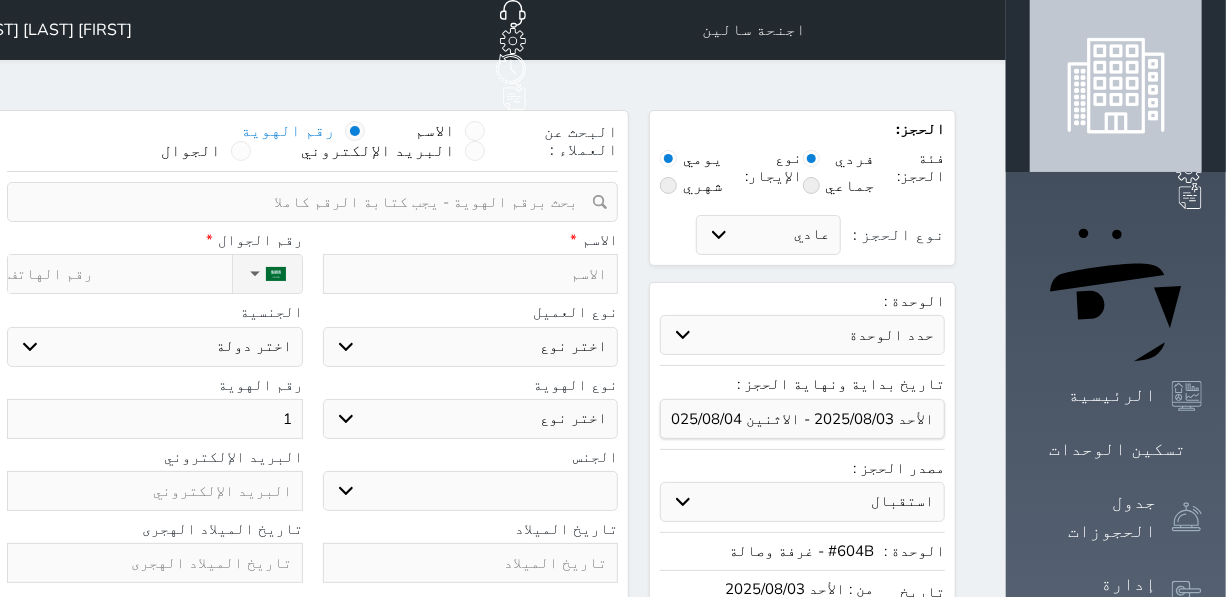select 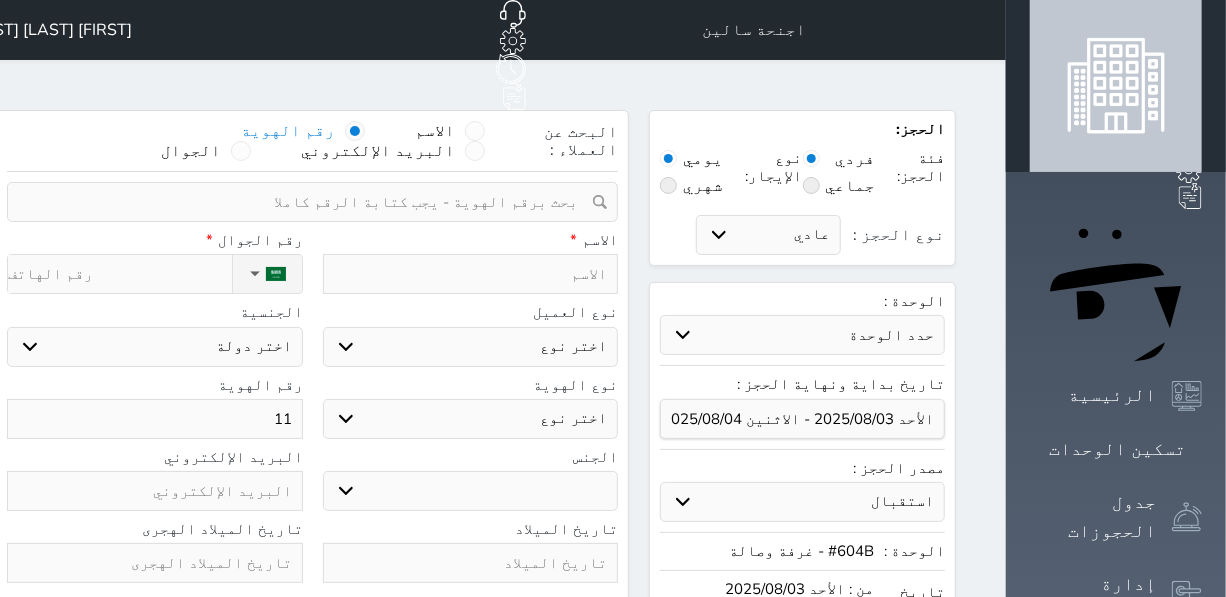 select 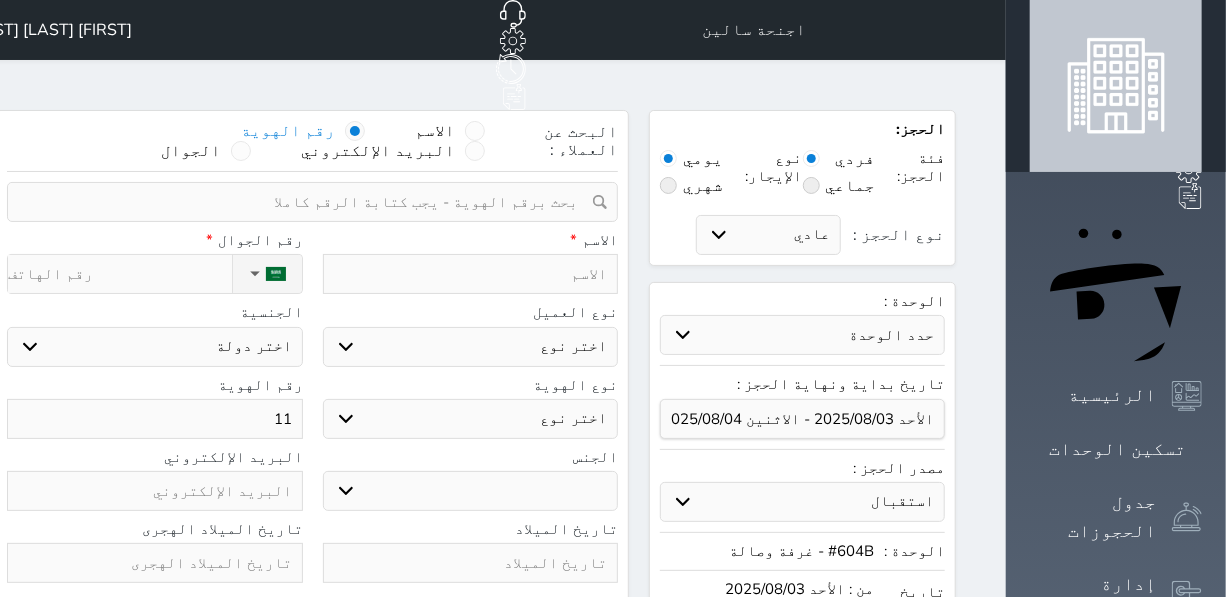 select 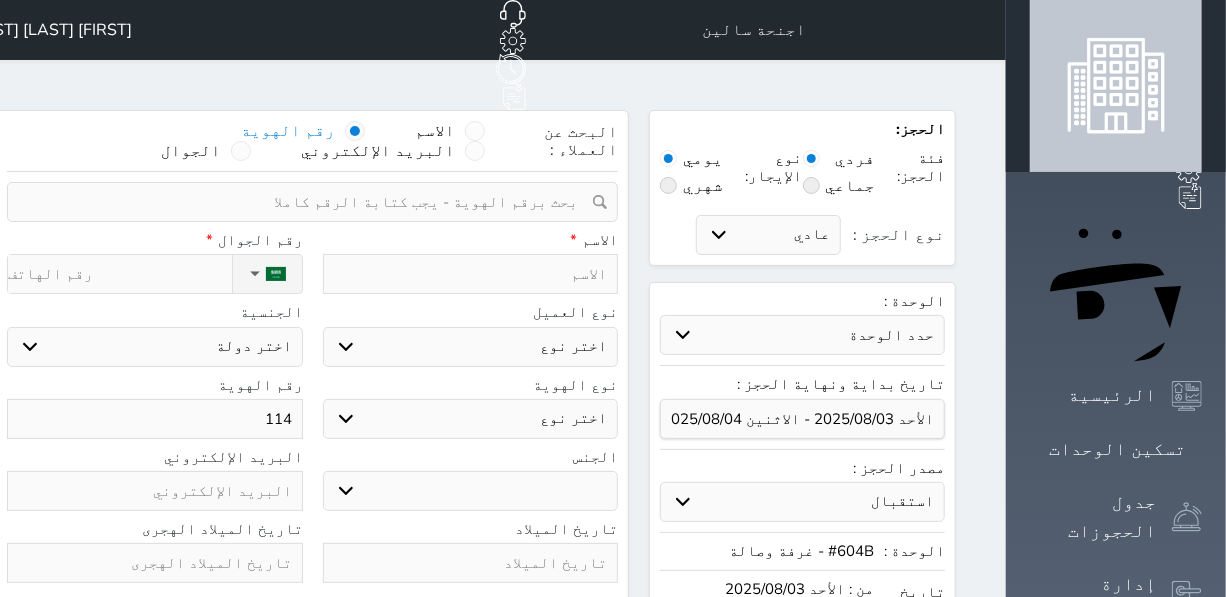 select 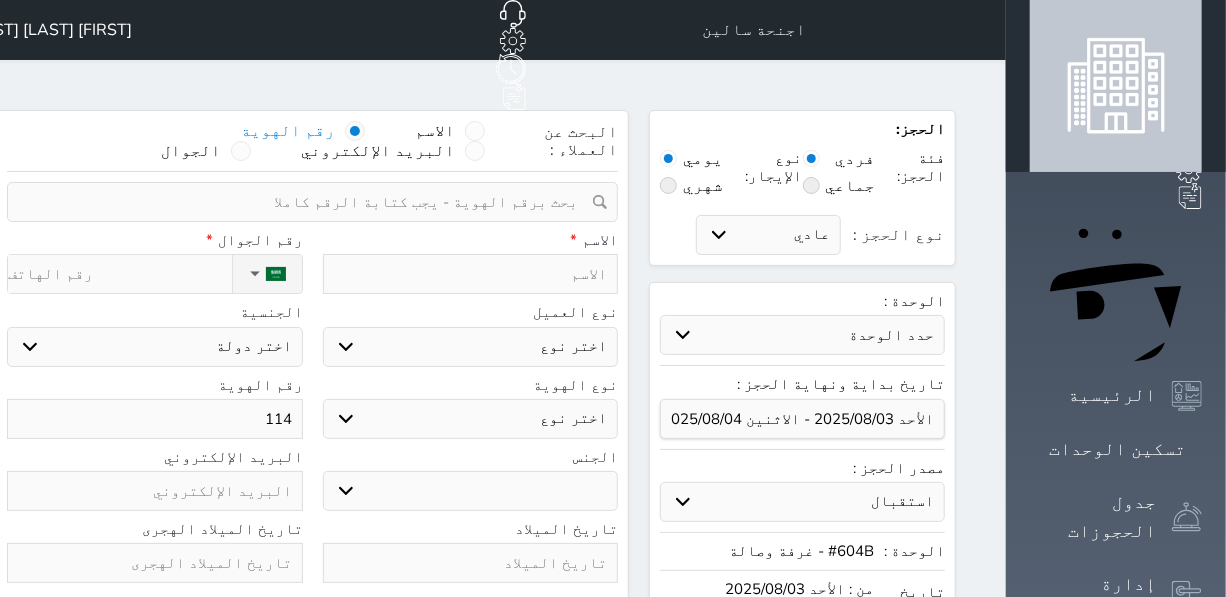 select 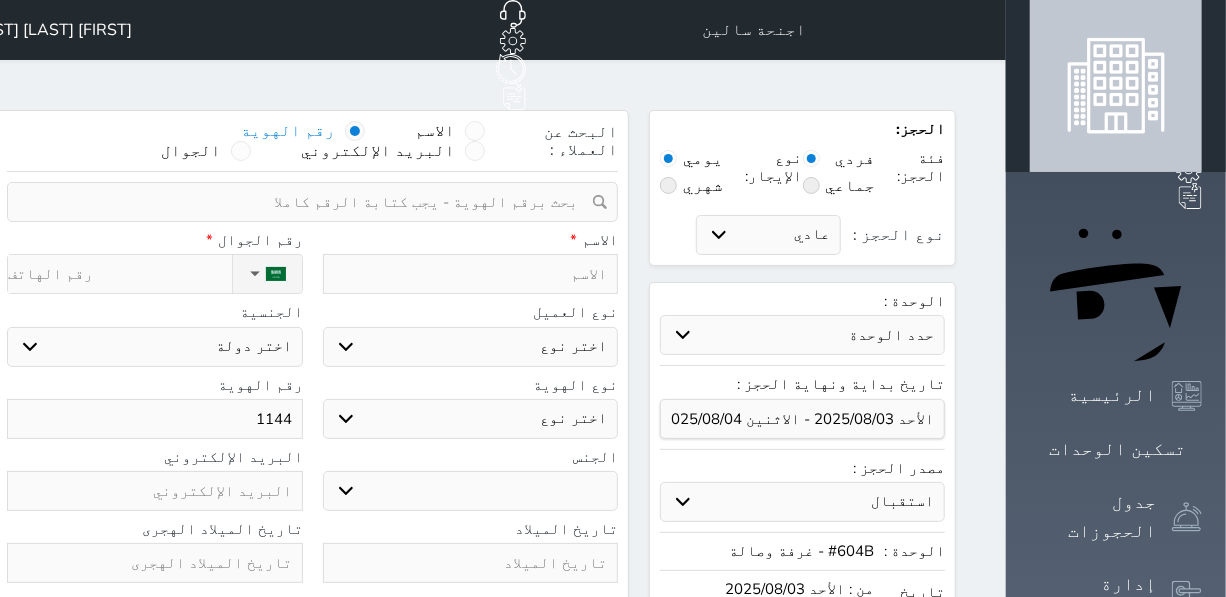 select 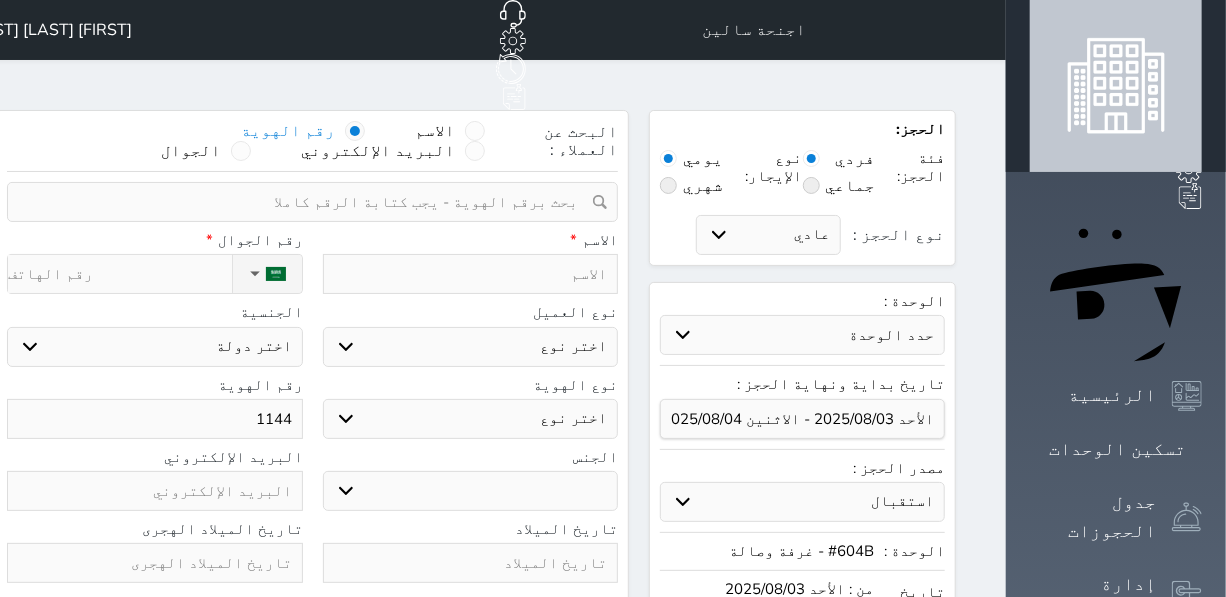 select 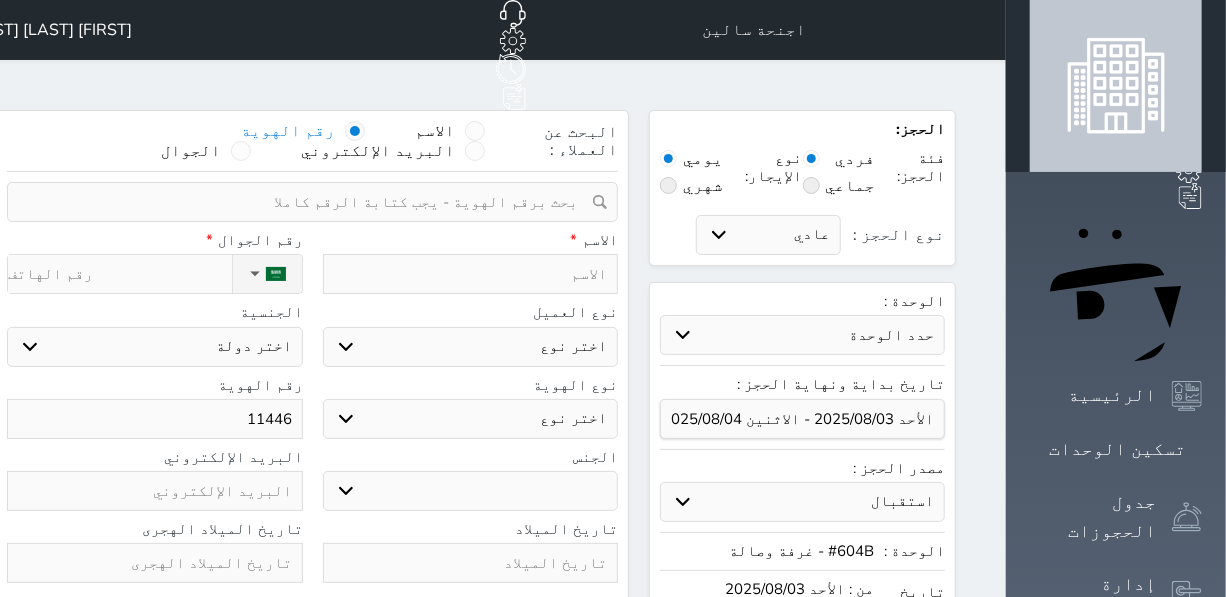 select 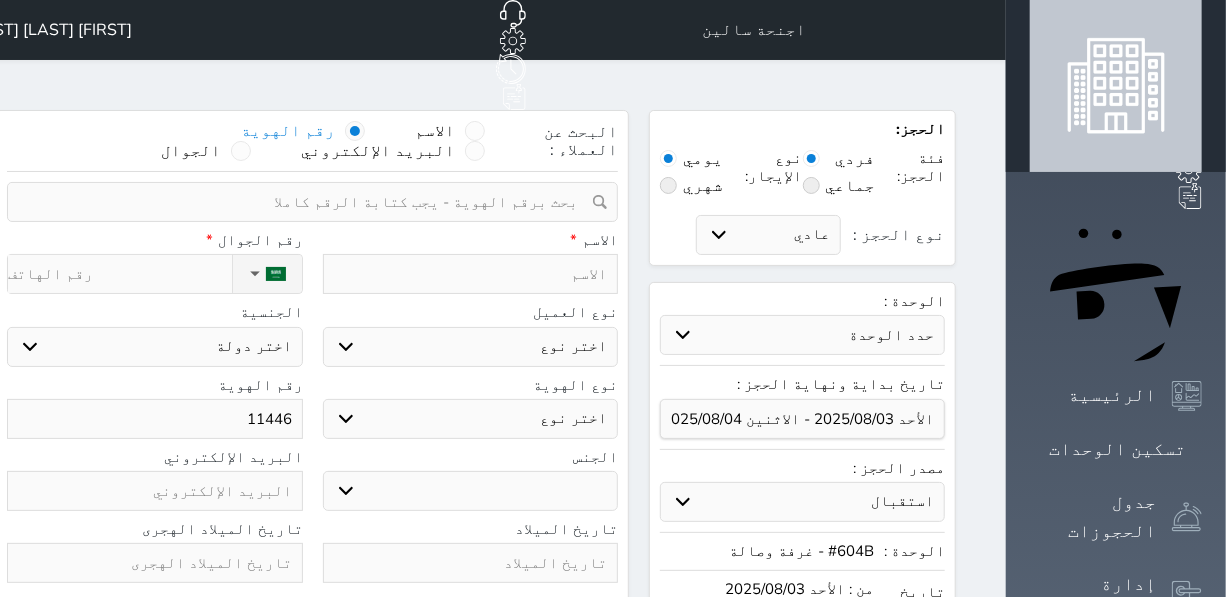 select 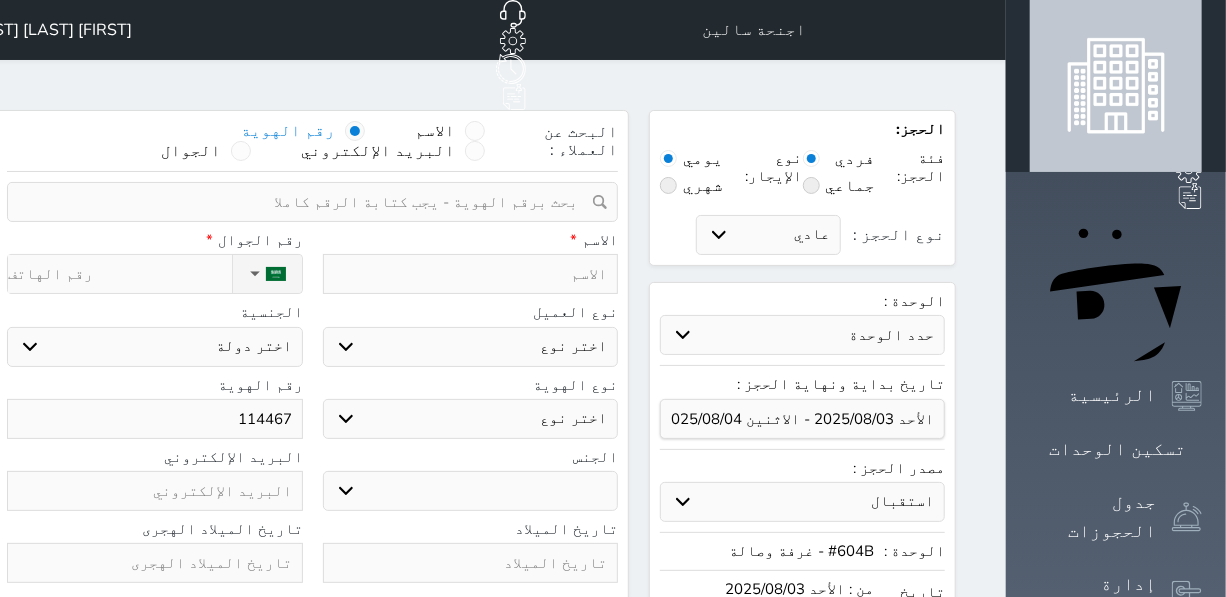 select 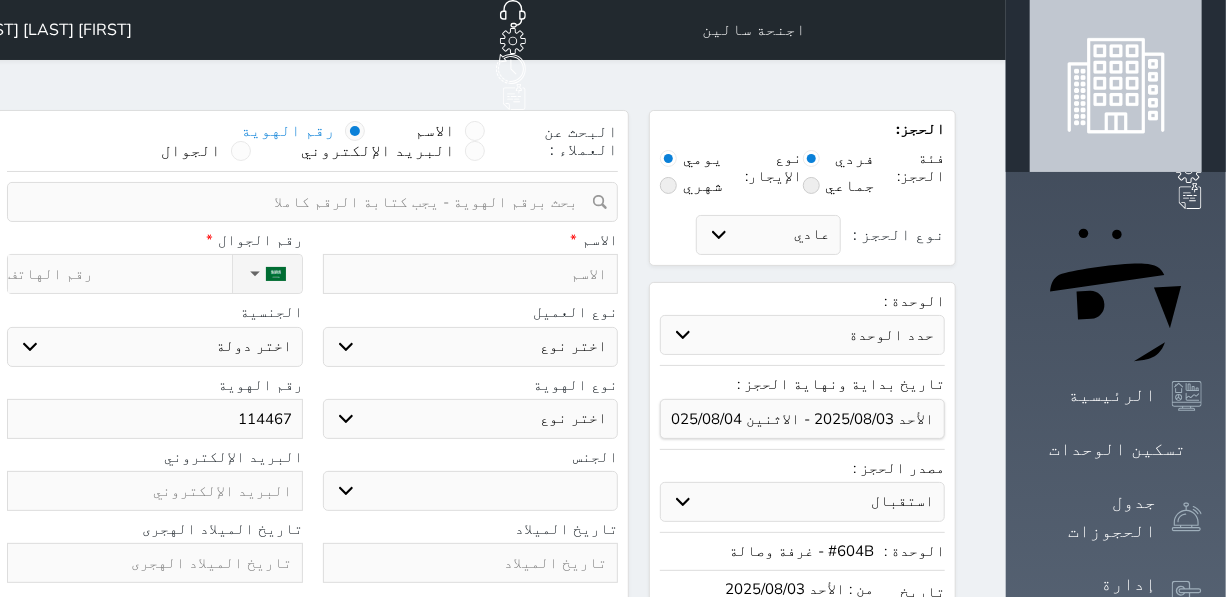 select 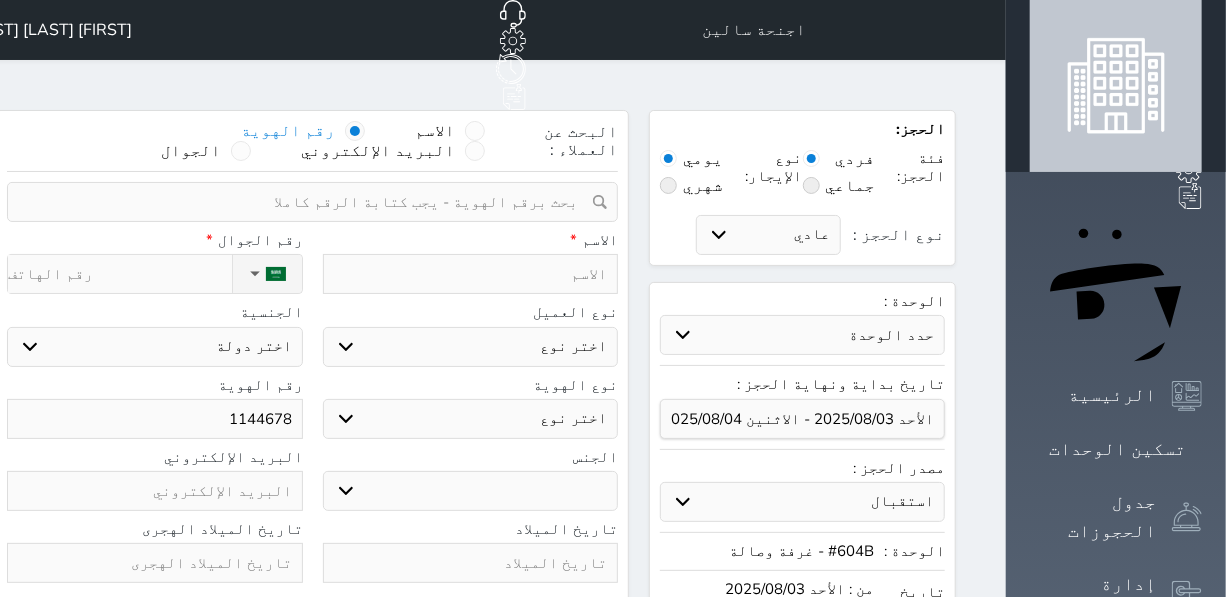 select 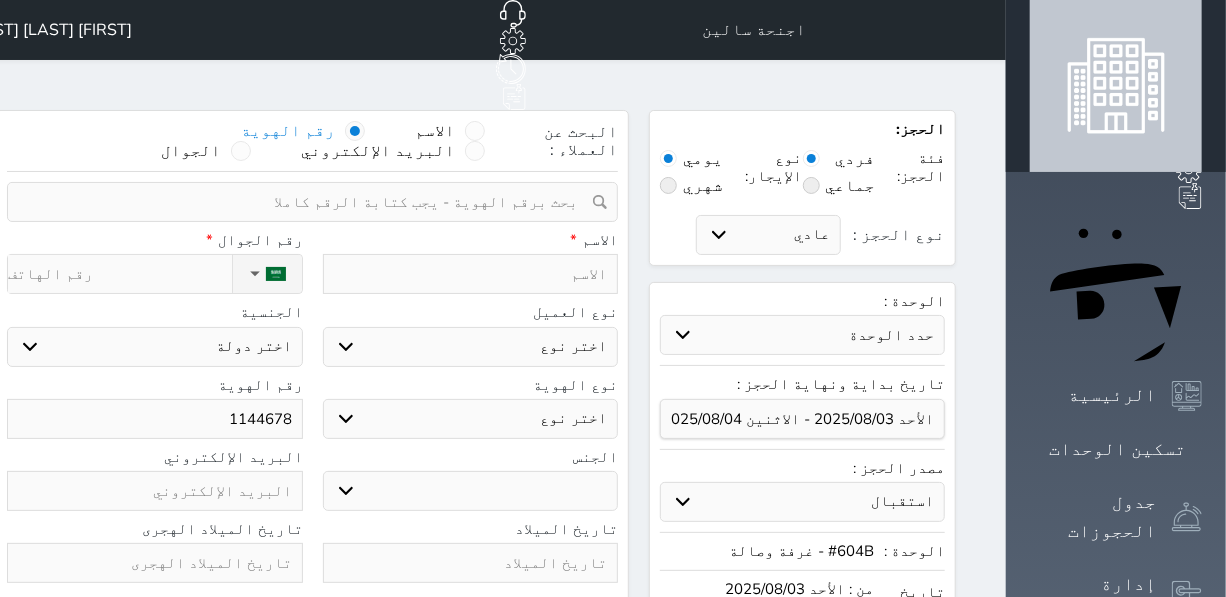 select 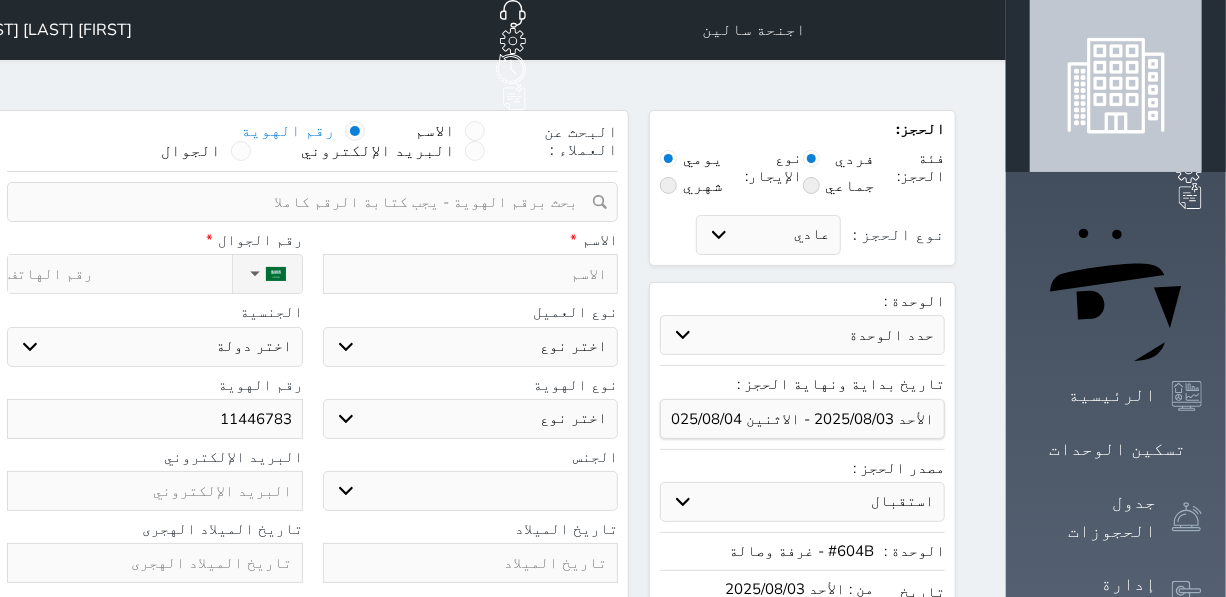 select 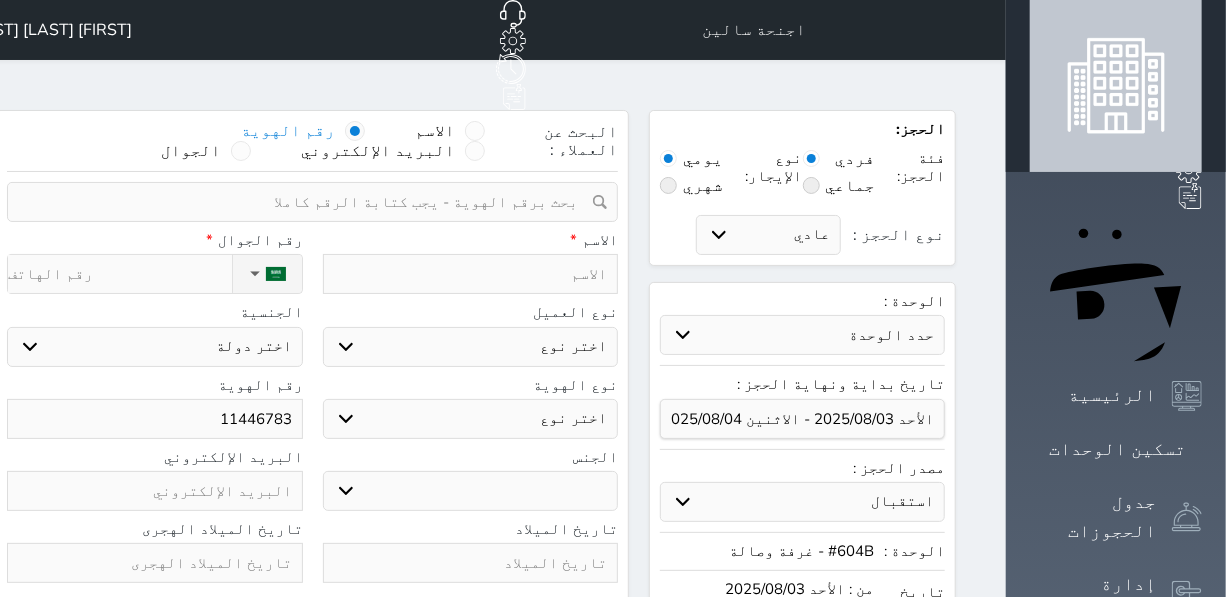 select 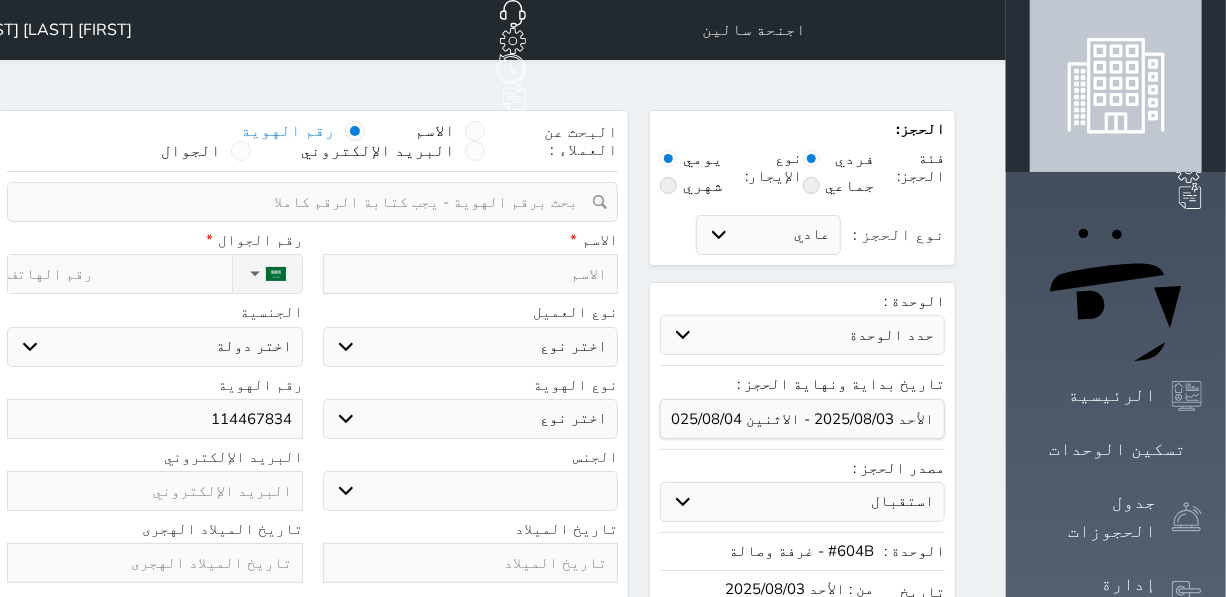 select 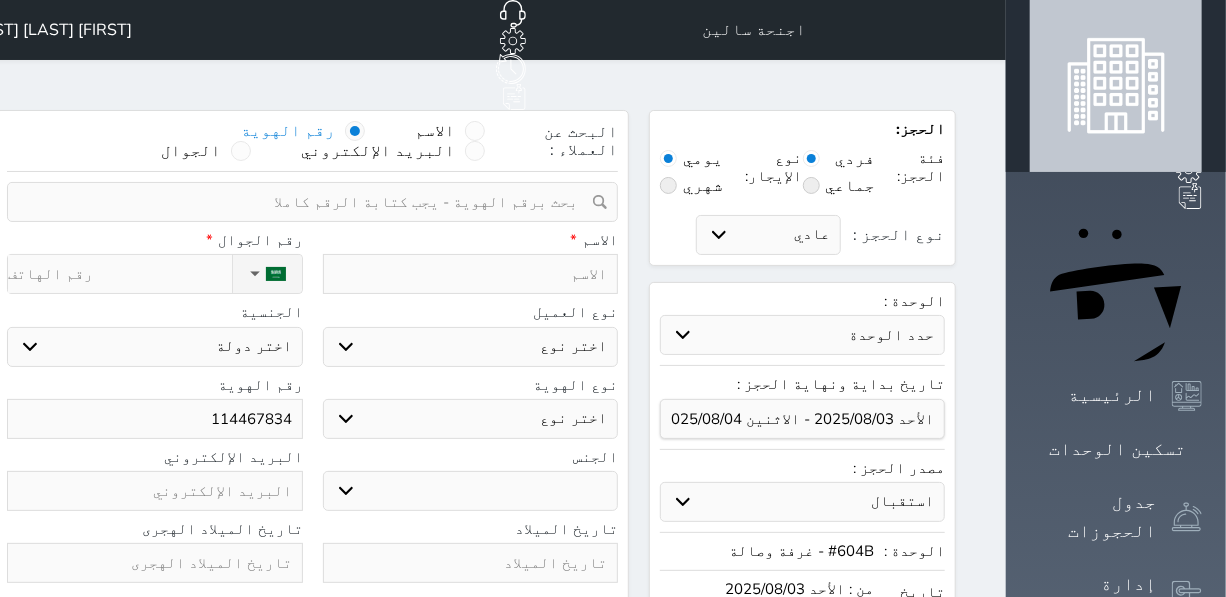 select 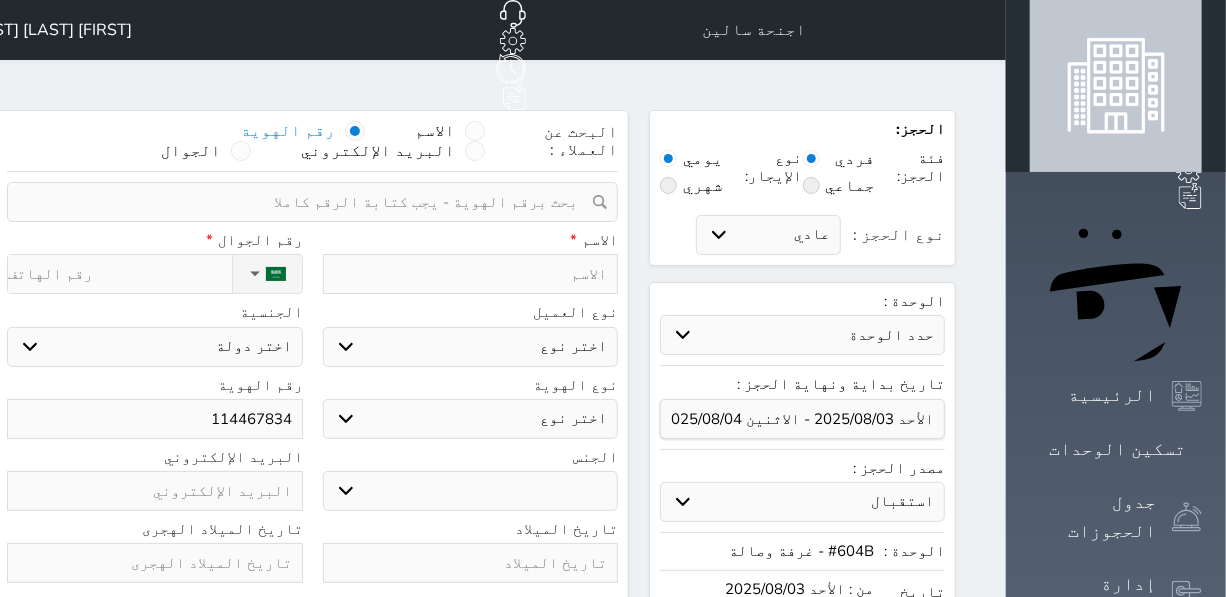 select 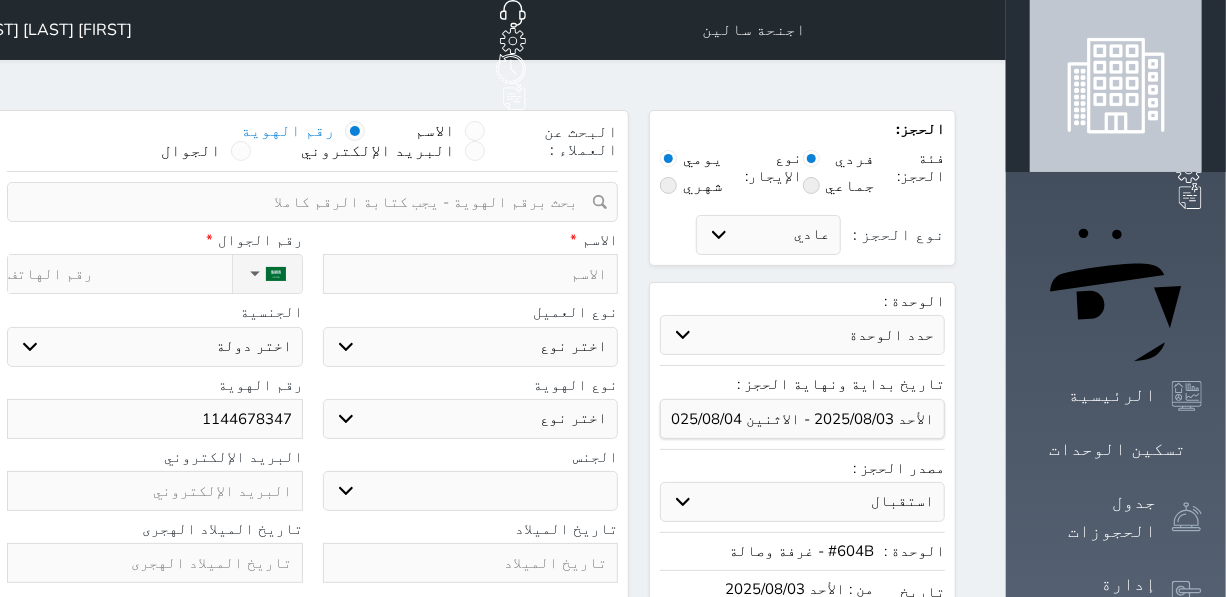 type on "1144678347" 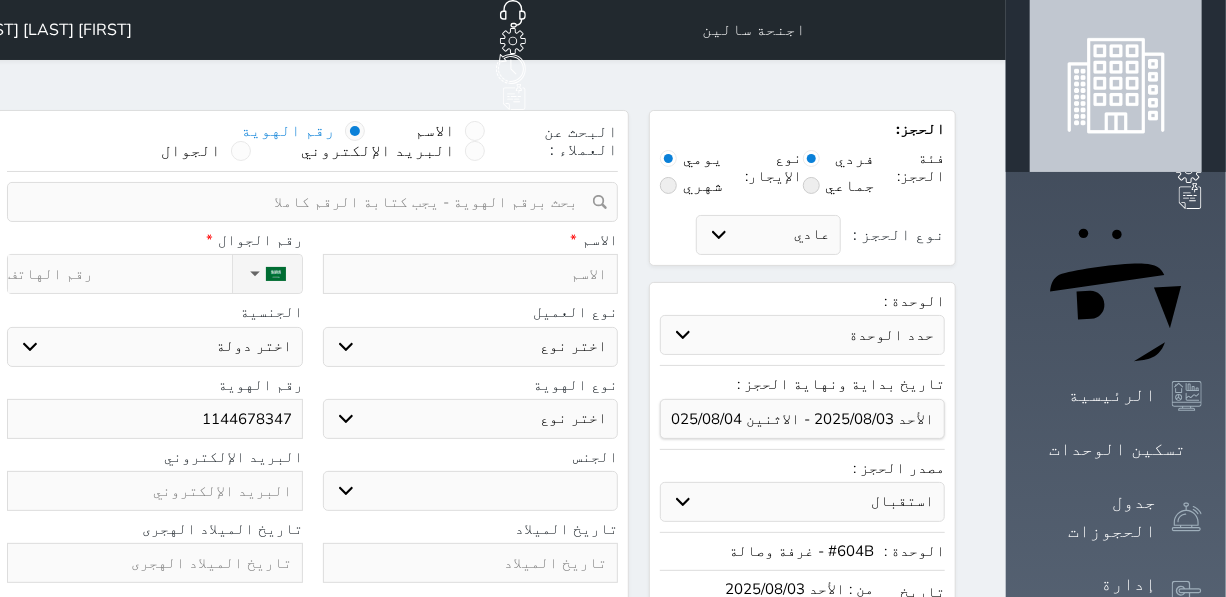 type on "ص" 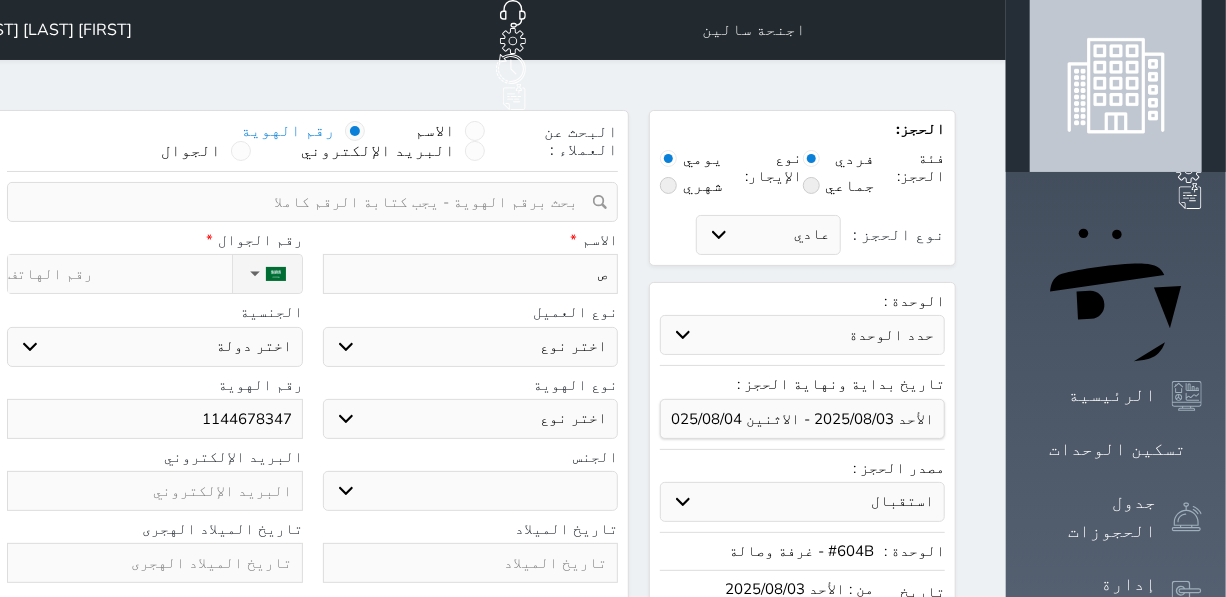 select 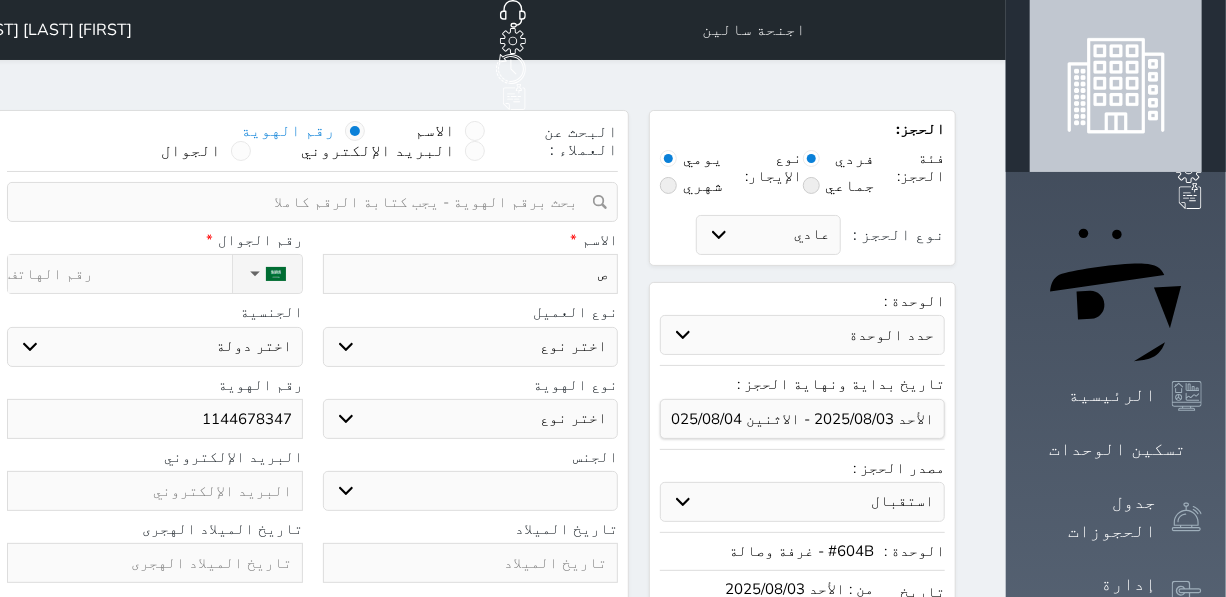 type on "صا" 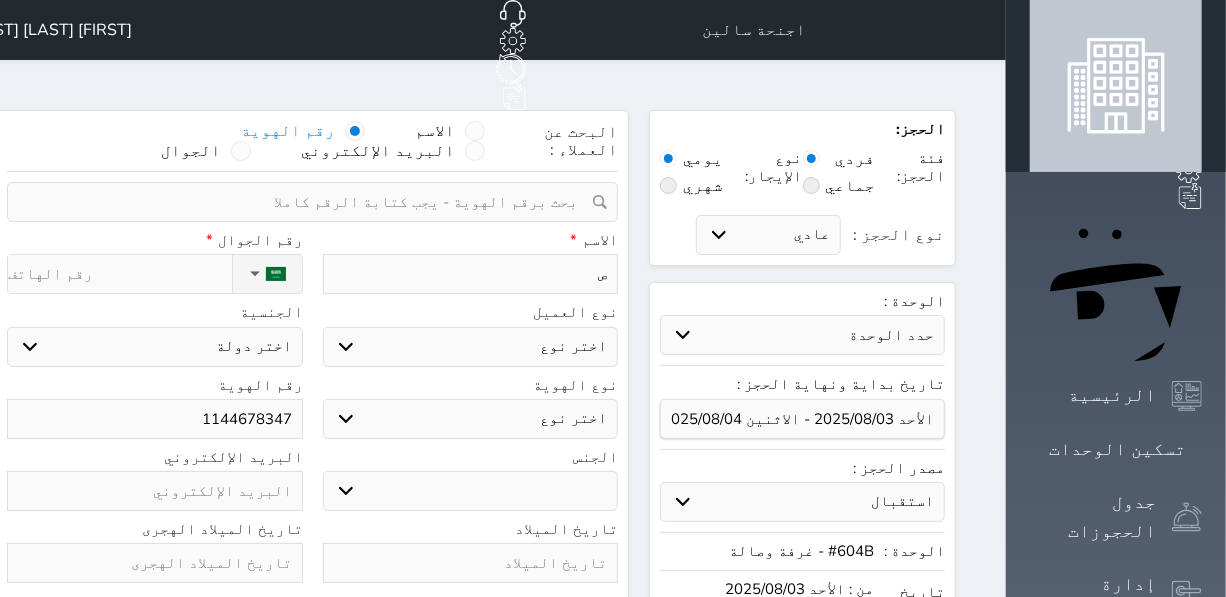 select 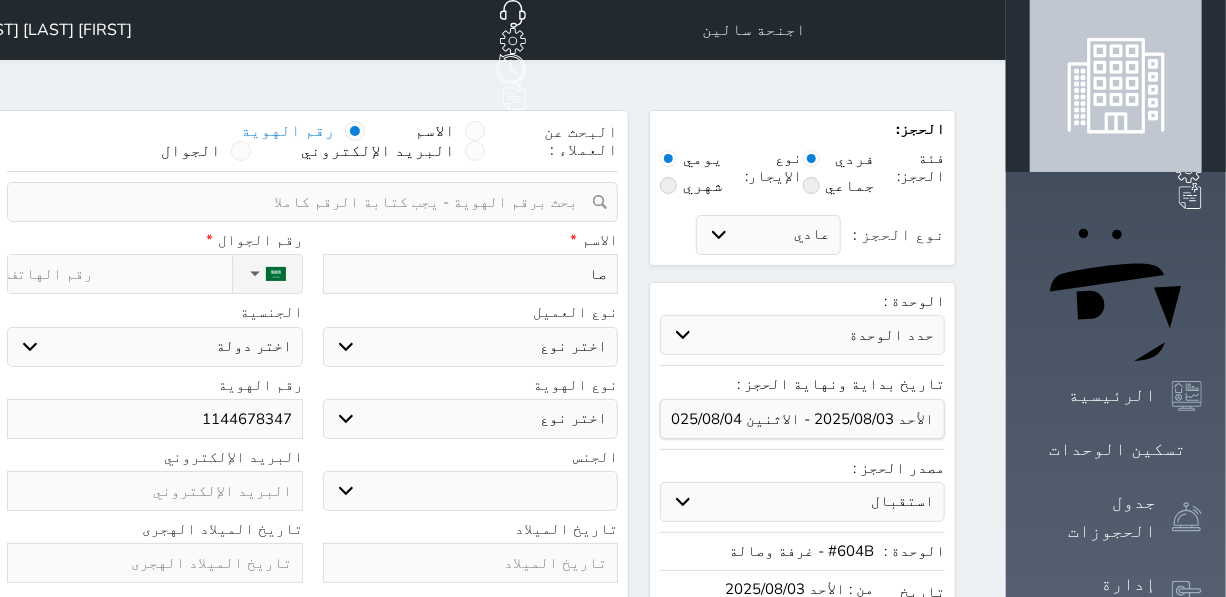 type on "صال" 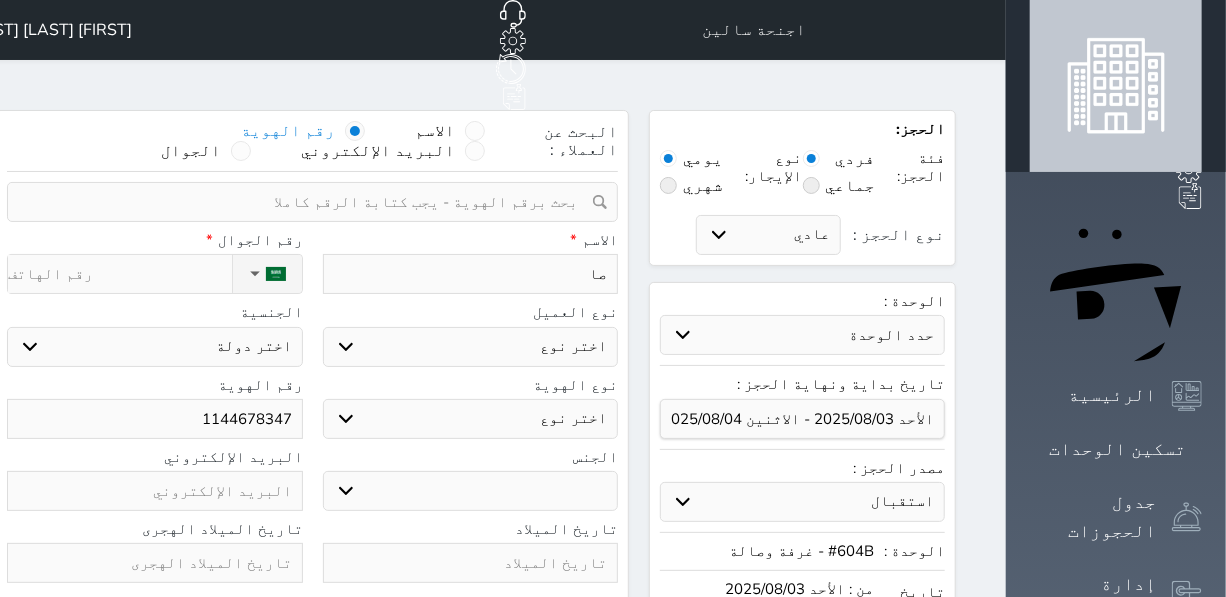 select 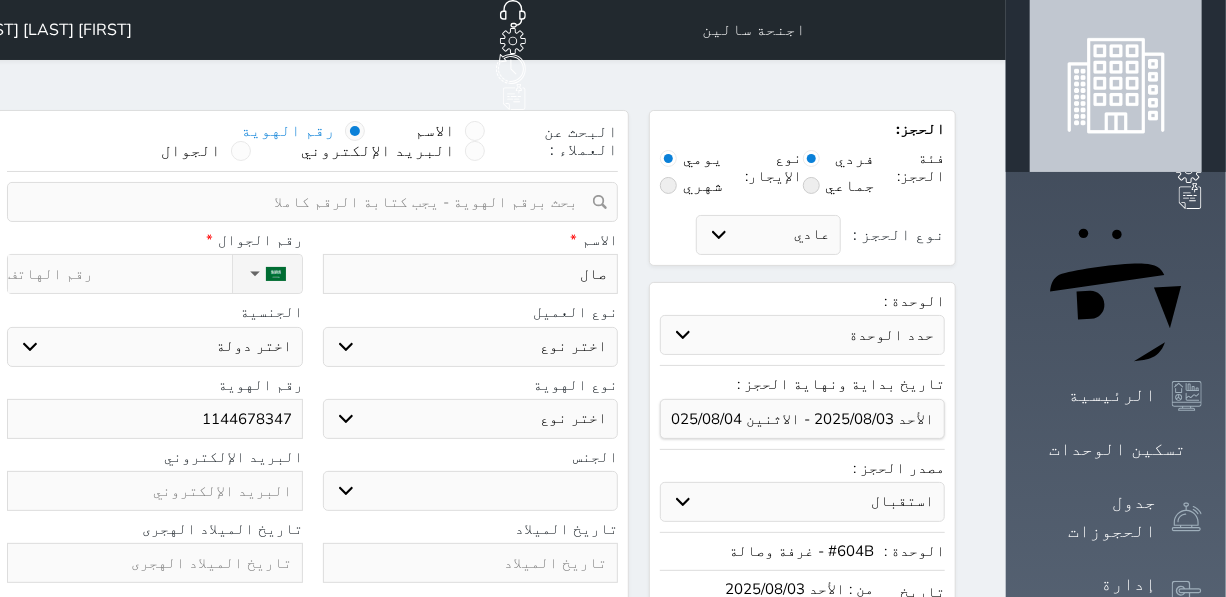 type on "صالح" 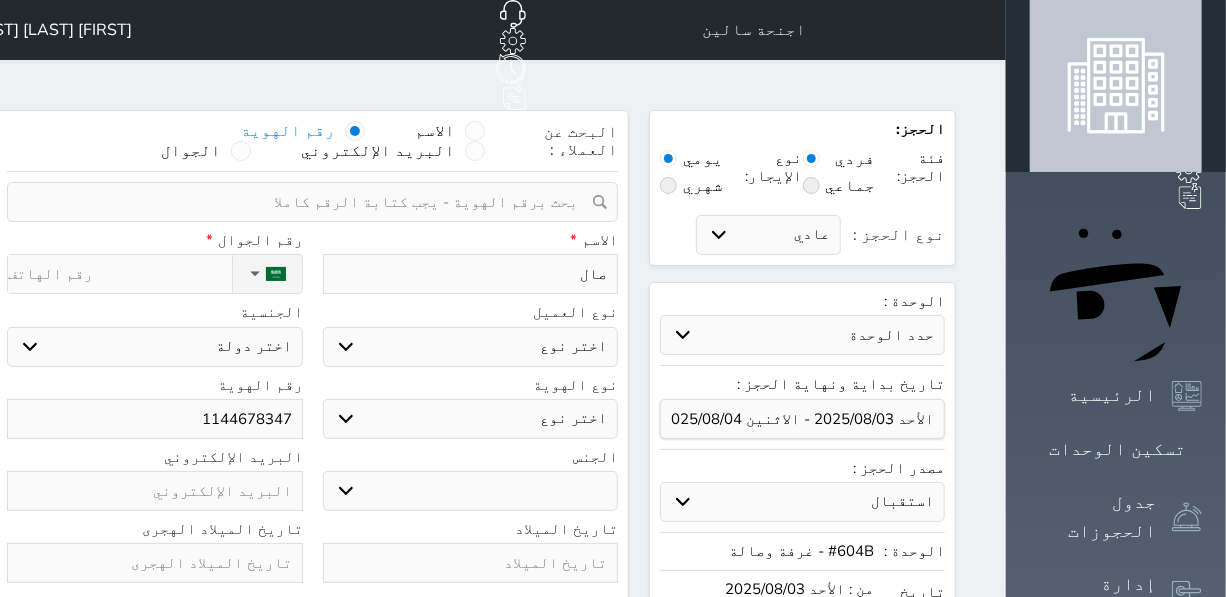 select 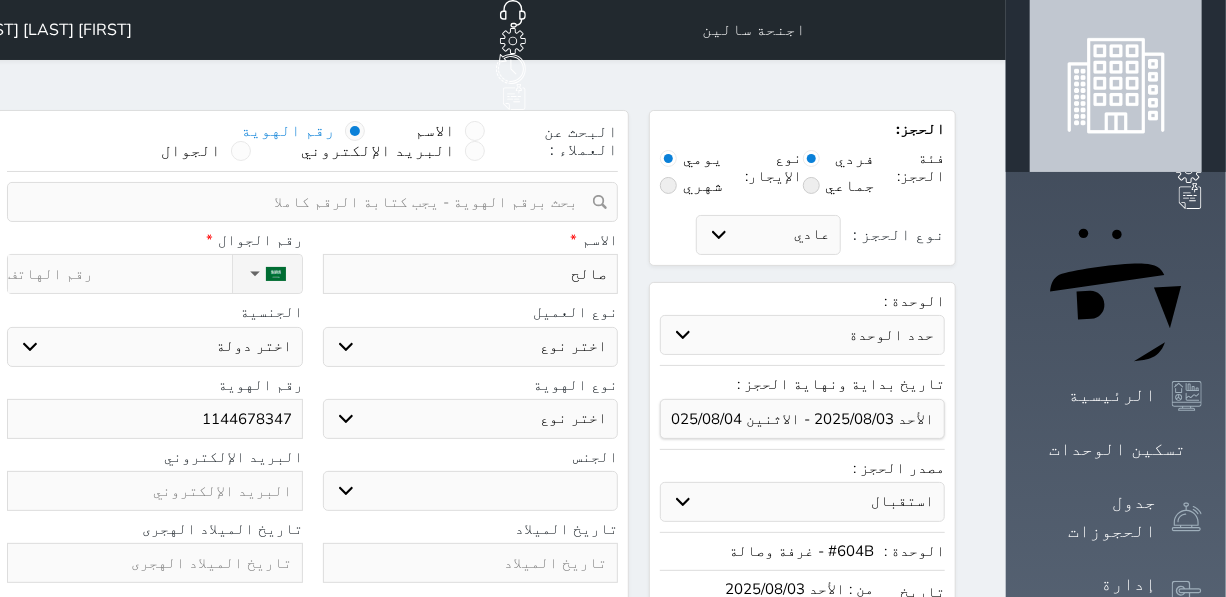 type on "صالح" 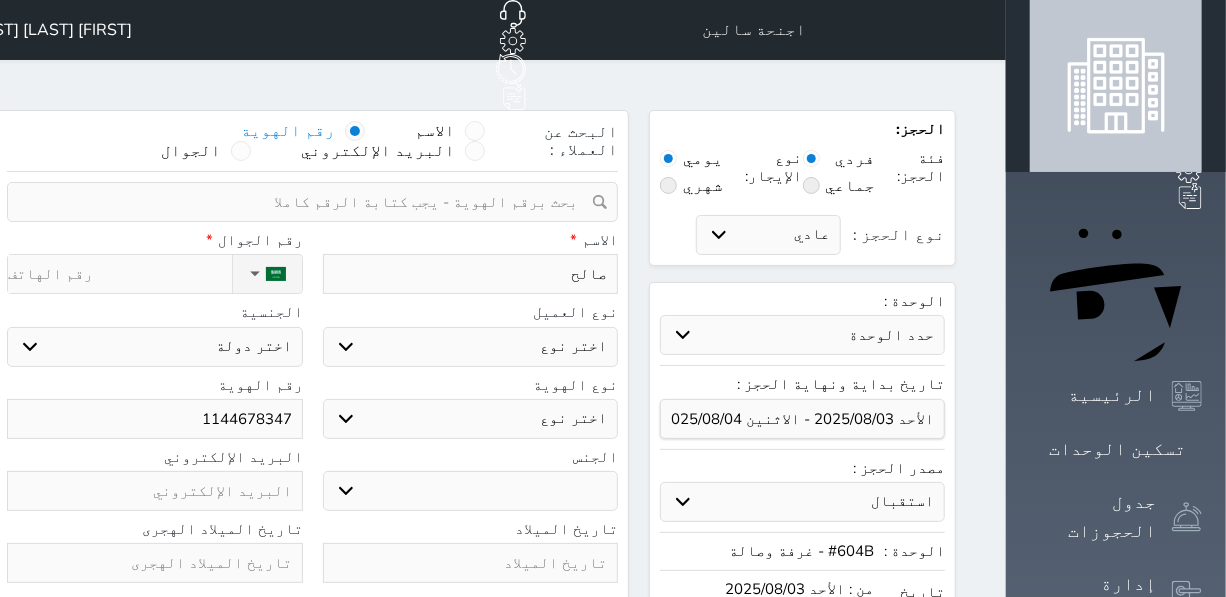 type on "5" 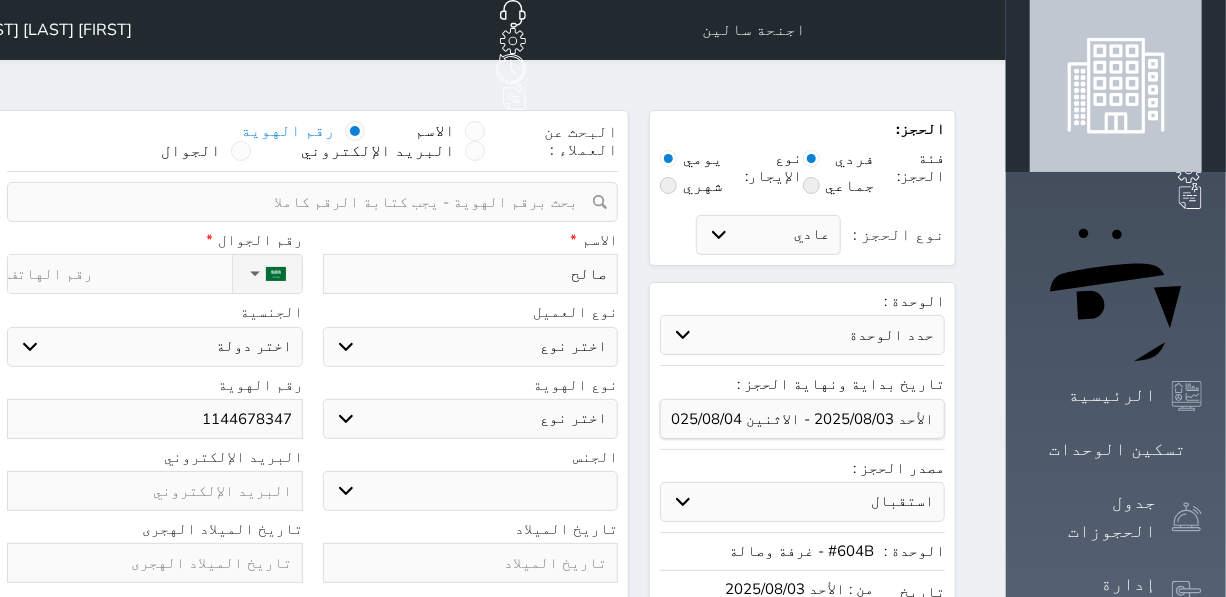 select 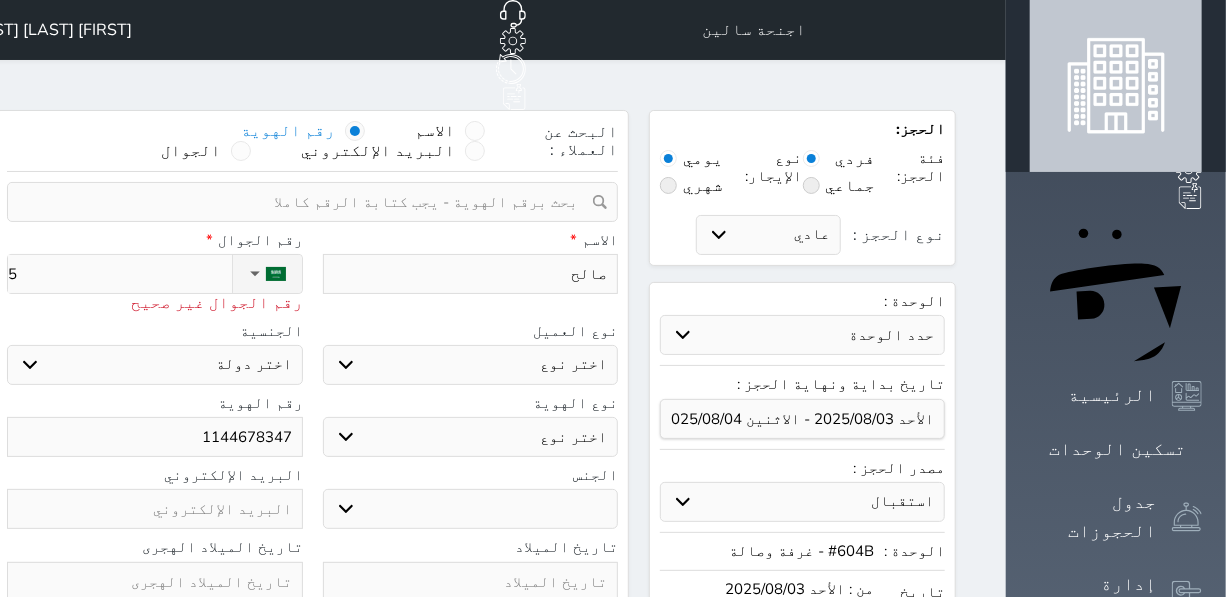 type on "50" 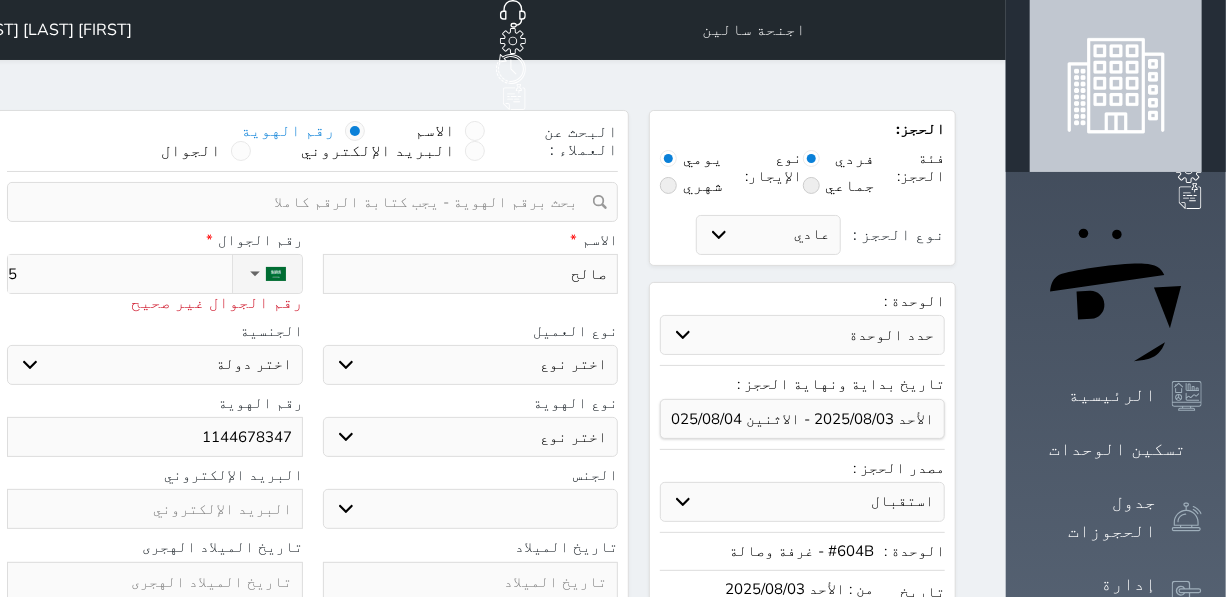 select 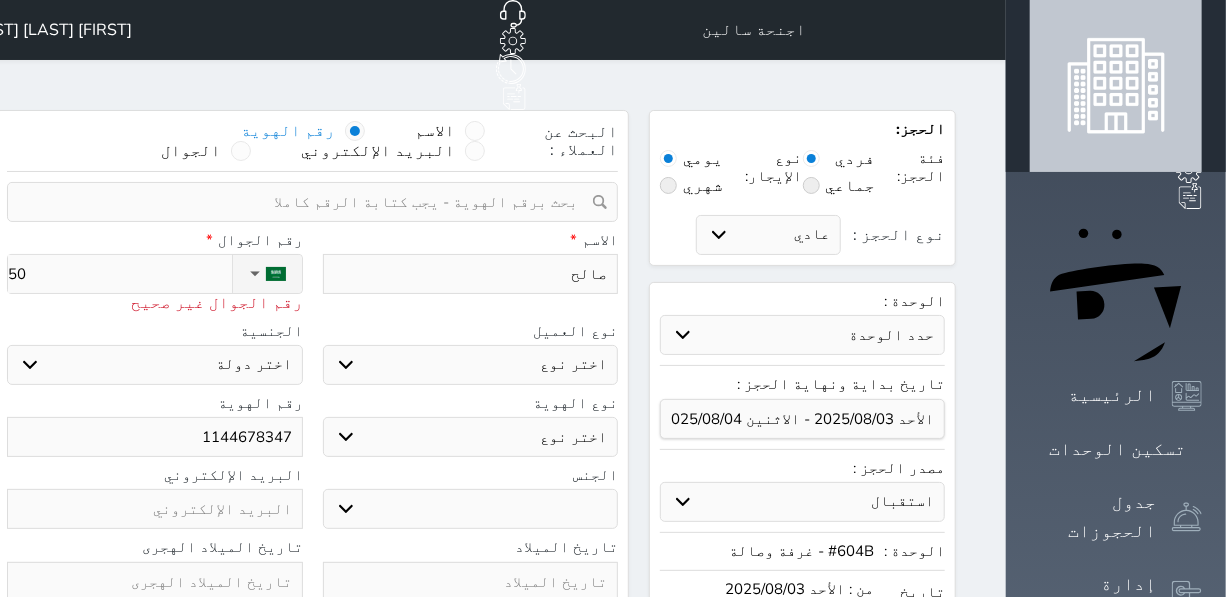 type on "502" 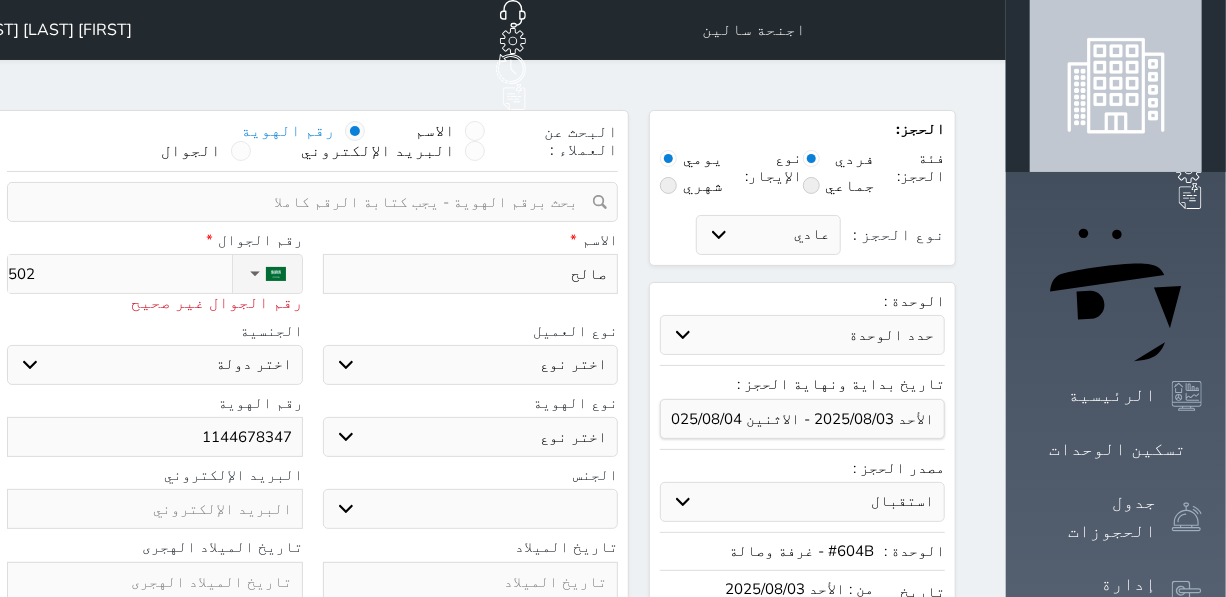 type on "5026" 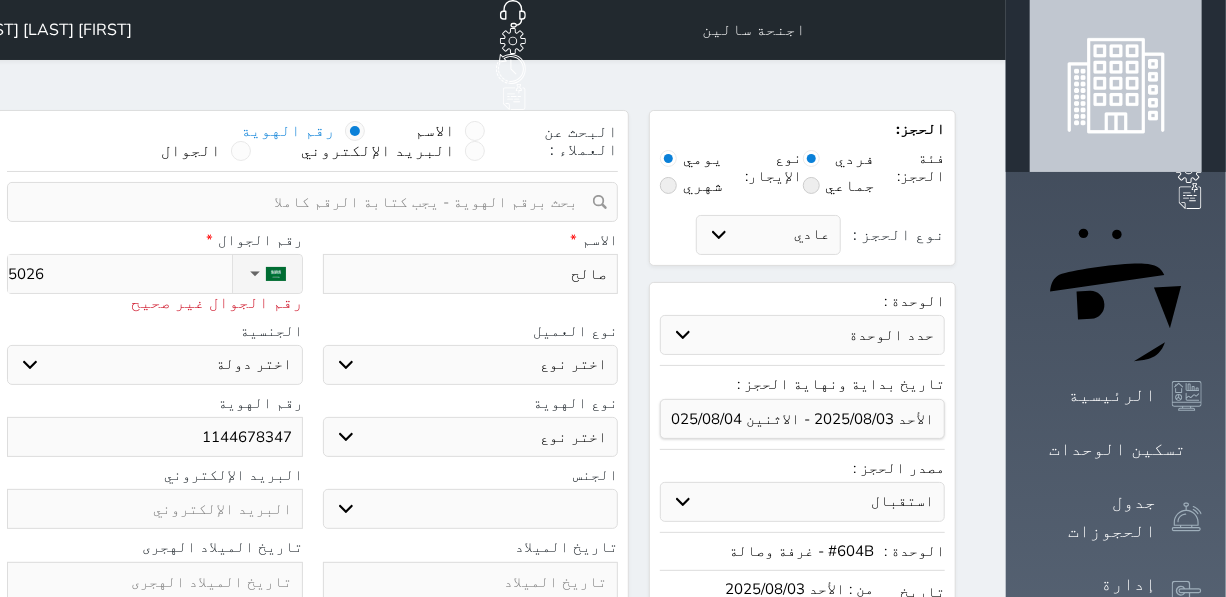type on "50264" 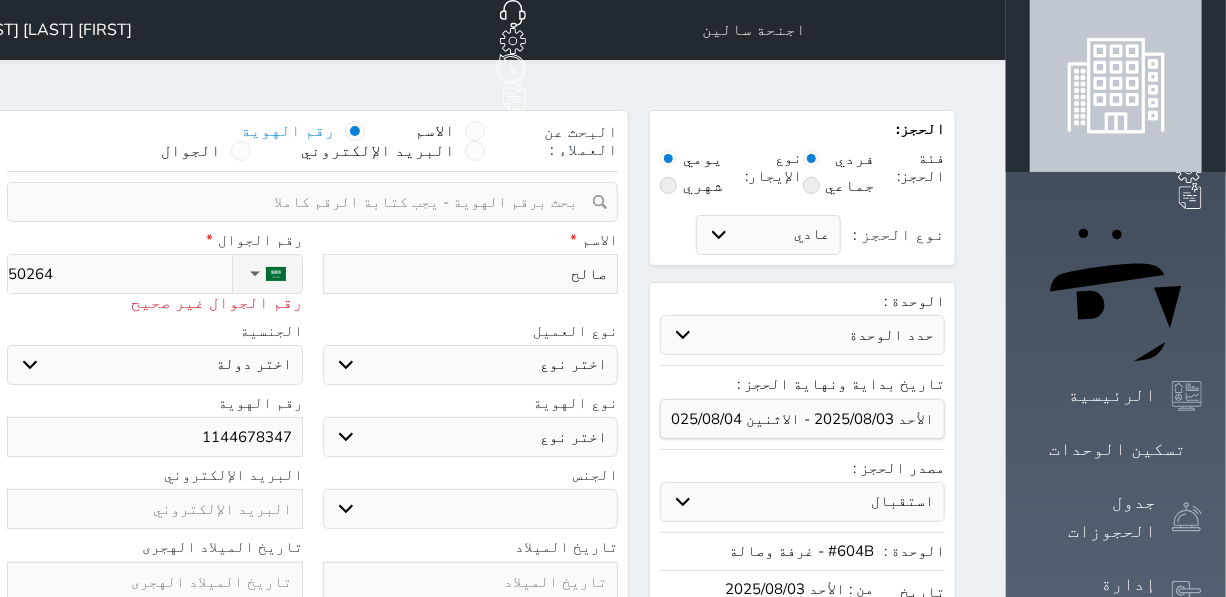 select 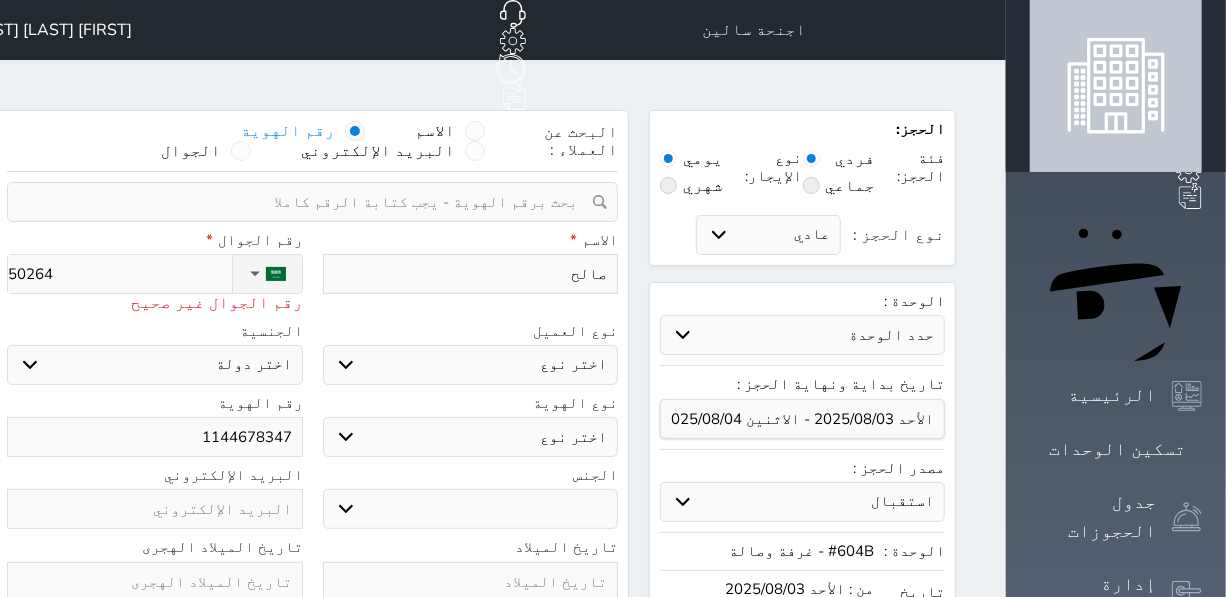 type on "502649" 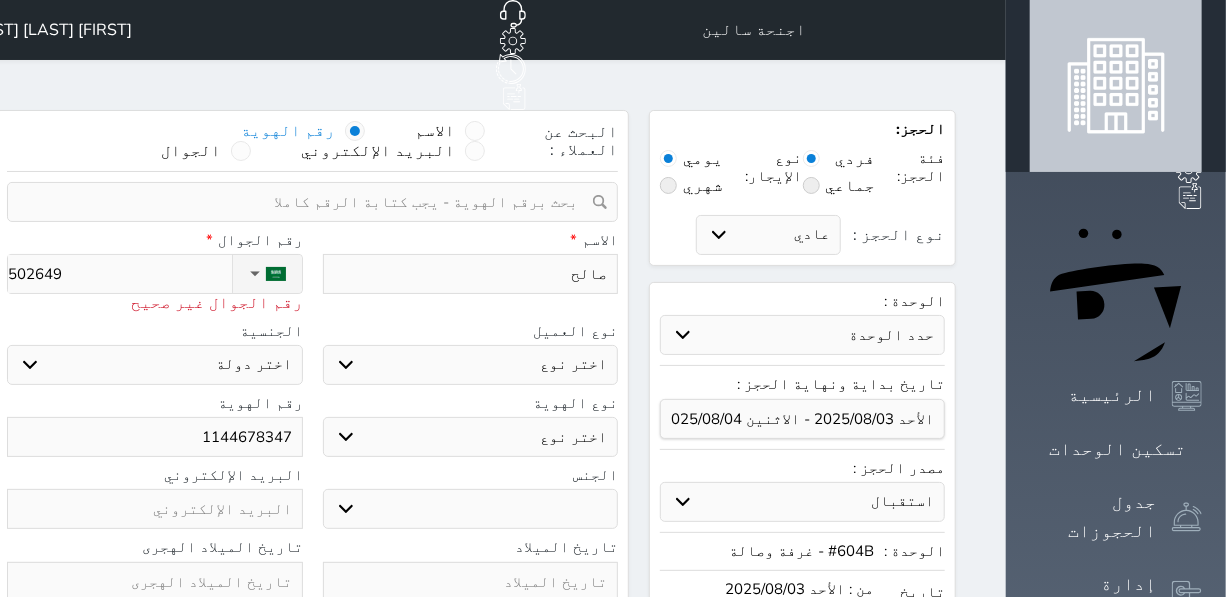 type on "5026491" 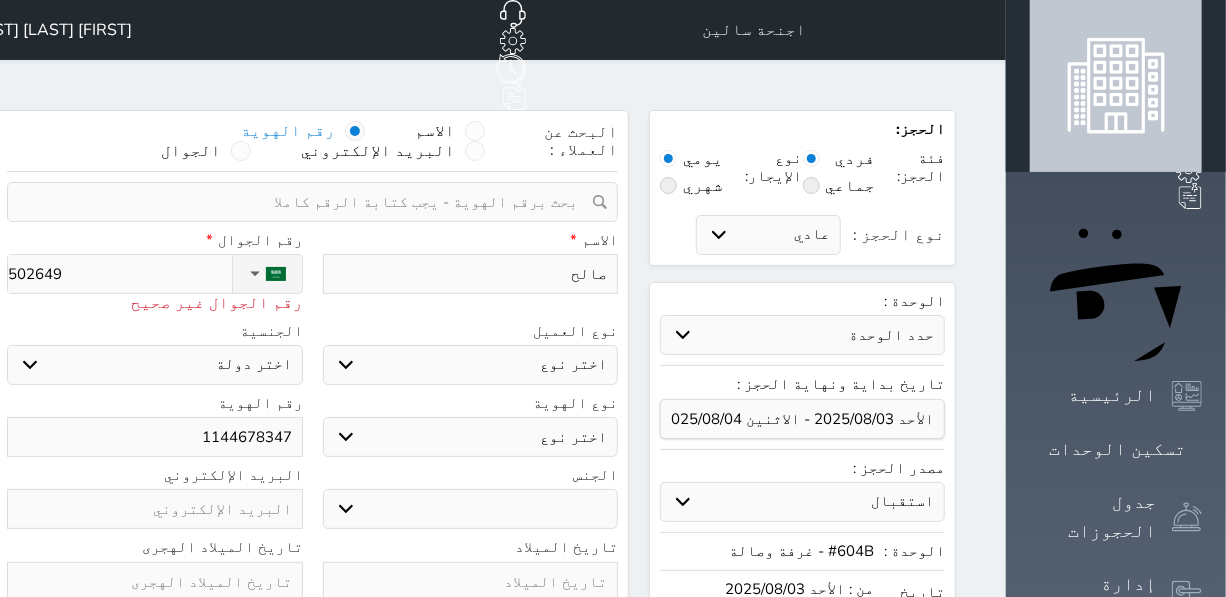 select 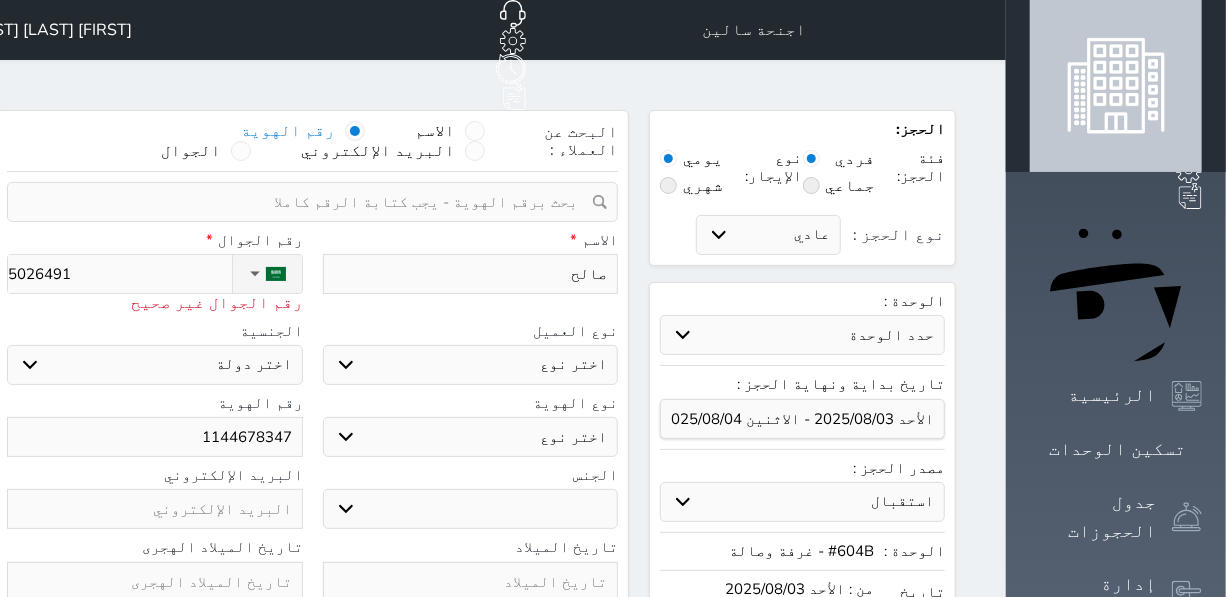 type on "50264916" 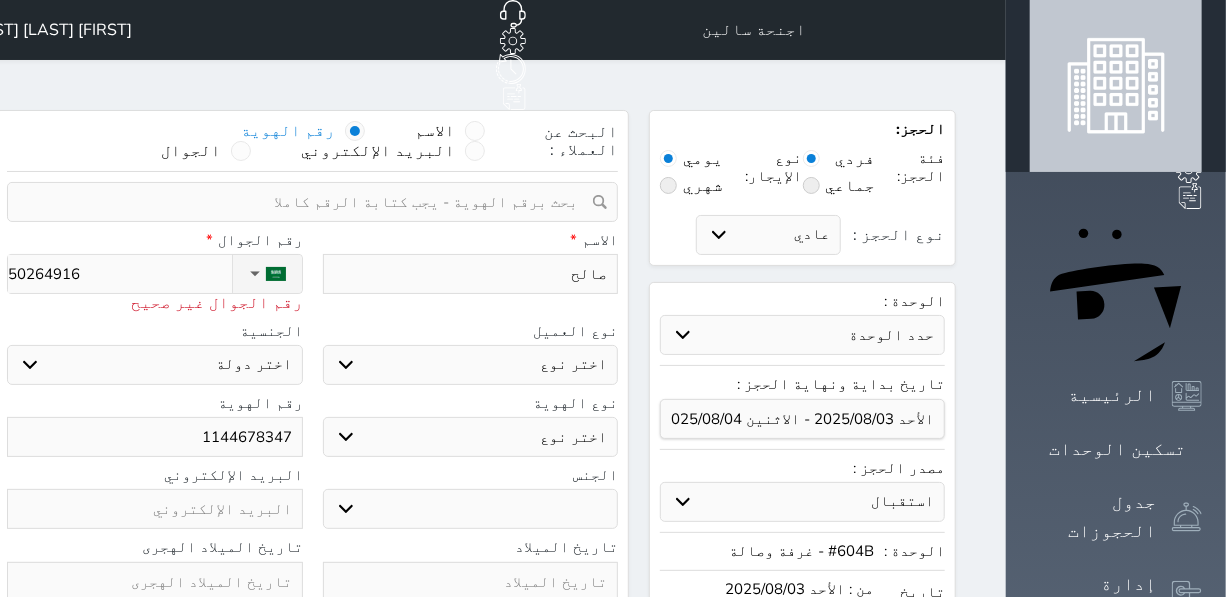 select 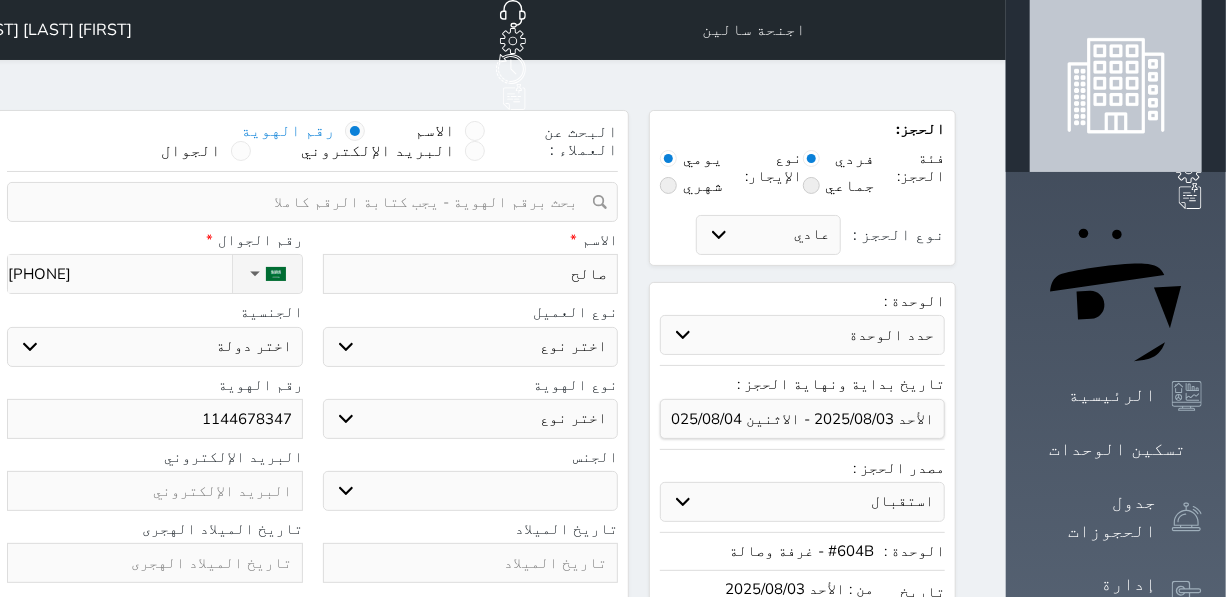 drag, startPoint x: 191, startPoint y: 217, endPoint x: 524, endPoint y: 190, distance: 334.0928 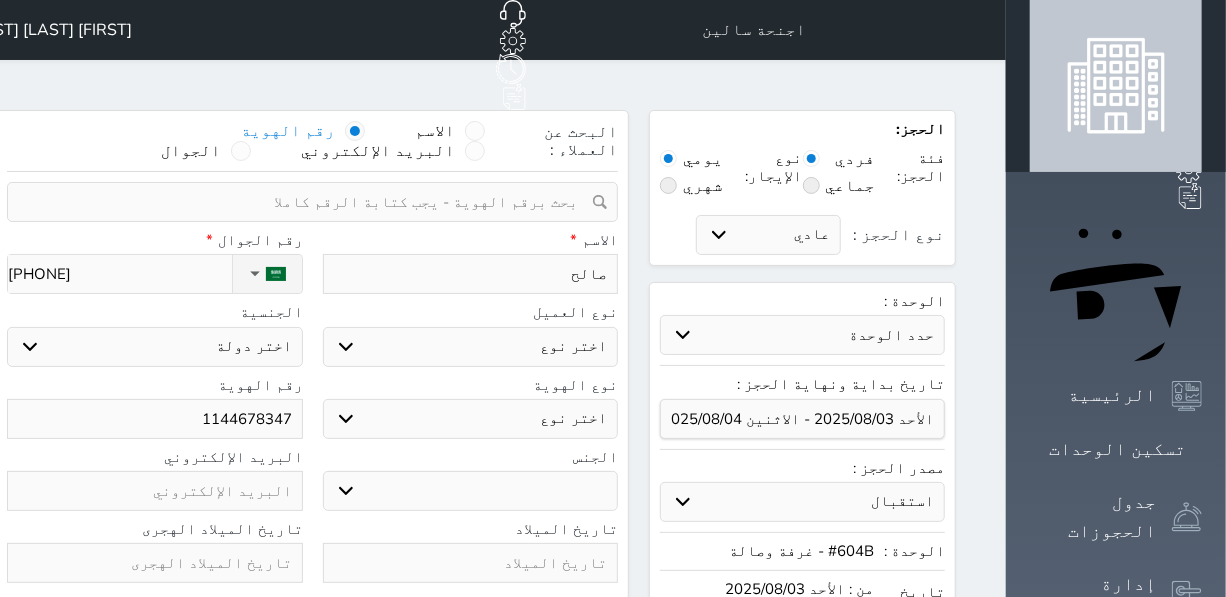 click on "[PHONE]" at bounding box center [119, 274] 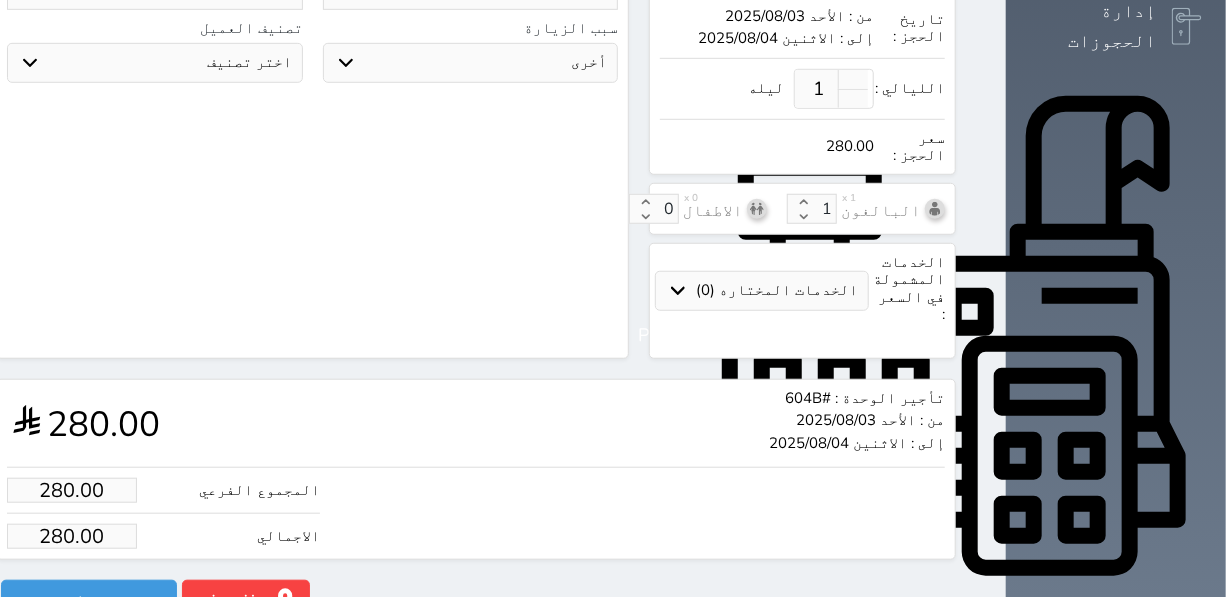 scroll, scrollTop: 589, scrollLeft: 0, axis: vertical 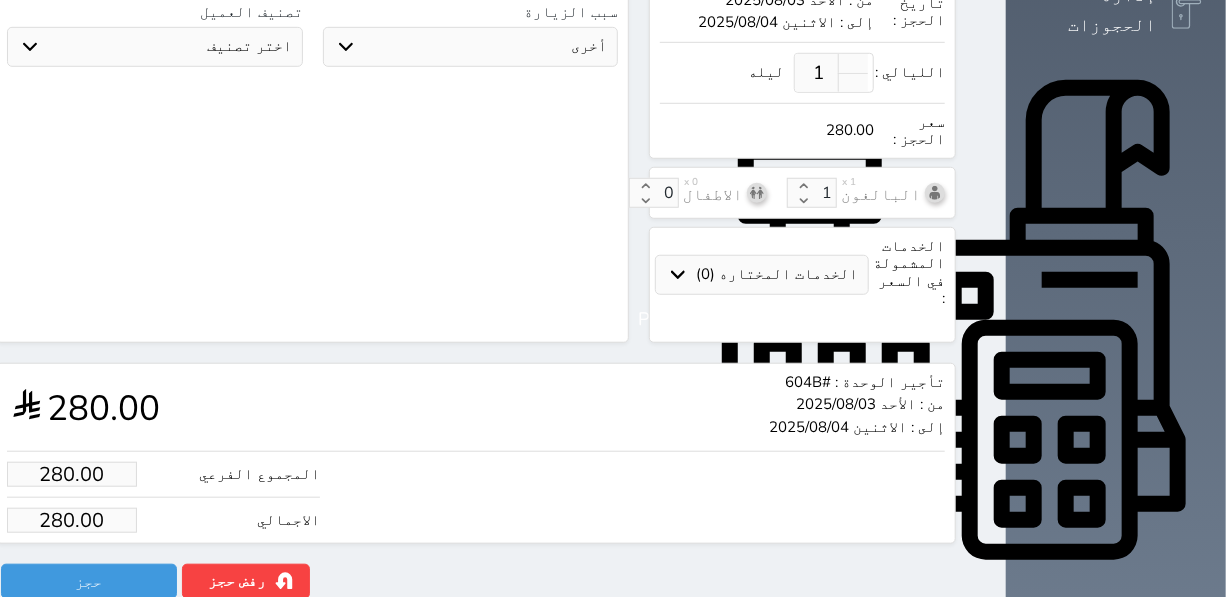type on "[PHONE]" 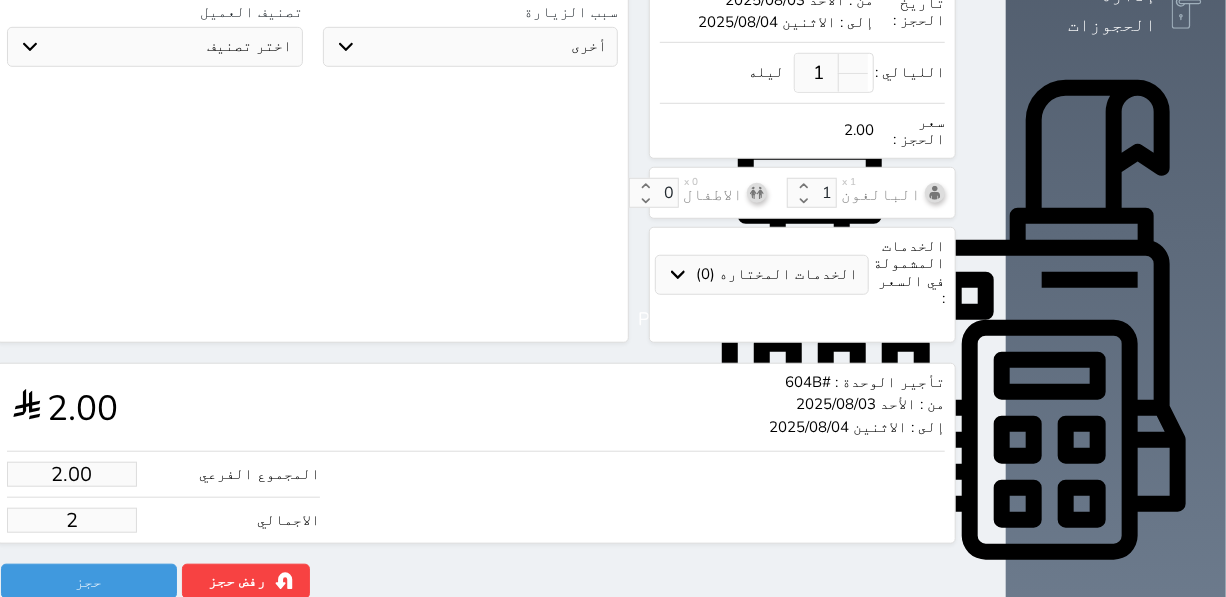 type on "20.00" 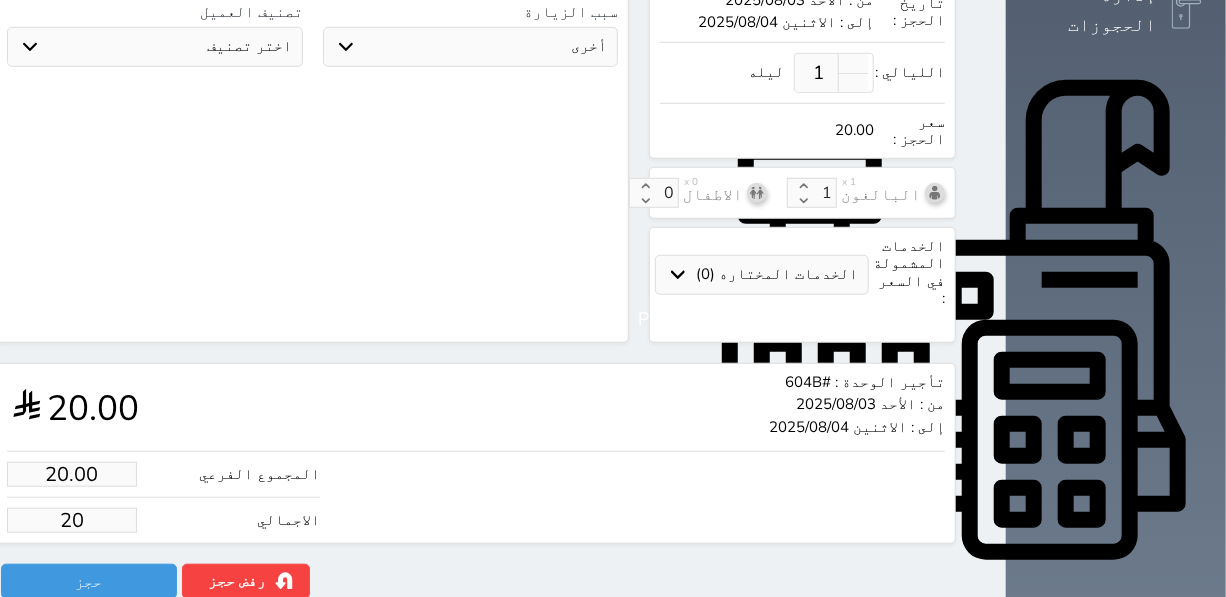 type on "200.00" 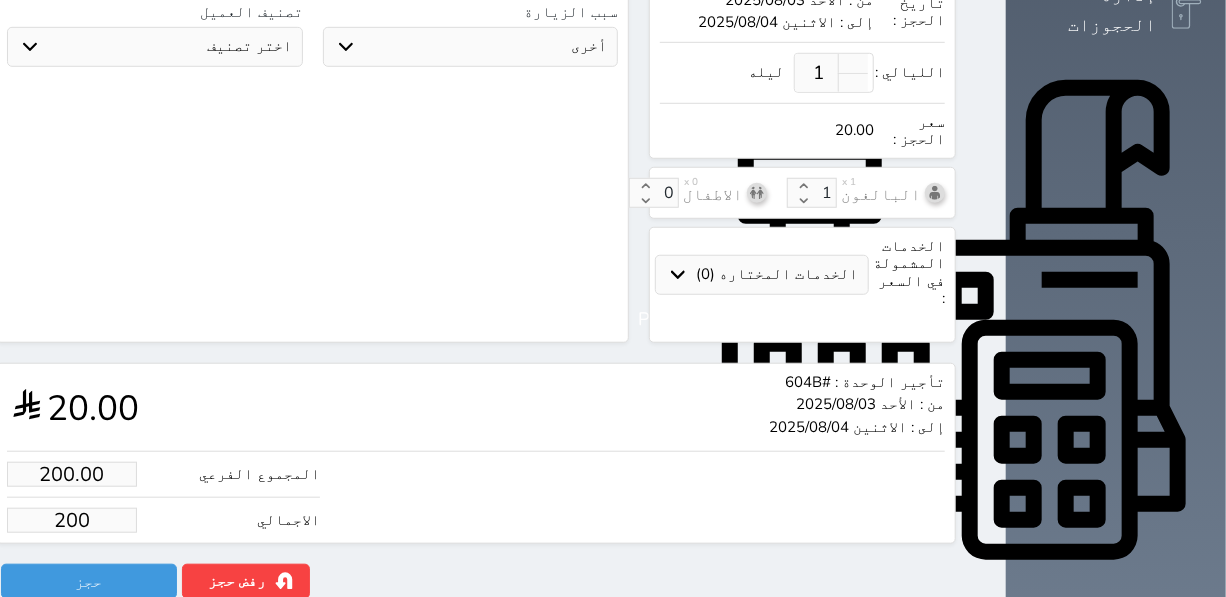 select 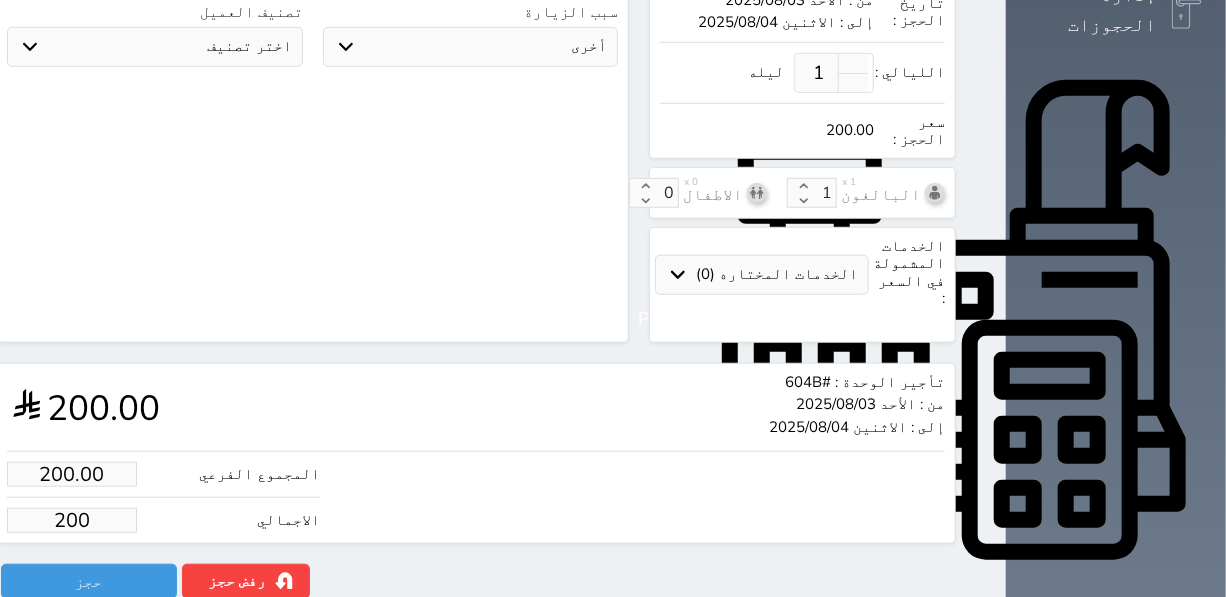click on "200" at bounding box center (72, 520) 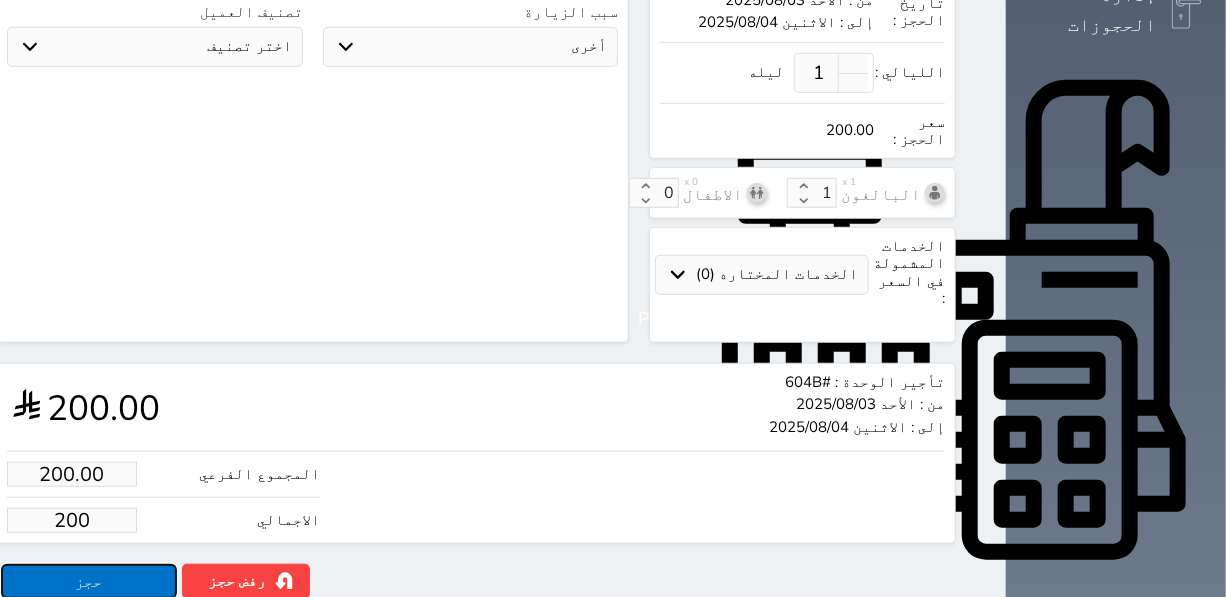 type on "200.00" 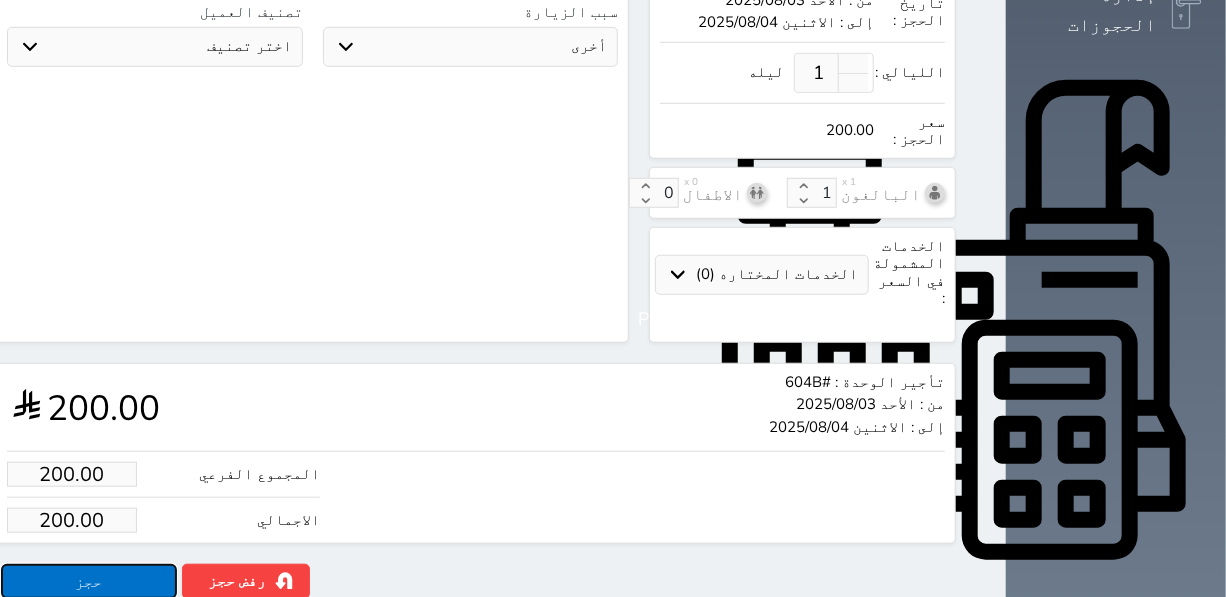 click on "حجز" at bounding box center [89, 581] 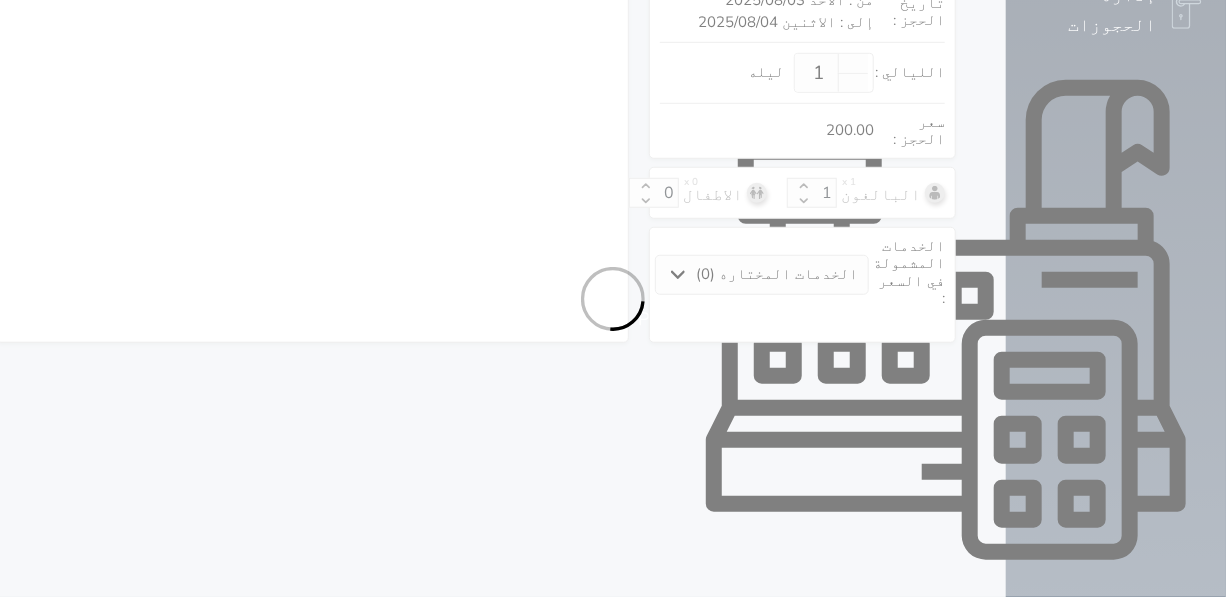 select 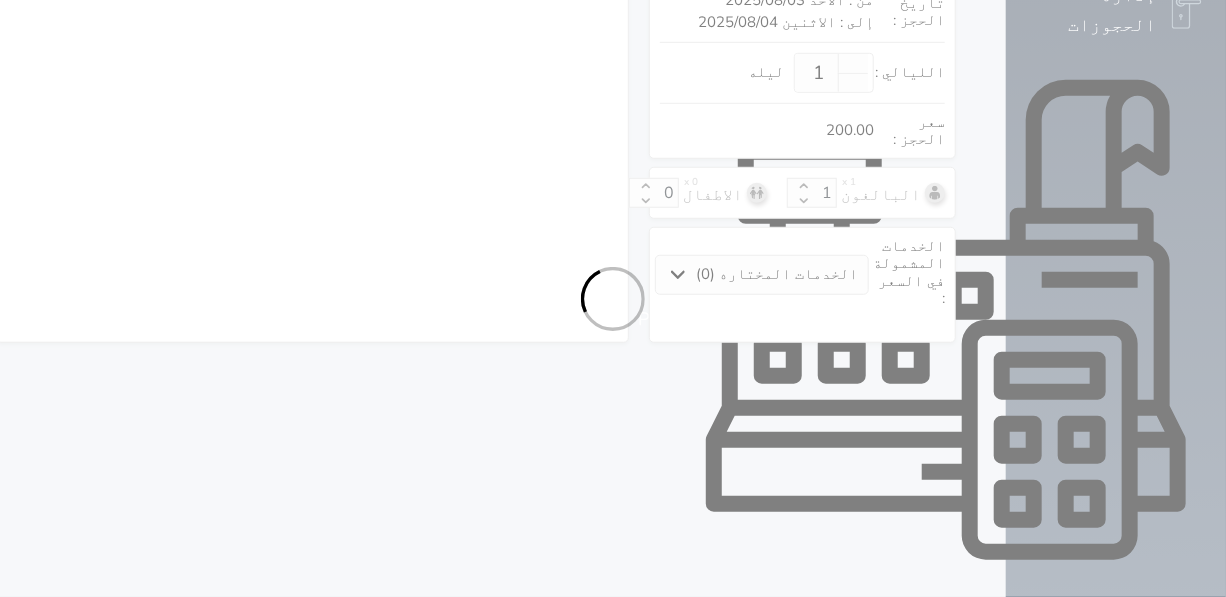 select on "7" 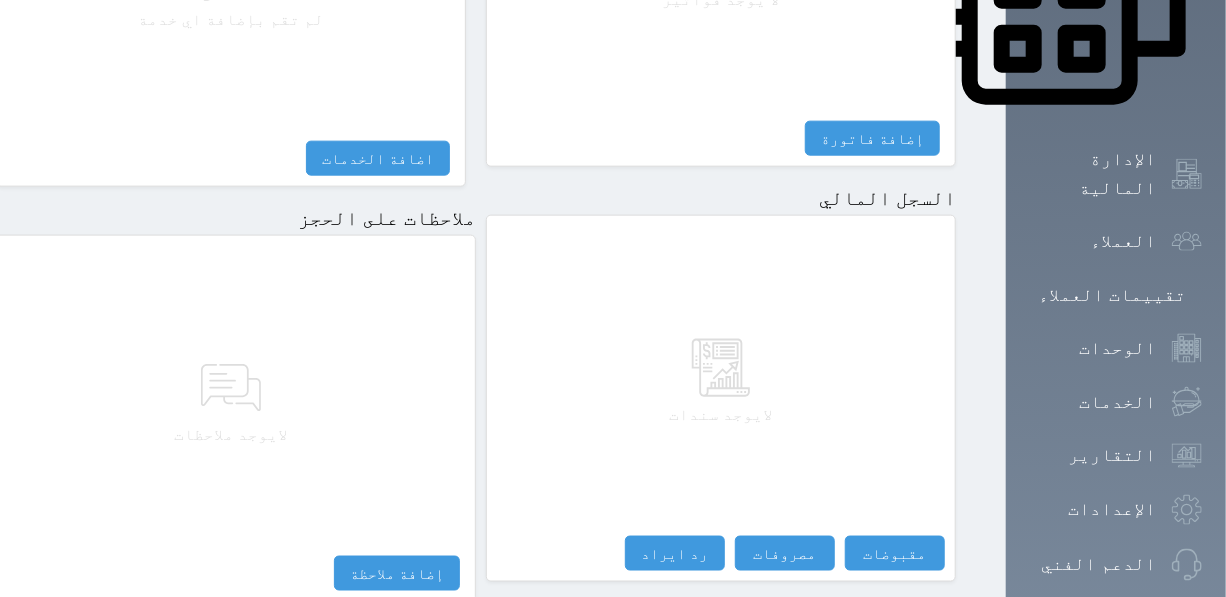 scroll, scrollTop: 1049, scrollLeft: 0, axis: vertical 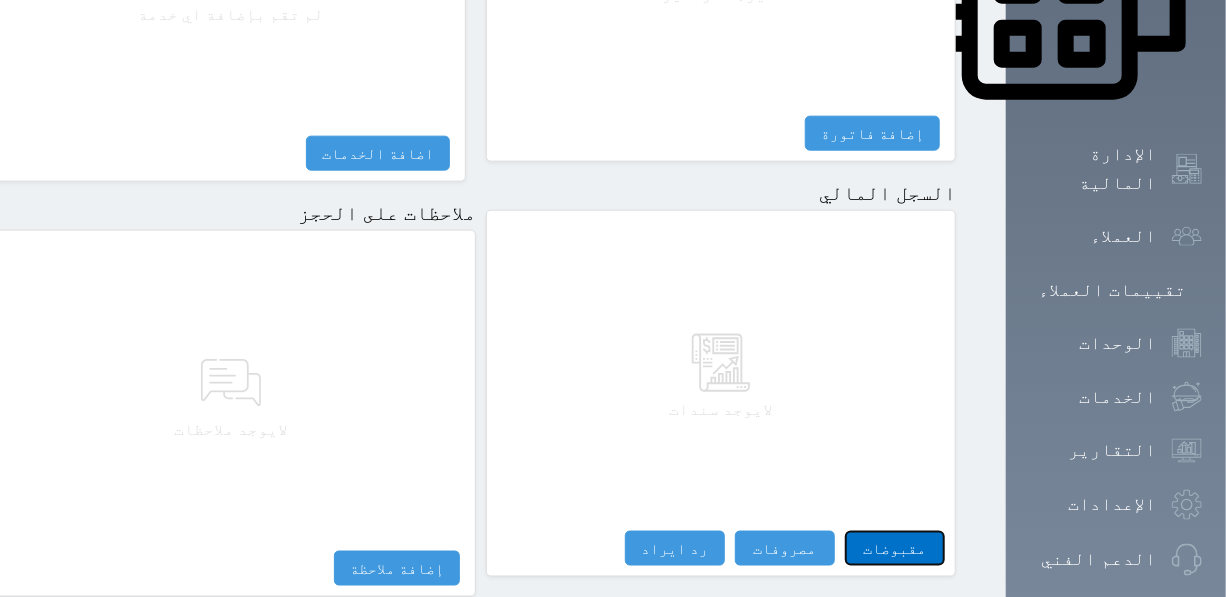 click on "مقبوضات" at bounding box center (895, 548) 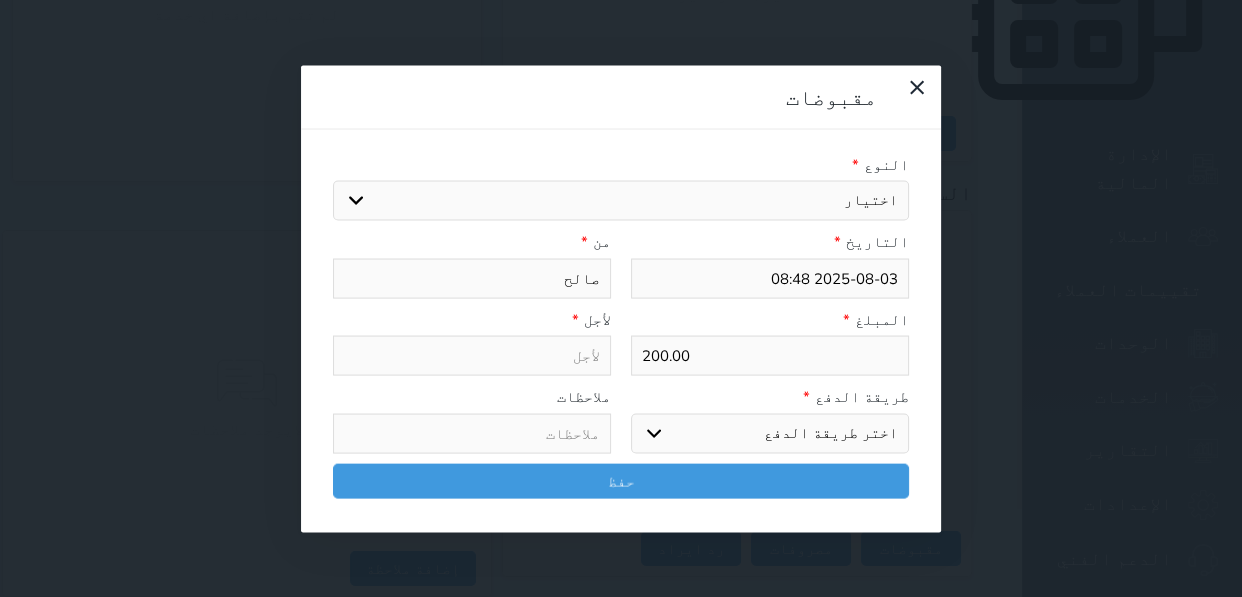 select 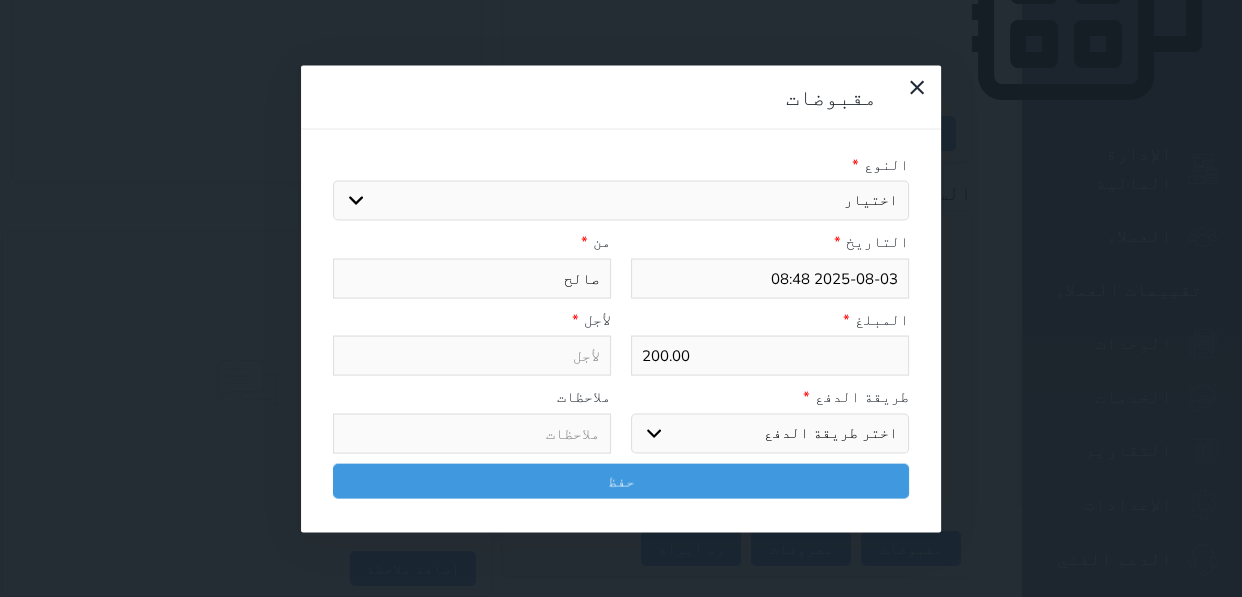 select 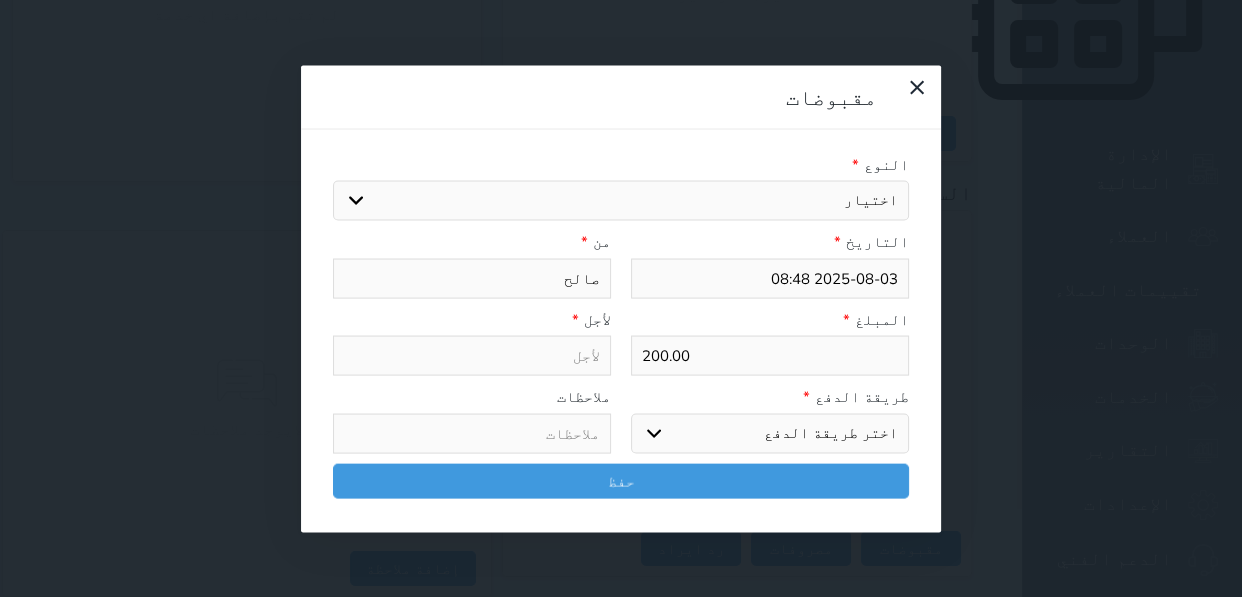 select on "150976" 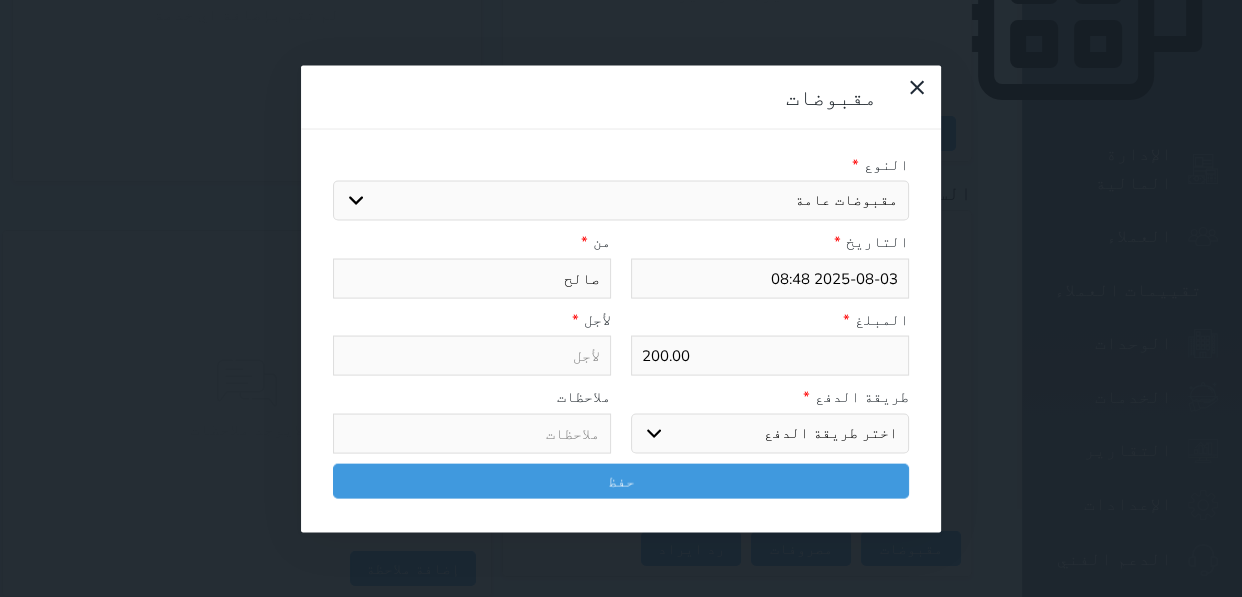 click on "اختيار   مقبوضات عامة قيمة إيجار فواتير تامين عربون لا ينطبق آخر مغسلة واي فاي - الإنترنت مواقف السيارات طعام الأغذية والمشروبات مشروبات المشروبات الباردة المشروبات الساخنة الإفطار غداء عشاء مخبز و كعك حمام سباحة الصالة الرياضية سبا و خدمات الجمال اختيار وإسقاط (خدمات النقل) ميني بار كابل - تلفزيون سرير إضافي تصفيف الشعر التسوق خدمات الجولات السياحية المنظمة خدمات الدليل السياحي" at bounding box center [621, 201] 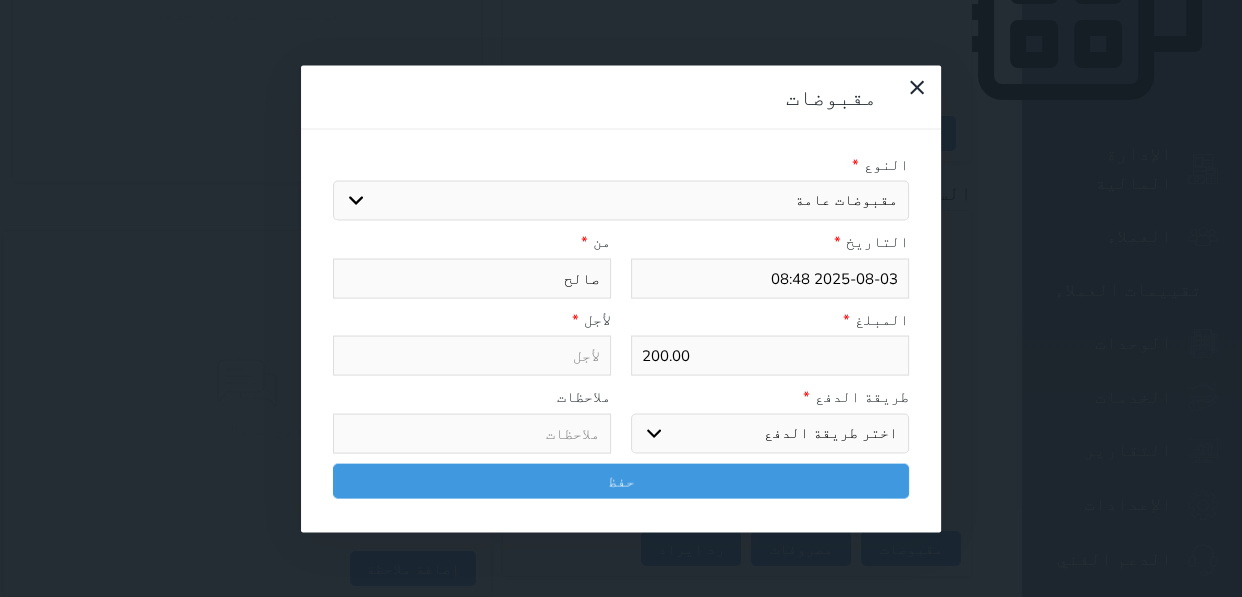 type on "مقبوضات عامة - الوحدة - 604B" 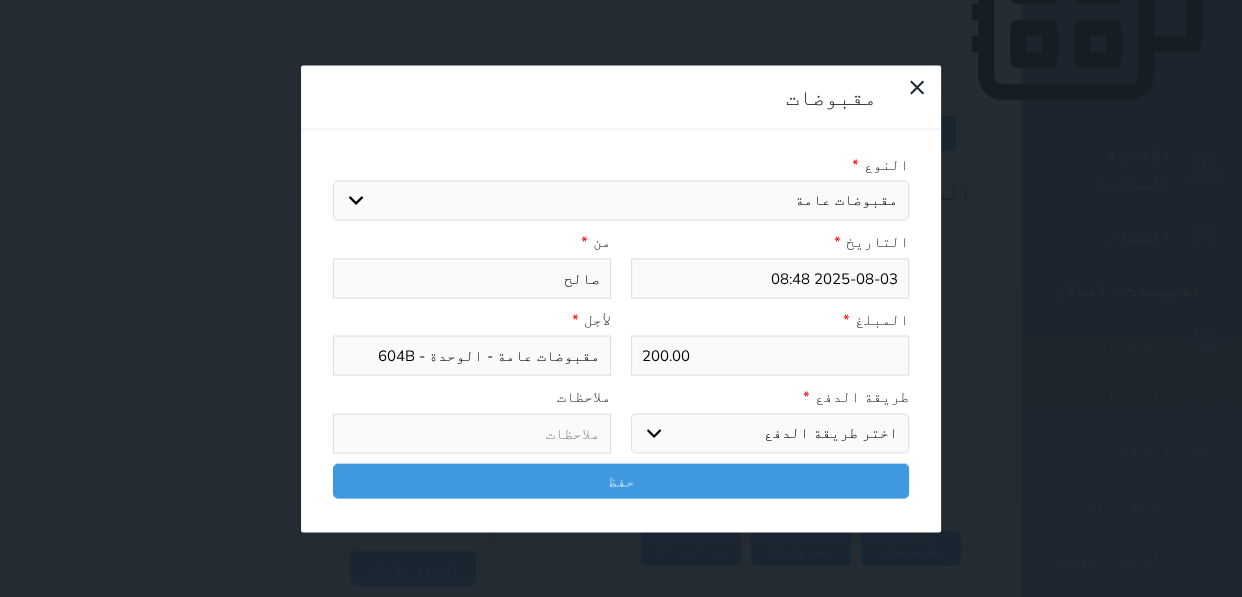 click on "اختر طريقة الدفع   دفع نقدى   تحويل بنكى   مدى   بطاقة ائتمان   آجل" at bounding box center [770, 433] 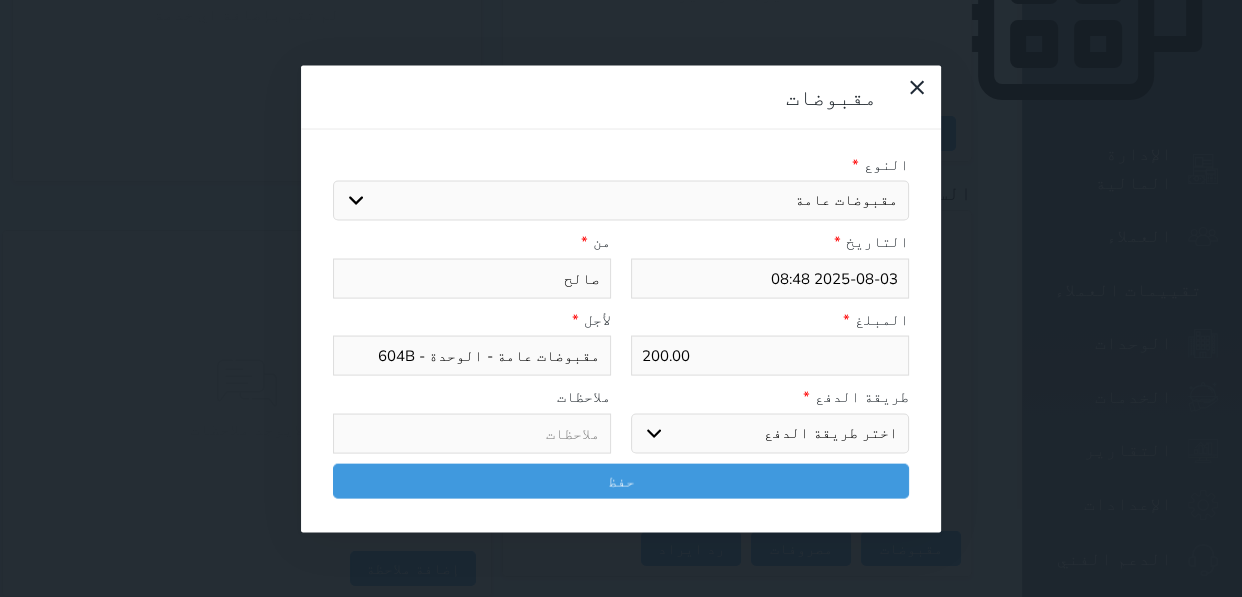 select on "mada" 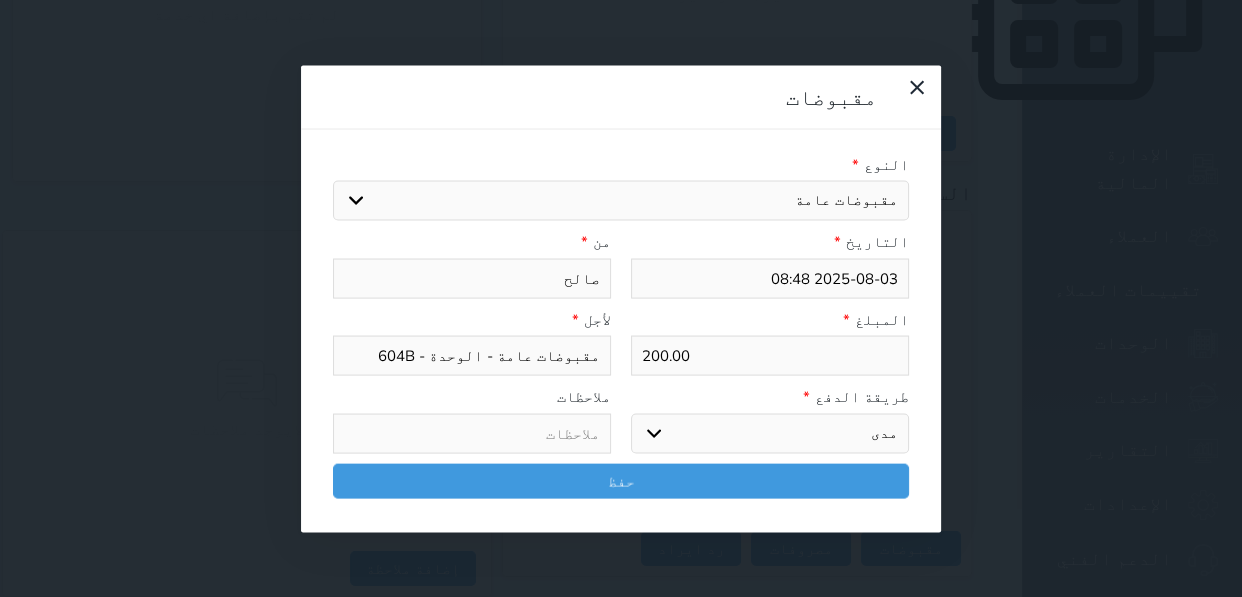 click on "اختر طريقة الدفع   دفع نقدى   تحويل بنكى   مدى   بطاقة ائتمان   آجل" at bounding box center [770, 433] 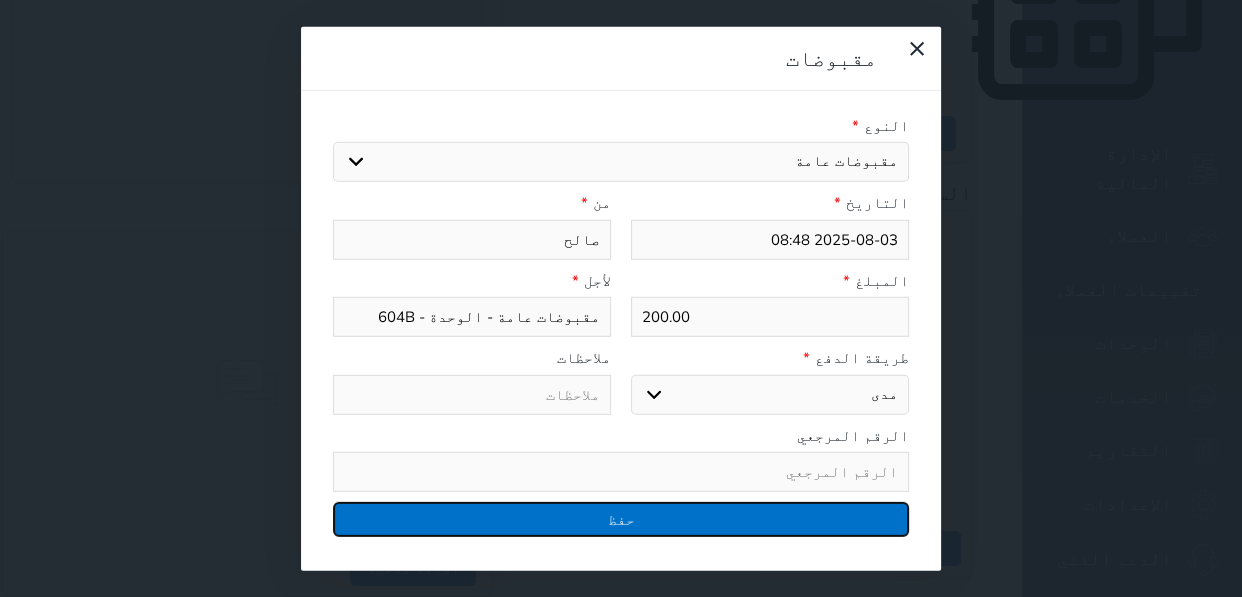 click on "حفظ" at bounding box center [621, 519] 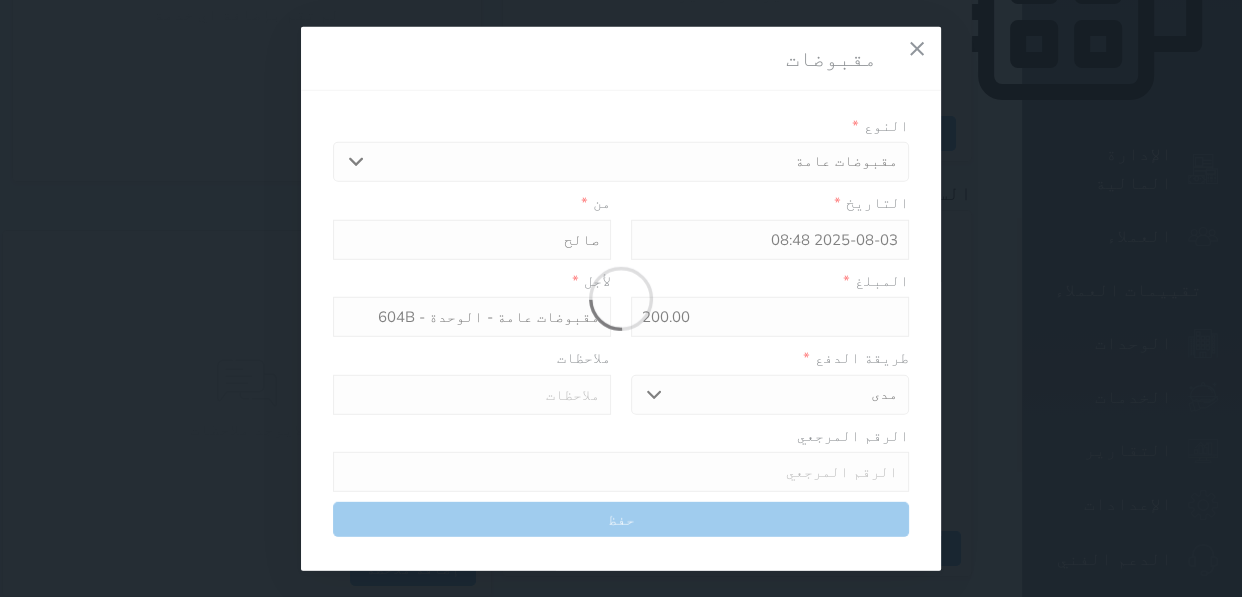 select 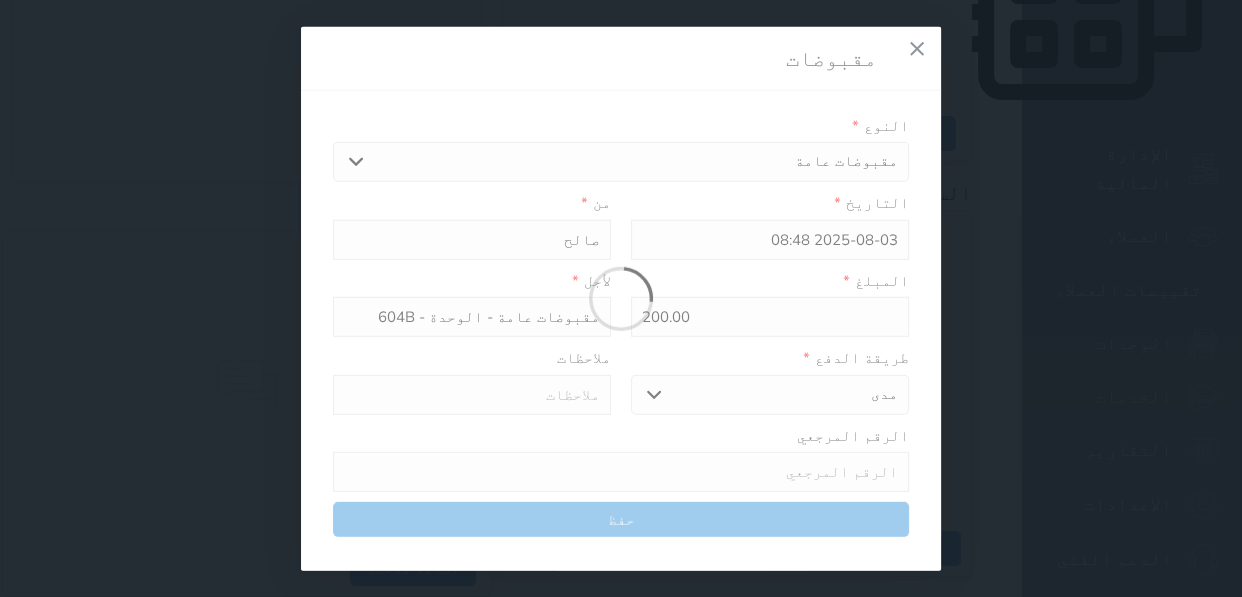 type 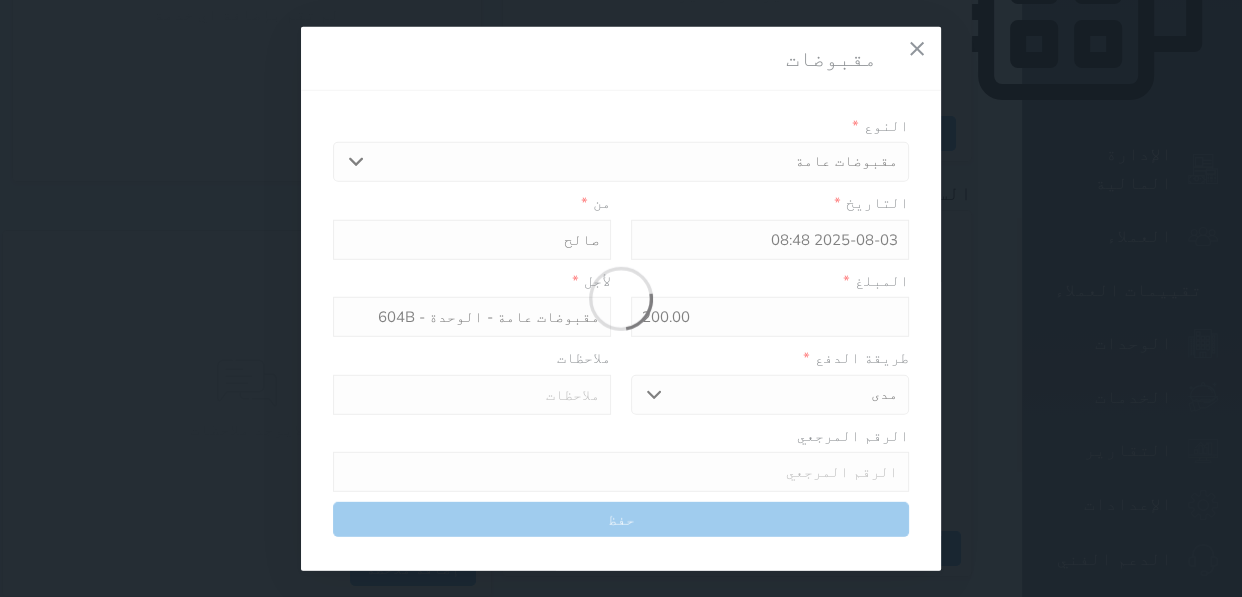 type on "0" 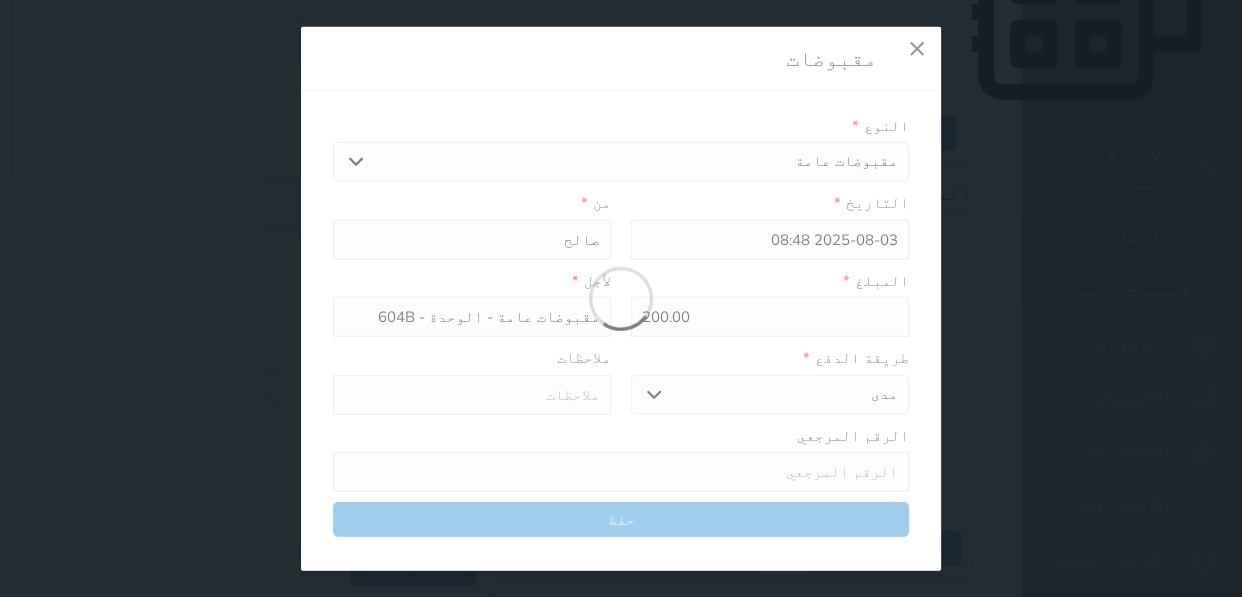 select 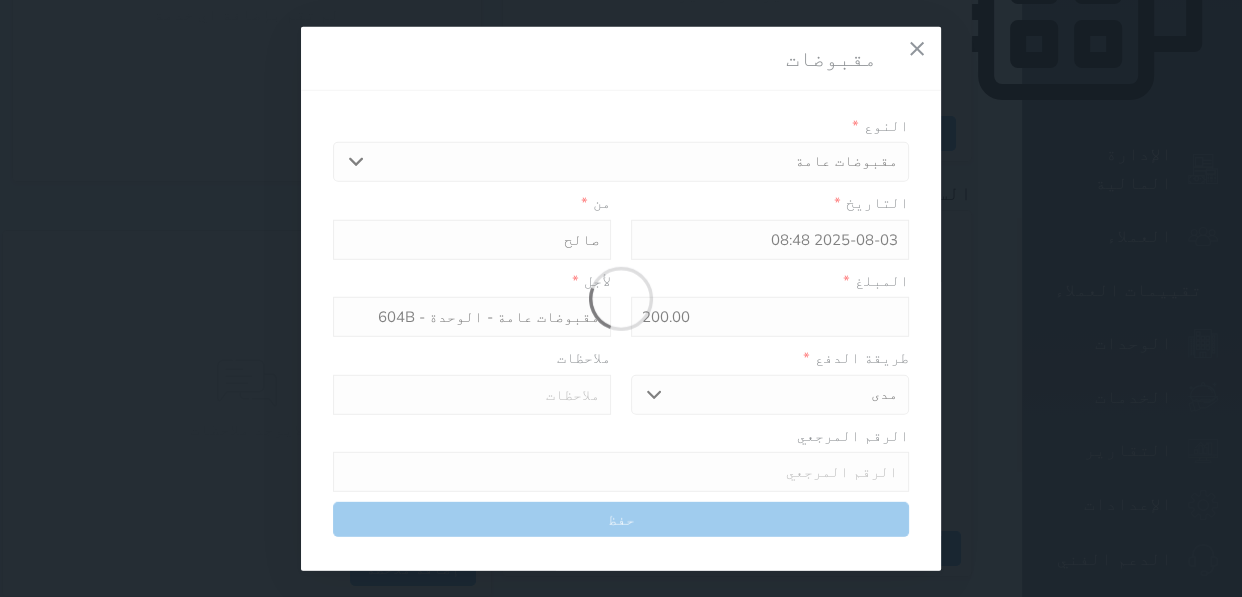 type on "0" 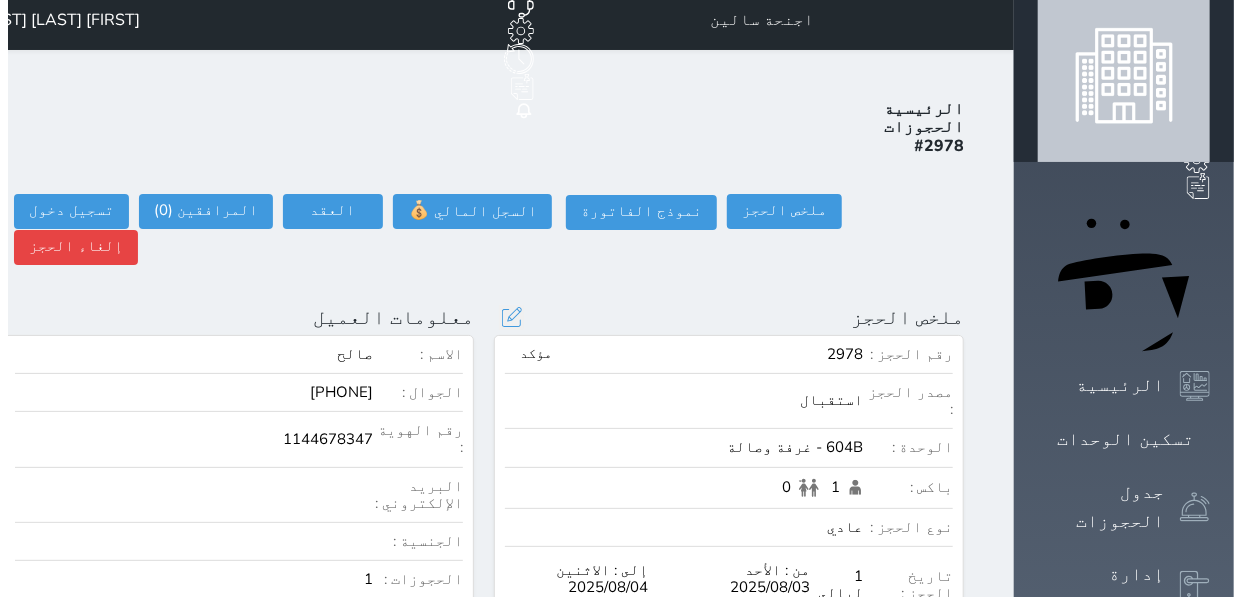 scroll, scrollTop: 0, scrollLeft: 0, axis: both 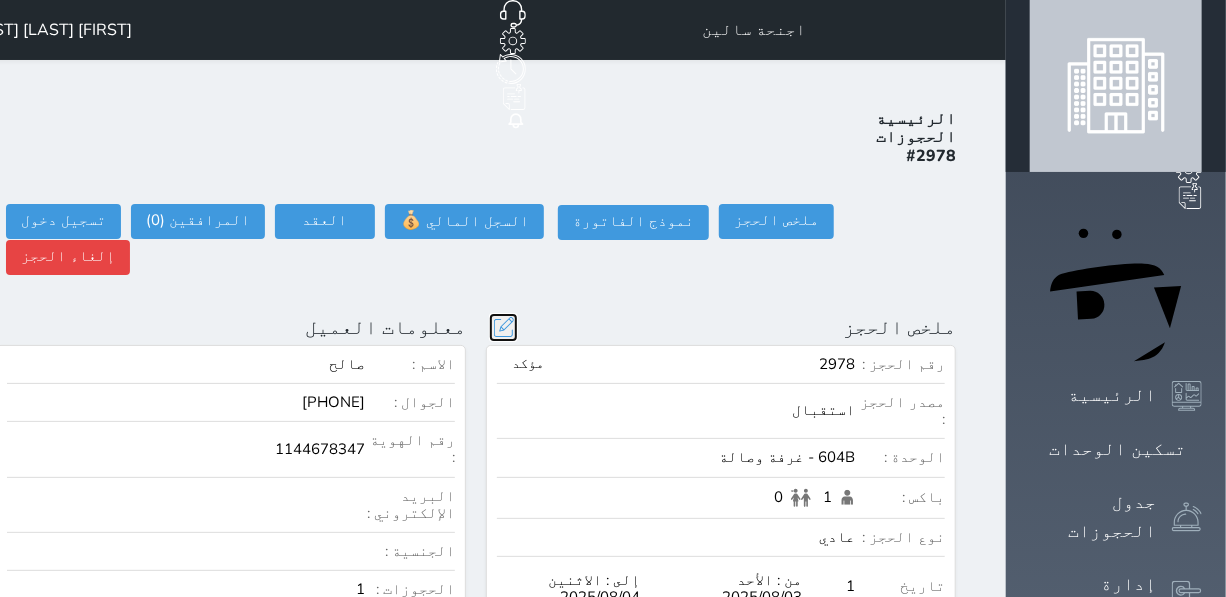 click at bounding box center (503, 327) 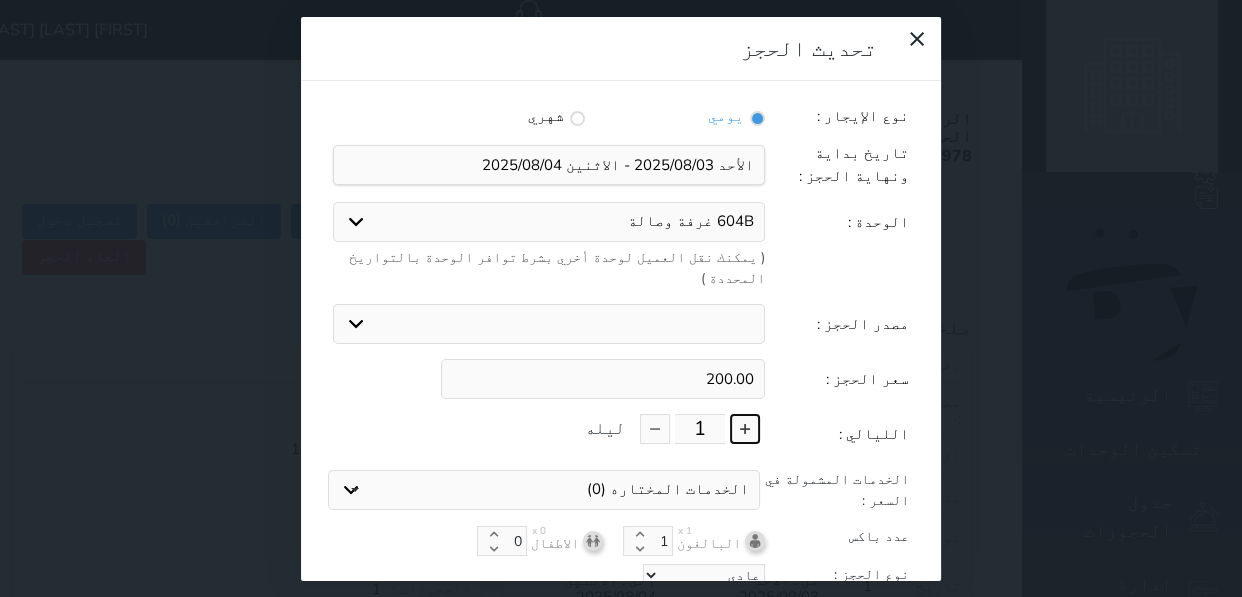 click at bounding box center (745, 429) 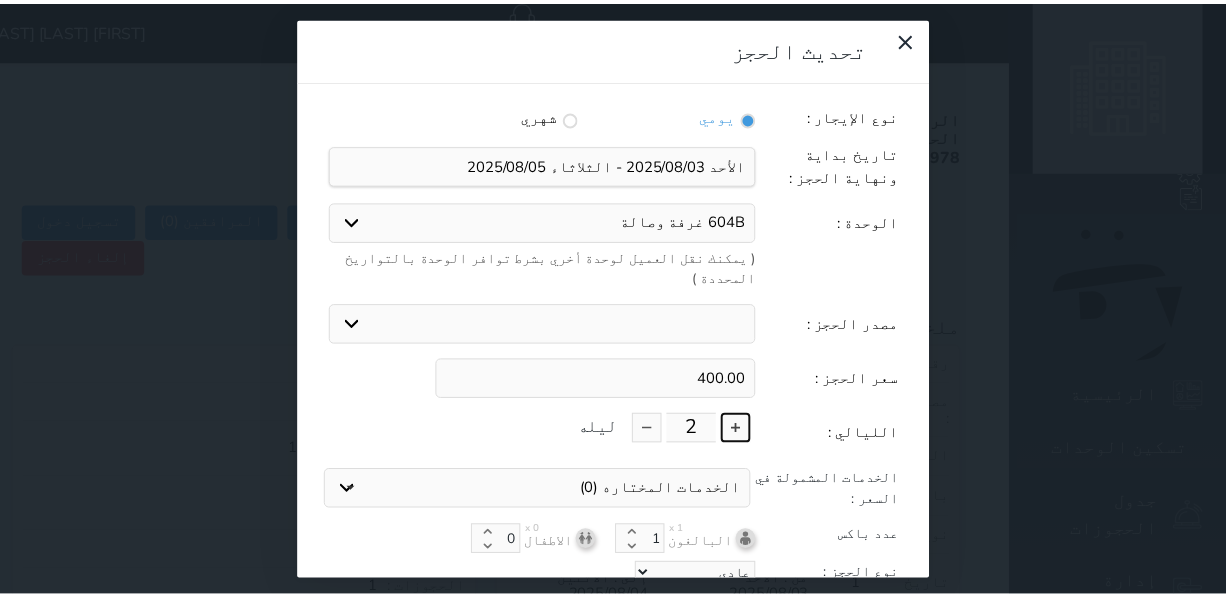 scroll, scrollTop: 44, scrollLeft: 0, axis: vertical 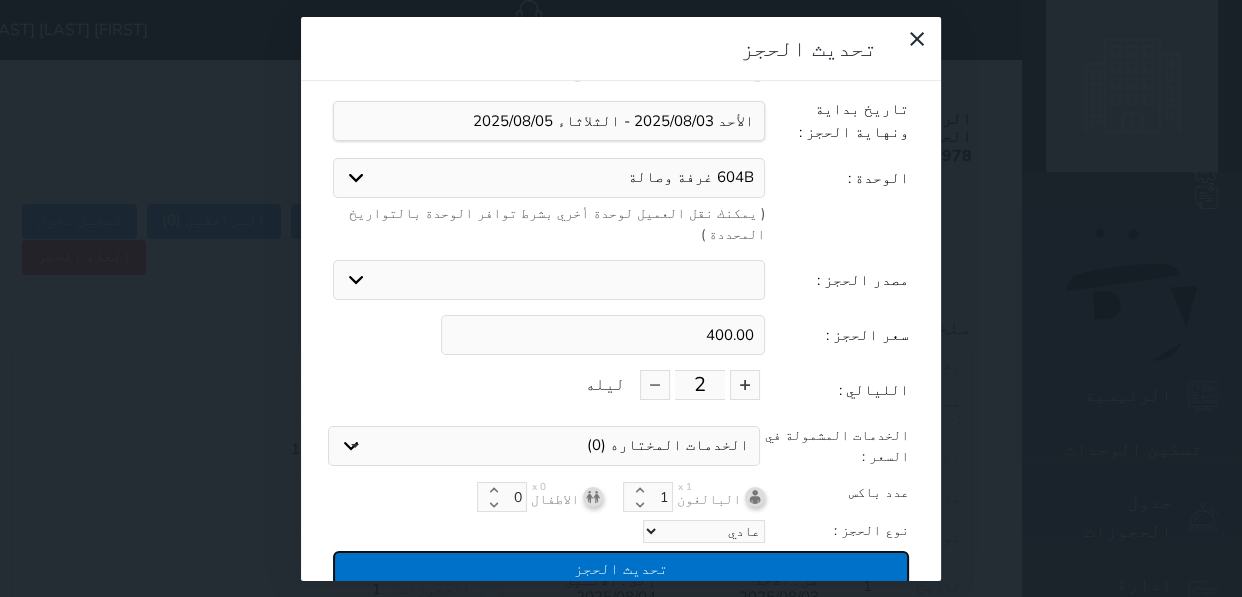click on "تحديث الحجز" at bounding box center [621, 568] 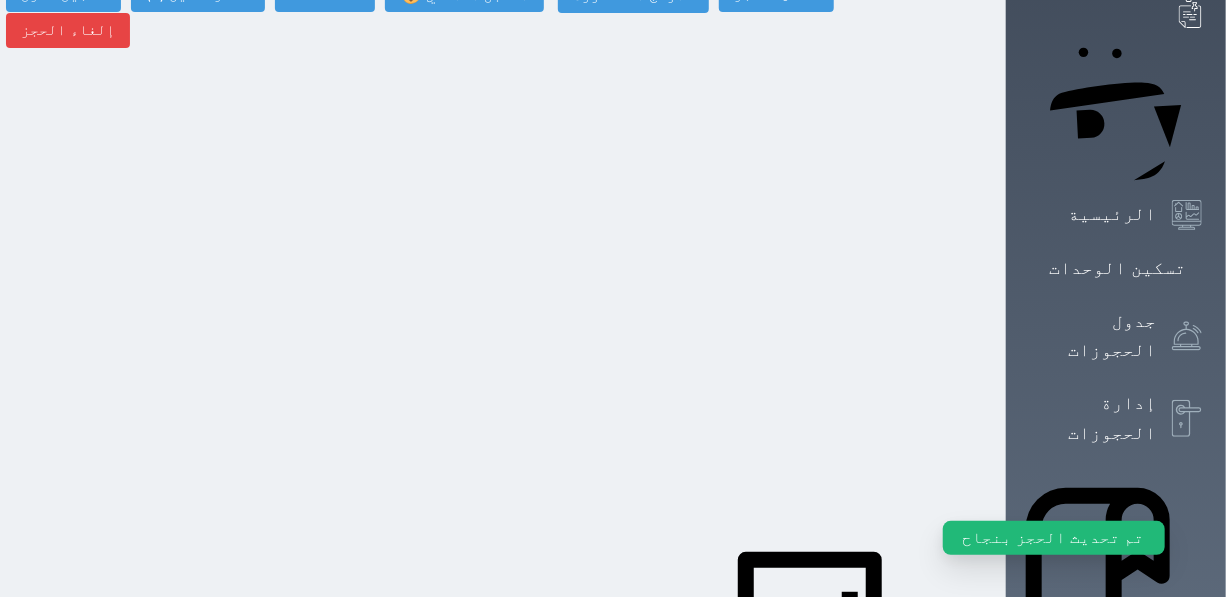 select 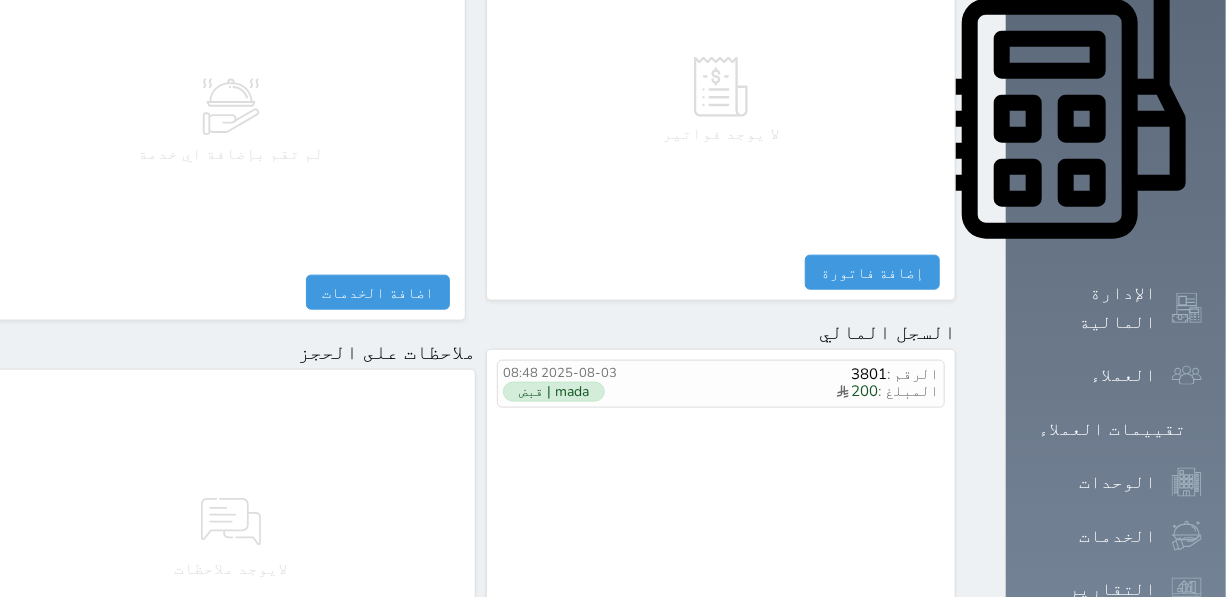 scroll, scrollTop: 909, scrollLeft: 0, axis: vertical 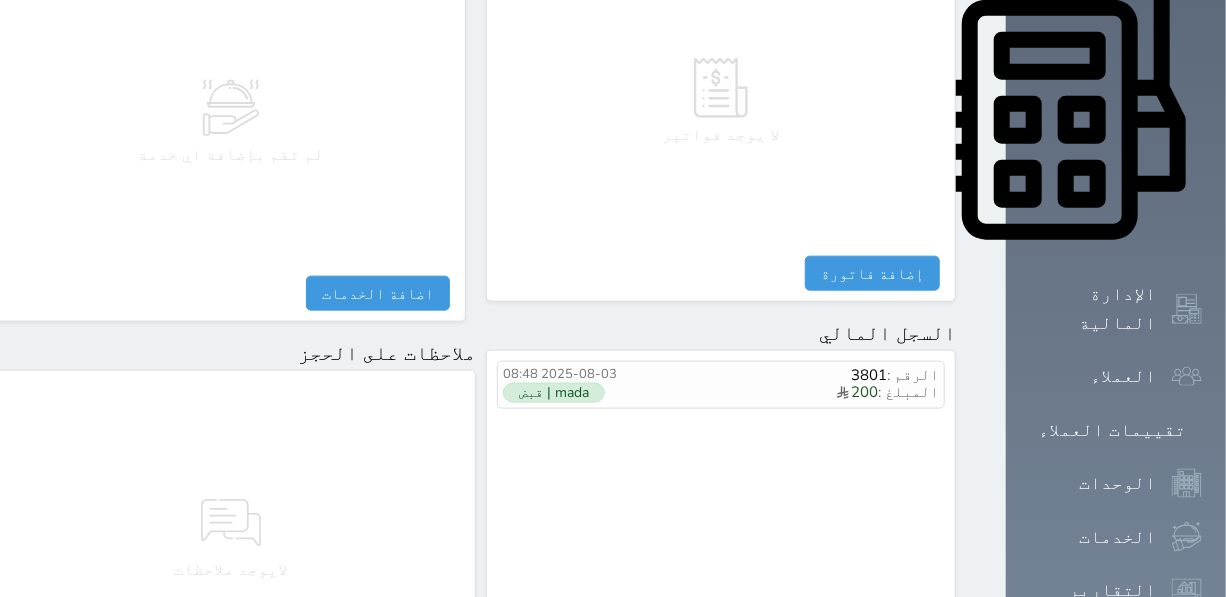 click on "مقبوضات" at bounding box center (895, 688) 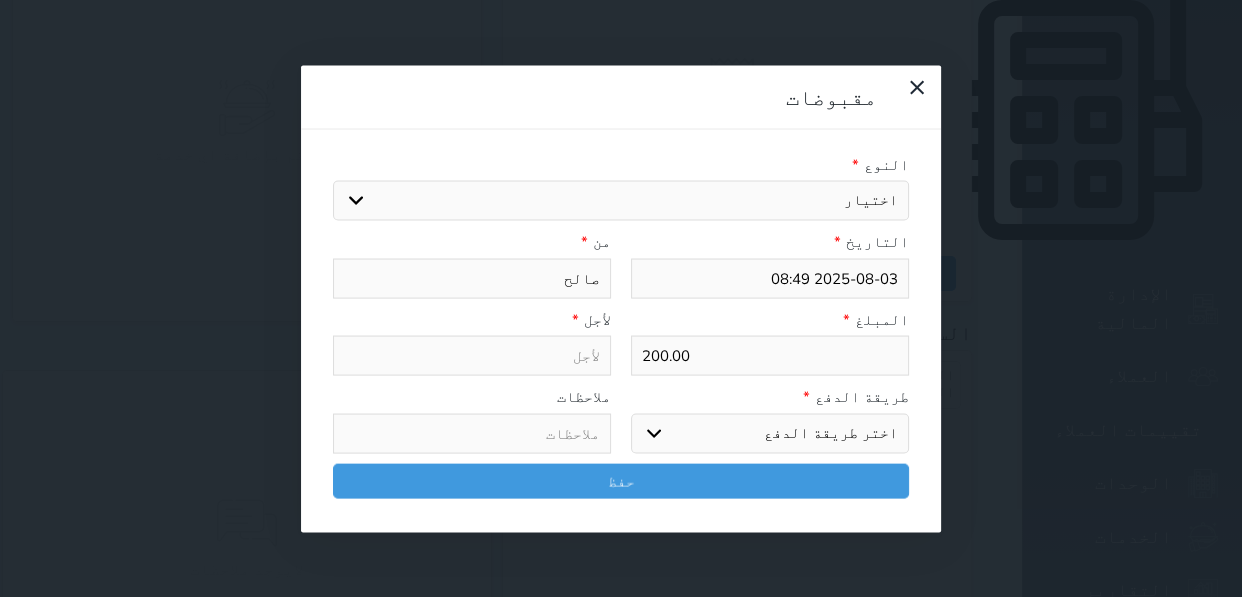 select 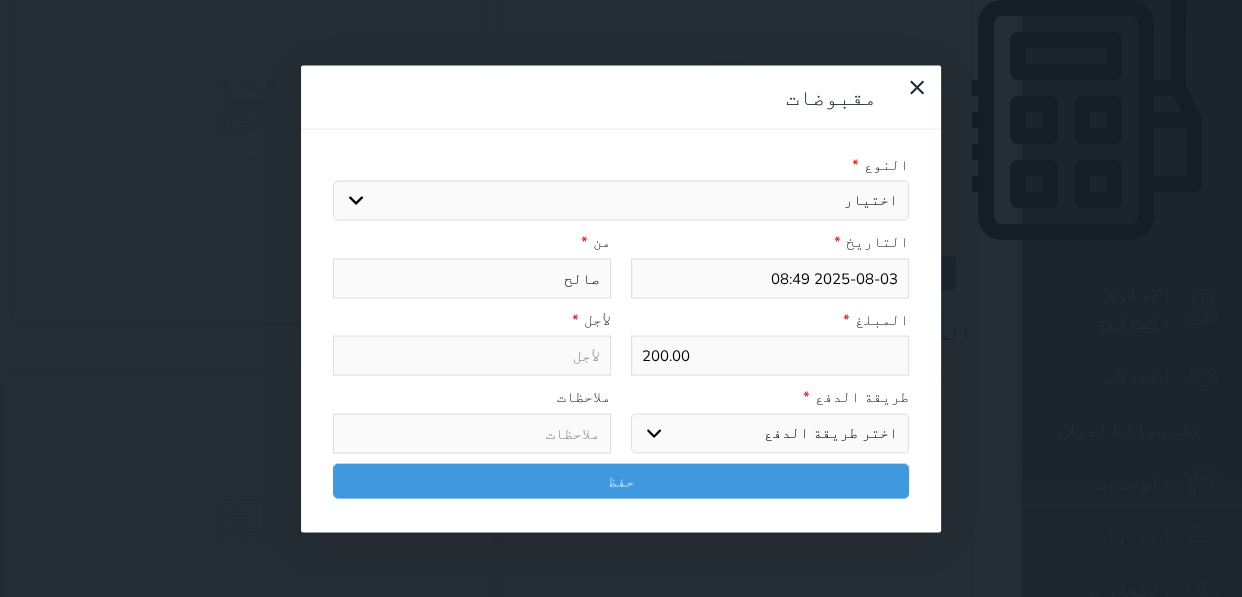 select 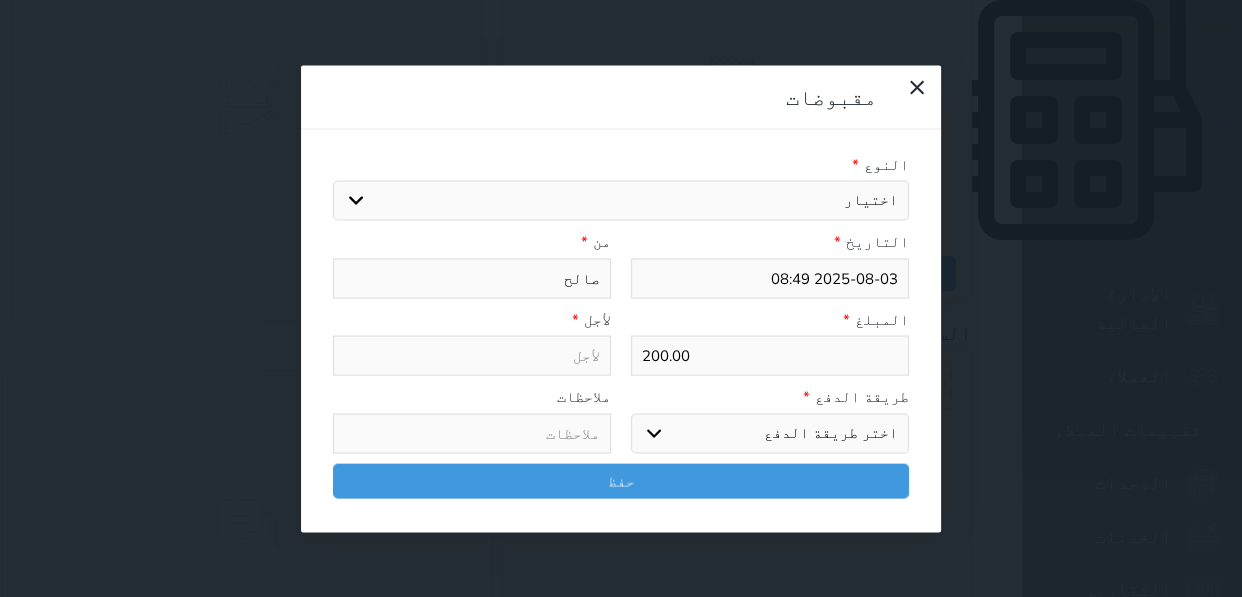 select on "150976" 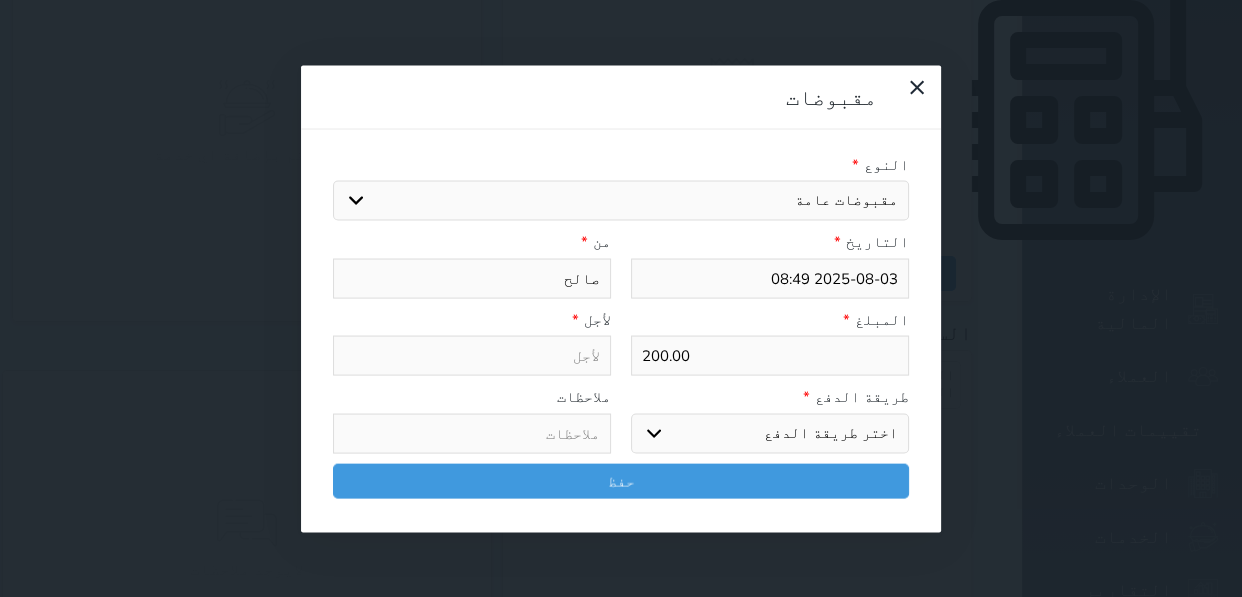 click on "اختيار   مقبوضات عامة قيمة إيجار فواتير تامين عربون لا ينطبق آخر مغسلة واي فاي - الإنترنت مواقف السيارات طعام الأغذية والمشروبات مشروبات المشروبات الباردة المشروبات الساخنة الإفطار غداء عشاء مخبز و كعك حمام سباحة الصالة الرياضية سبا و خدمات الجمال اختيار وإسقاط (خدمات النقل) ميني بار كابل - تلفزيون سرير إضافي تصفيف الشعر التسوق خدمات الجولات السياحية المنظمة خدمات الدليل السياحي" at bounding box center (621, 201) 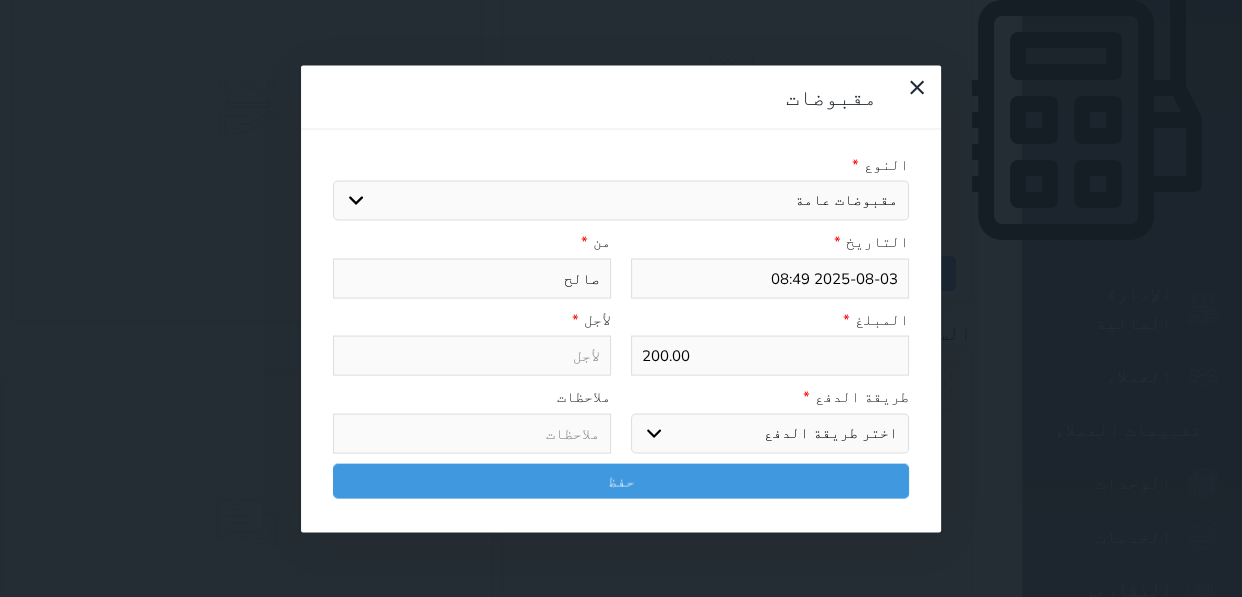 click on "اختر طريقة الدفع   دفع نقدى   تحويل بنكى   مدى   بطاقة ائتمان   آجل" at bounding box center (770, 433) 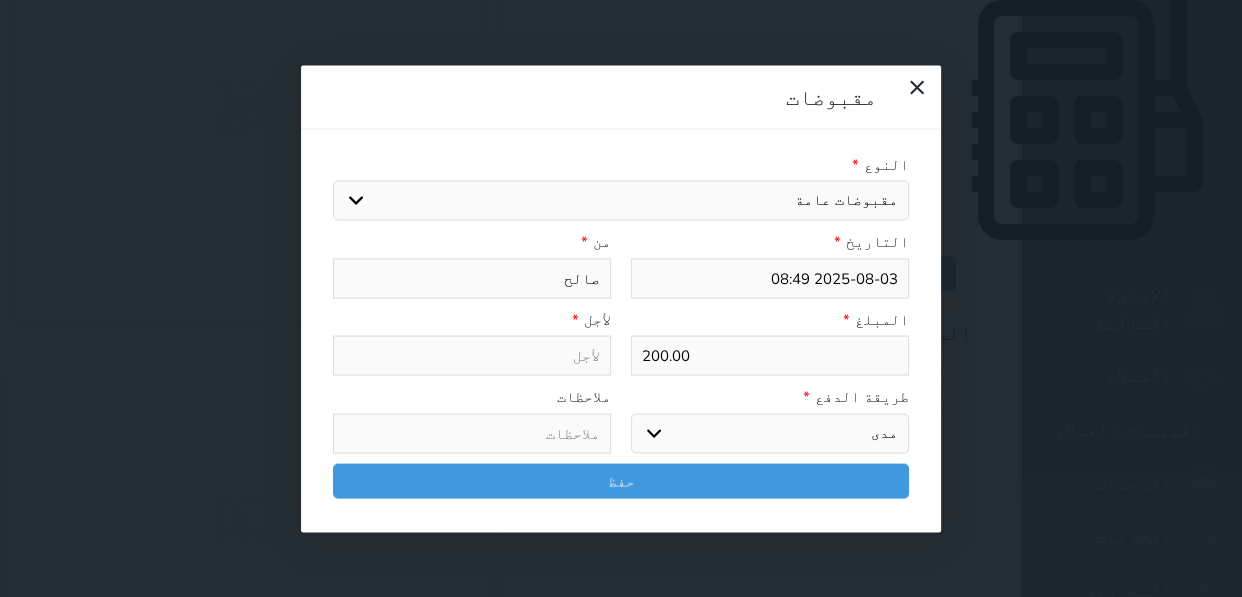 click on "اختر طريقة الدفع   دفع نقدى   تحويل بنكى   مدى   بطاقة ائتمان   آجل" at bounding box center (770, 433) 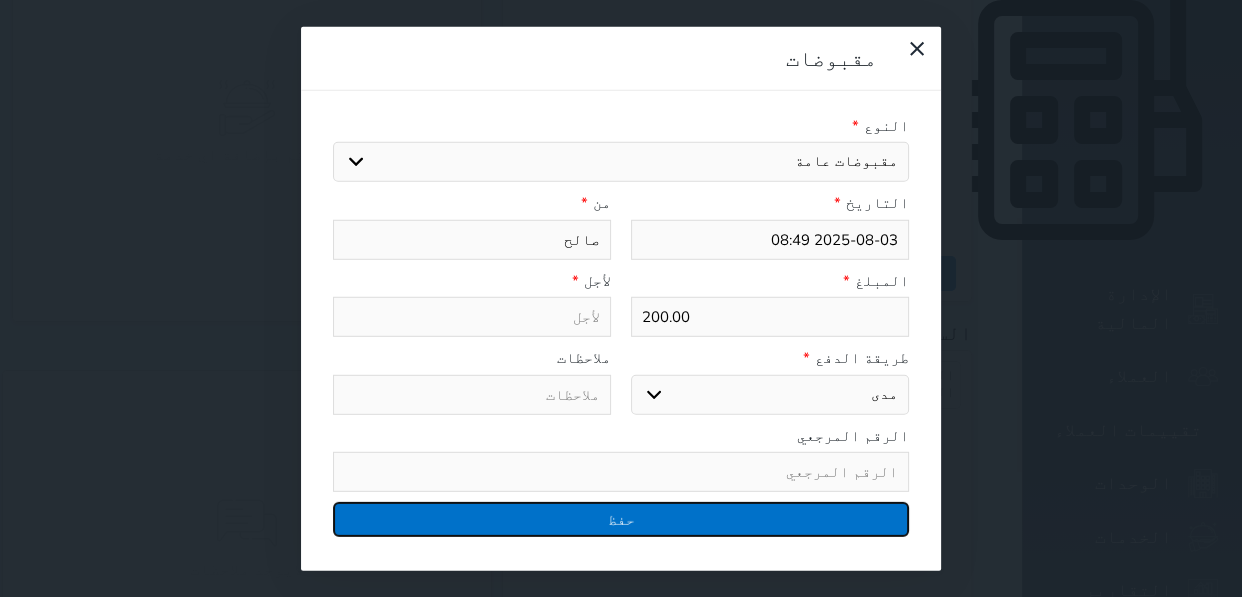 click on "حفظ" at bounding box center (621, 519) 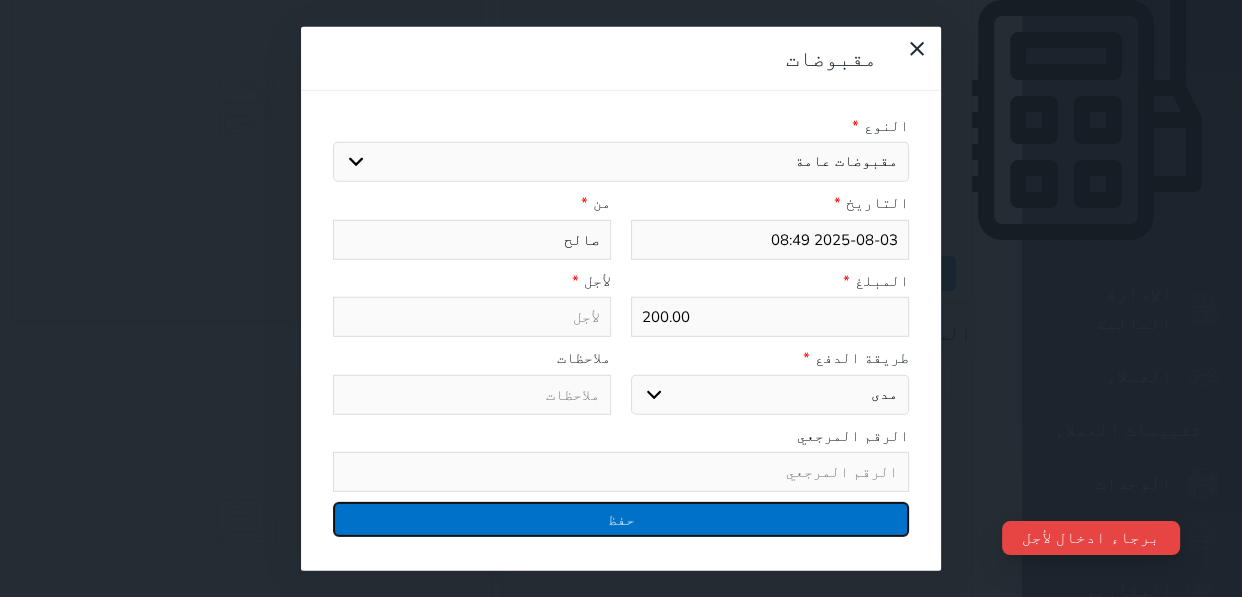 click on "حفظ" at bounding box center [621, 519] 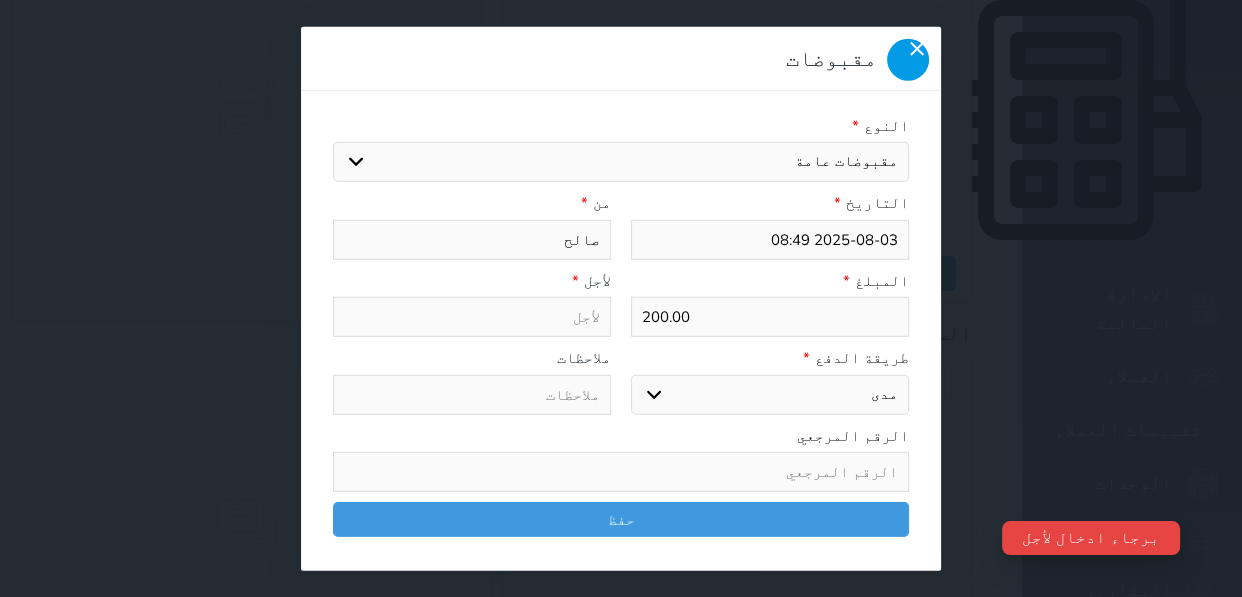 click 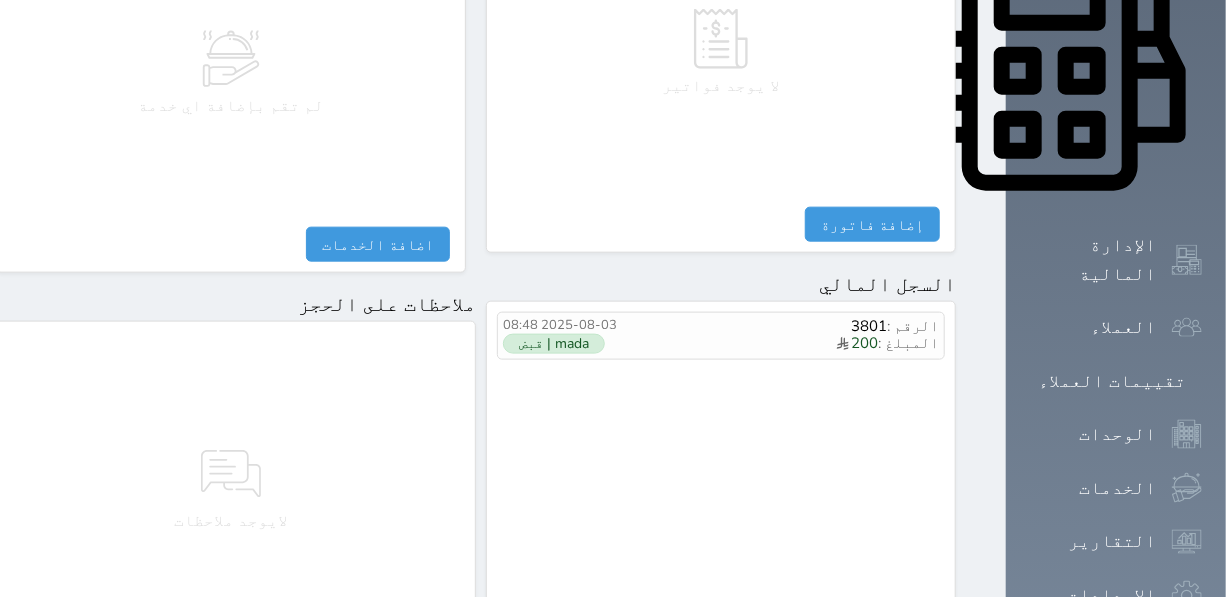 scroll, scrollTop: 1049, scrollLeft: 0, axis: vertical 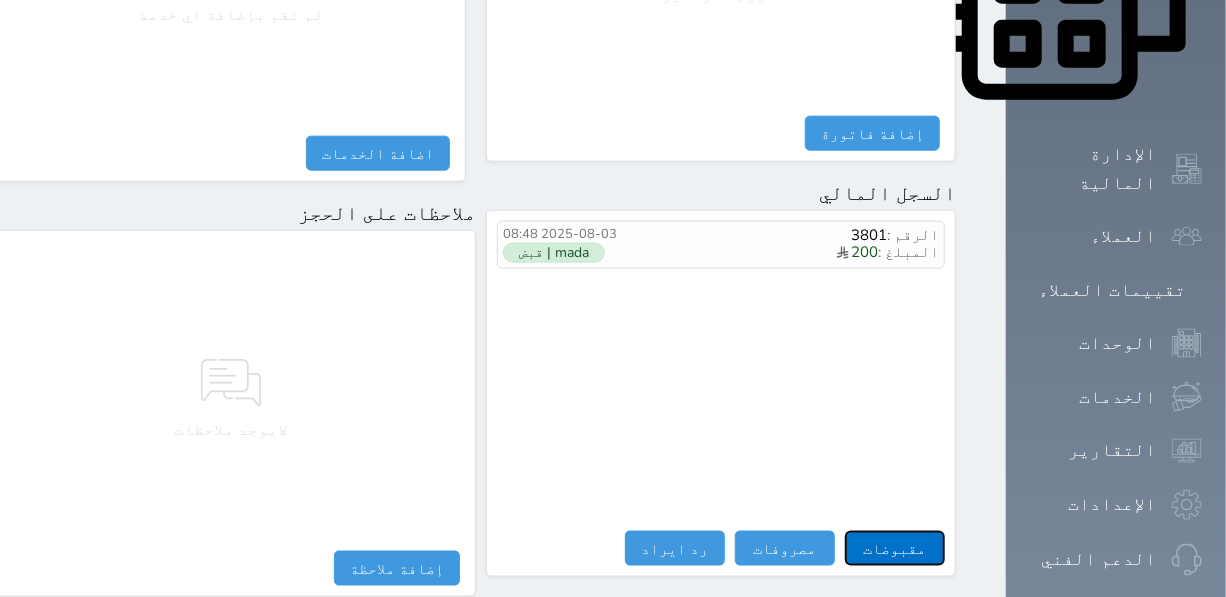 click on "مقبوضات" at bounding box center [895, 548] 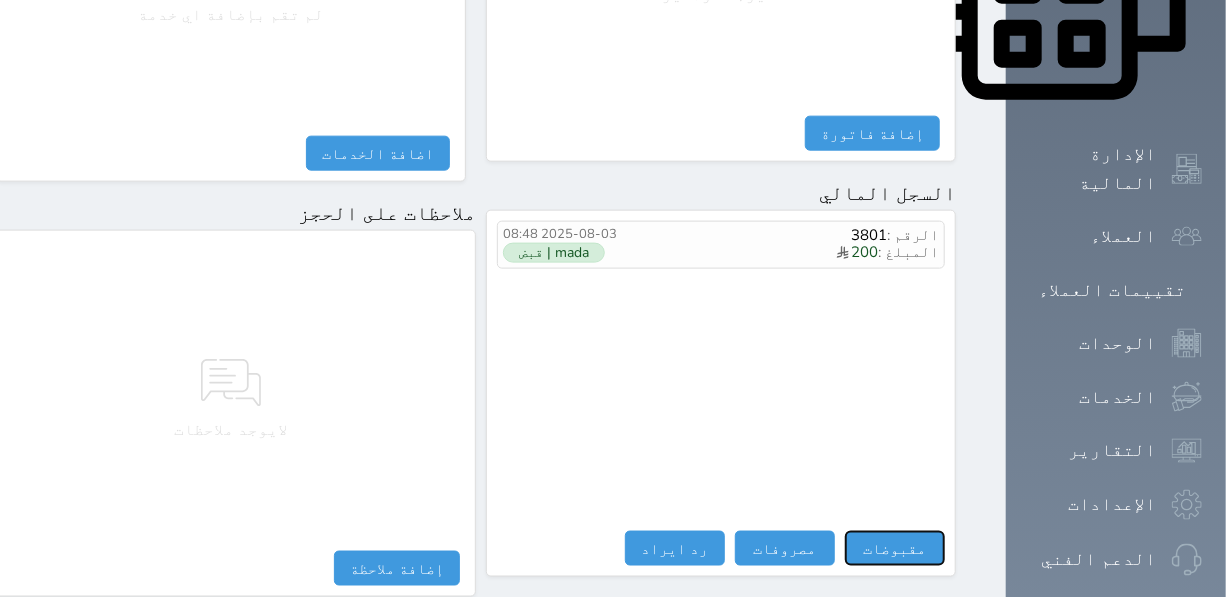 select 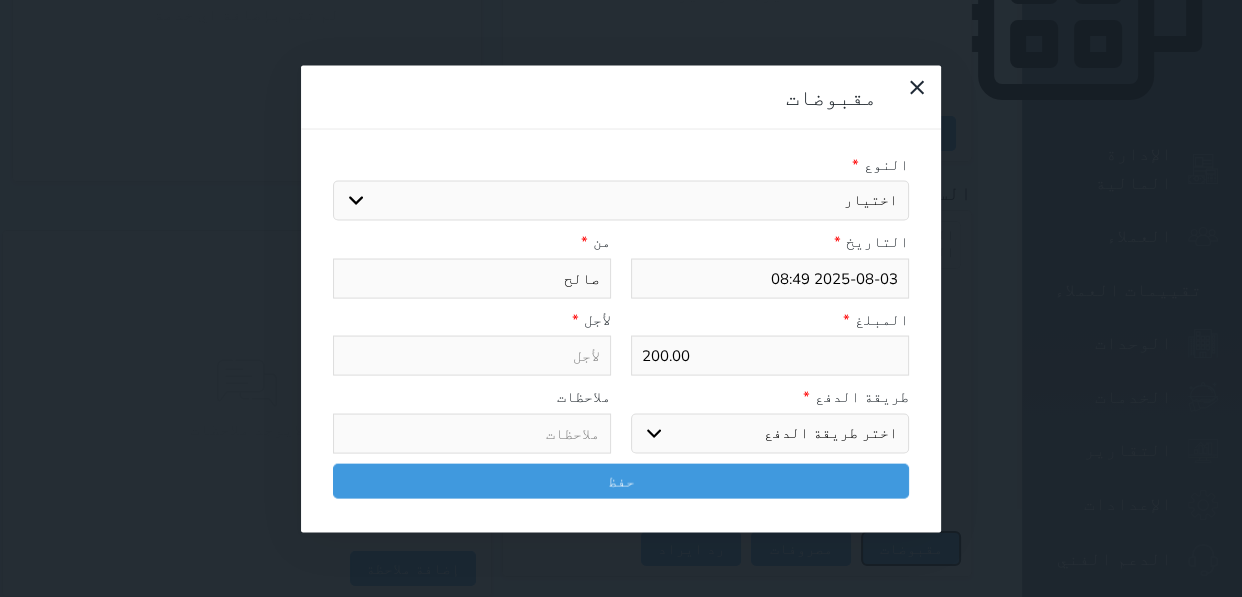 select 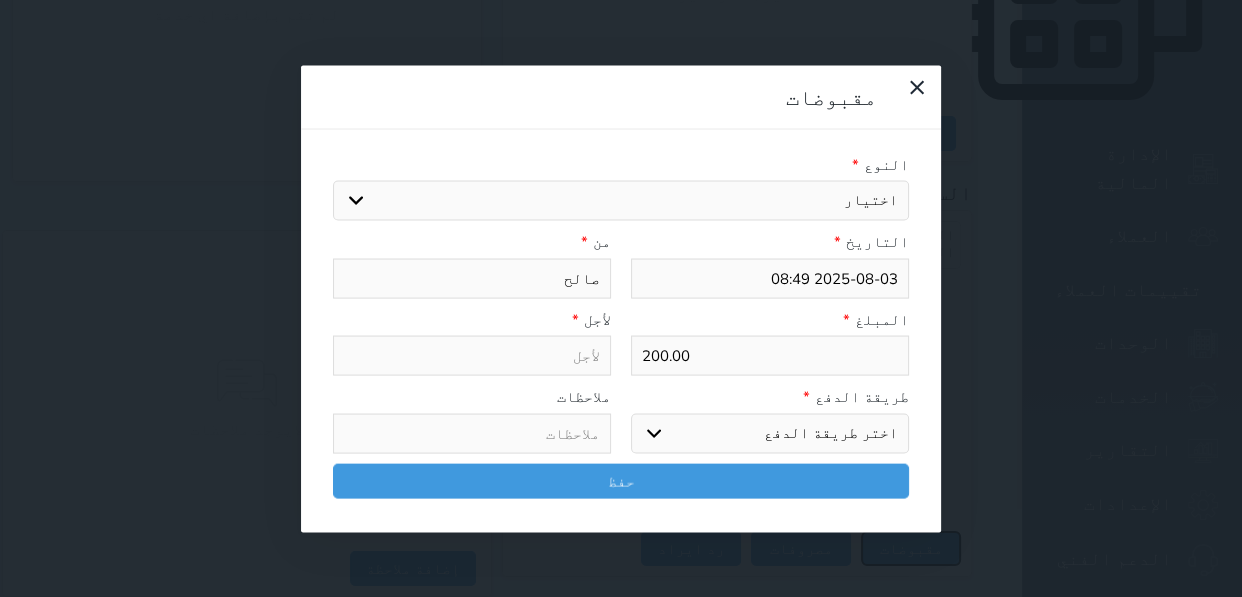 select 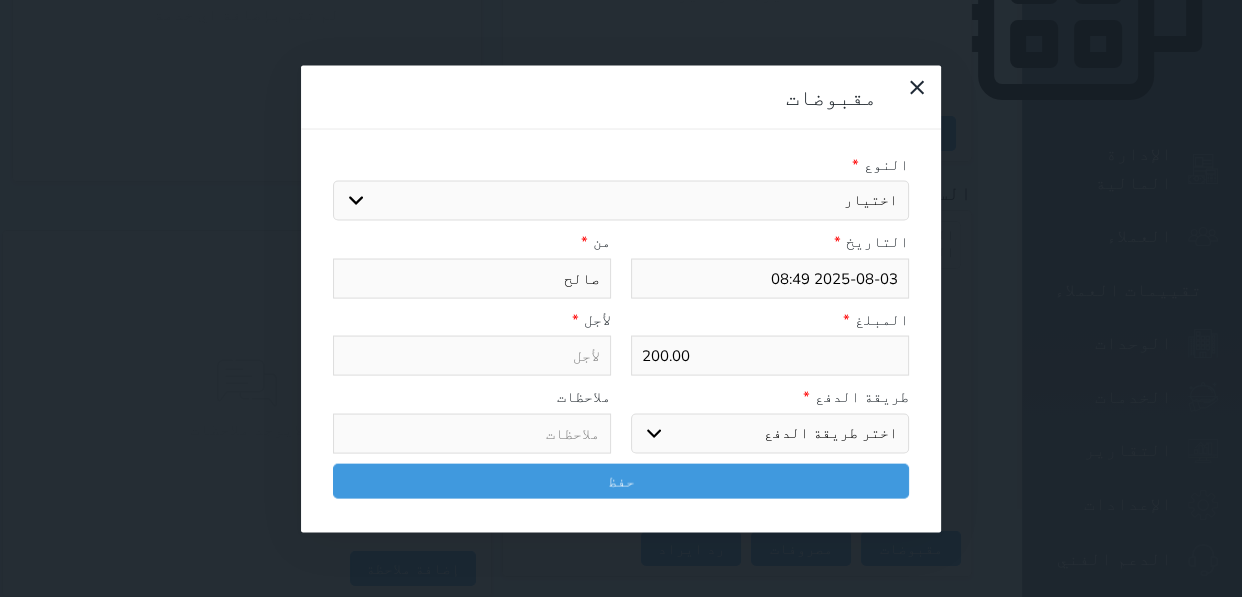 click on "اختيار   مقبوضات عامة قيمة إيجار فواتير تامين عربون لا ينطبق آخر مغسلة واي فاي - الإنترنت مواقف السيارات طعام الأغذية والمشروبات مشروبات المشروبات الباردة المشروبات الساخنة الإفطار غداء عشاء مخبز و كعك حمام سباحة الصالة الرياضية سبا و خدمات الجمال اختيار وإسقاط (خدمات النقل) ميني بار كابل - تلفزيون سرير إضافي تصفيف الشعر التسوق خدمات الجولات السياحية المنظمة خدمات الدليل السياحي" at bounding box center (621, 201) 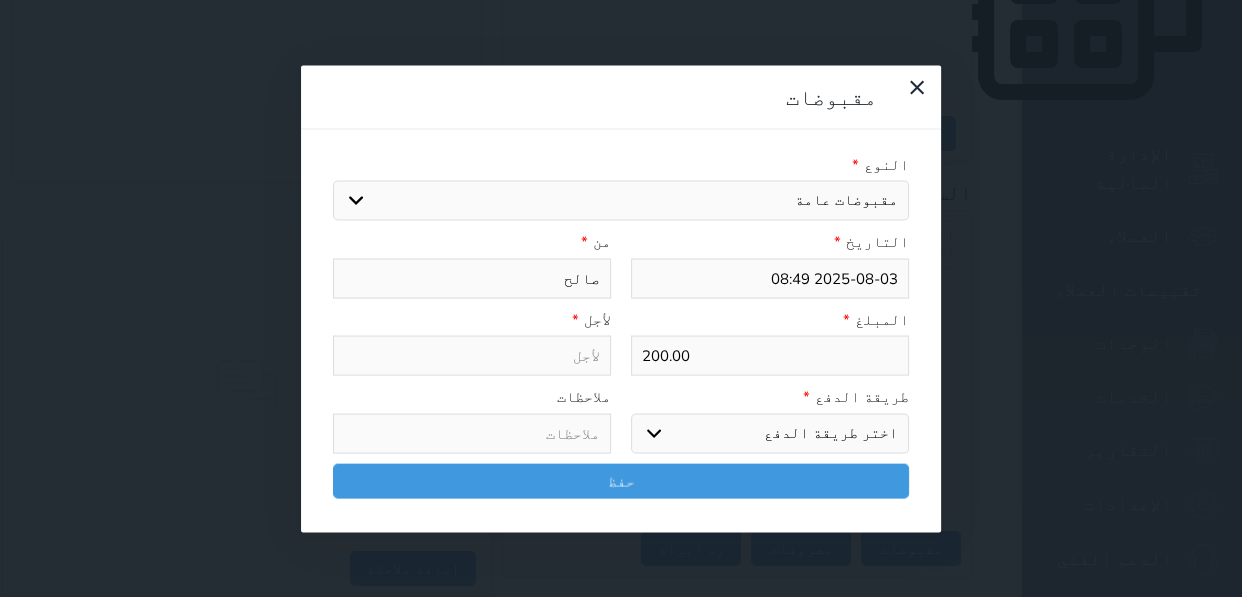 click on "اختيار   مقبوضات عامة قيمة إيجار فواتير تامين عربون لا ينطبق آخر مغسلة واي فاي - الإنترنت مواقف السيارات طعام الأغذية والمشروبات مشروبات المشروبات الباردة المشروبات الساخنة الإفطار غداء عشاء مخبز و كعك حمام سباحة الصالة الرياضية سبا و خدمات الجمال اختيار وإسقاط (خدمات النقل) ميني بار كابل - تلفزيون سرير إضافي تصفيف الشعر التسوق خدمات الجولات السياحية المنظمة خدمات الدليل السياحي" at bounding box center (621, 201) 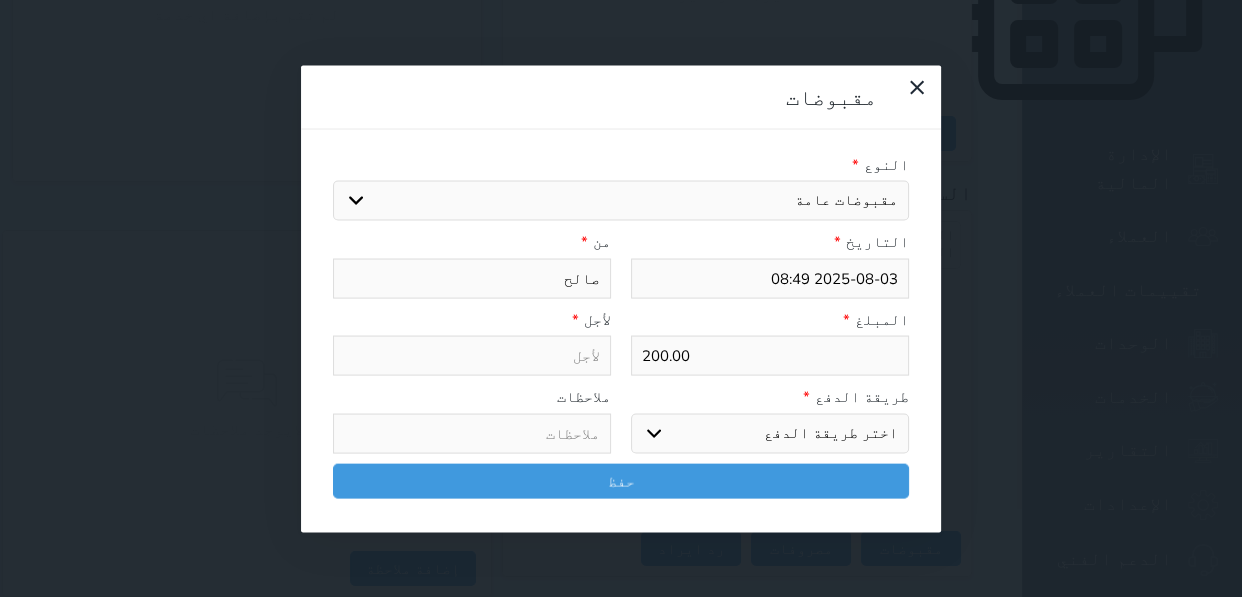 select 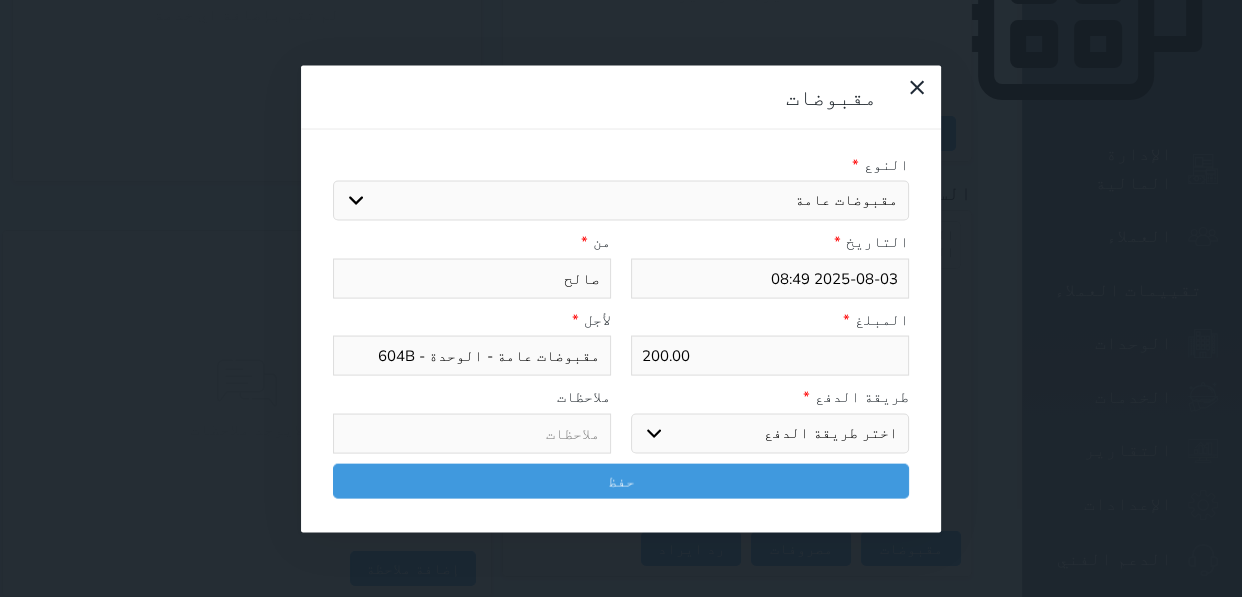 click on "اختر طريقة الدفع   دفع نقدى   تحويل بنكى   مدى   بطاقة ائتمان   آجل" at bounding box center (770, 433) 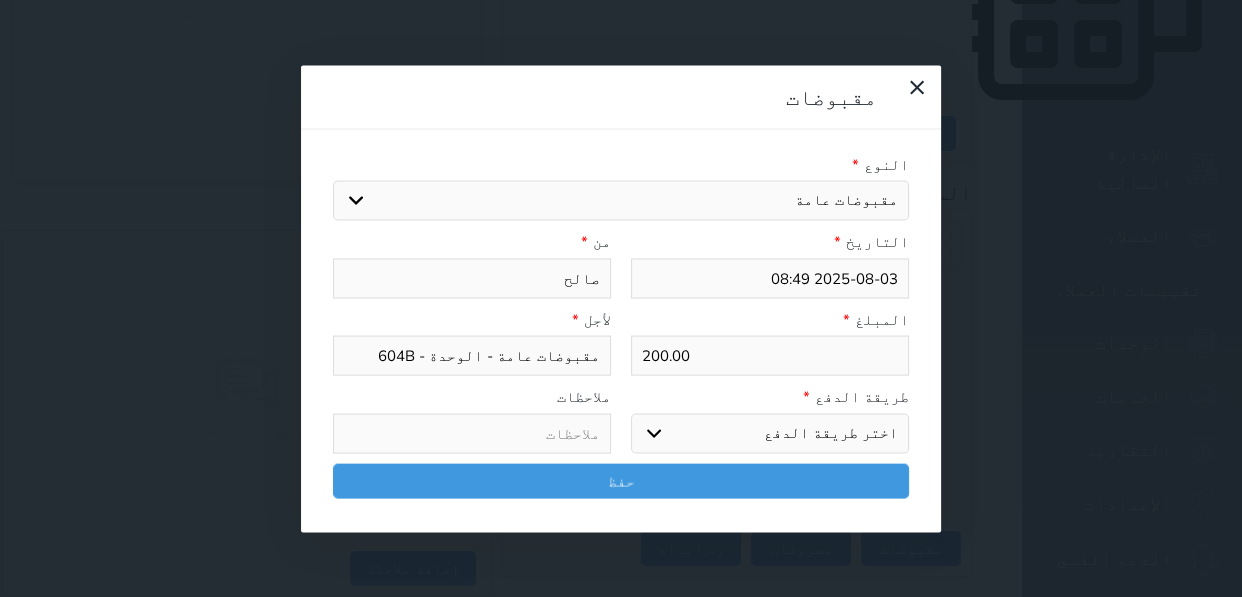 select on "mada" 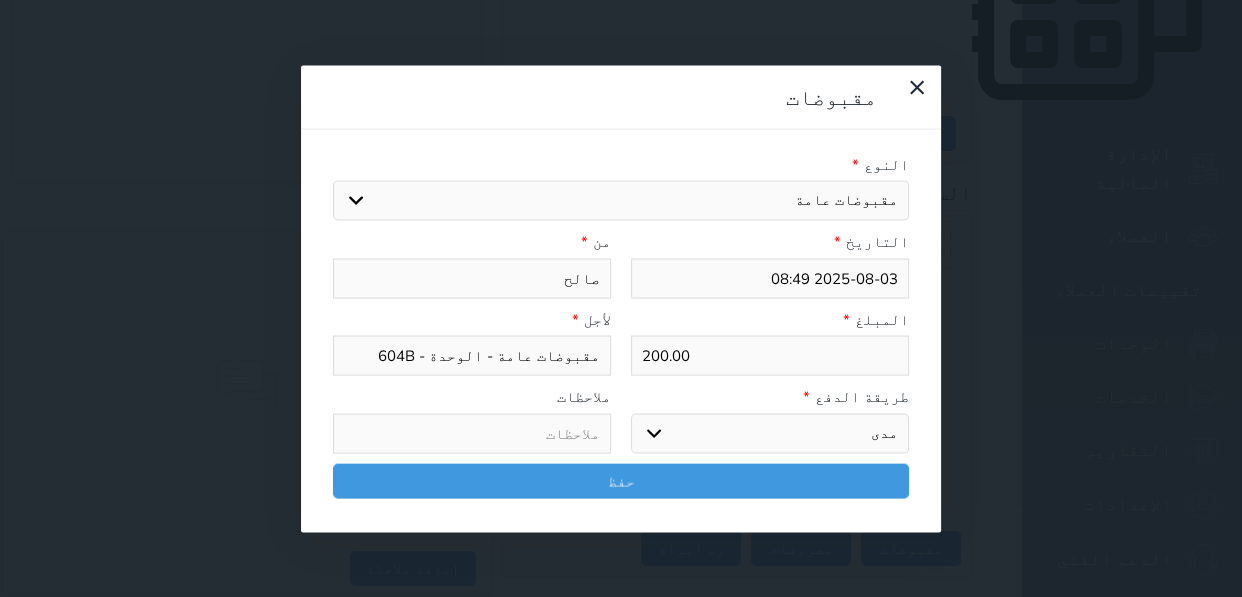 click on "اختر طريقة الدفع   دفع نقدى   تحويل بنكى   مدى   بطاقة ائتمان   آجل" at bounding box center [770, 433] 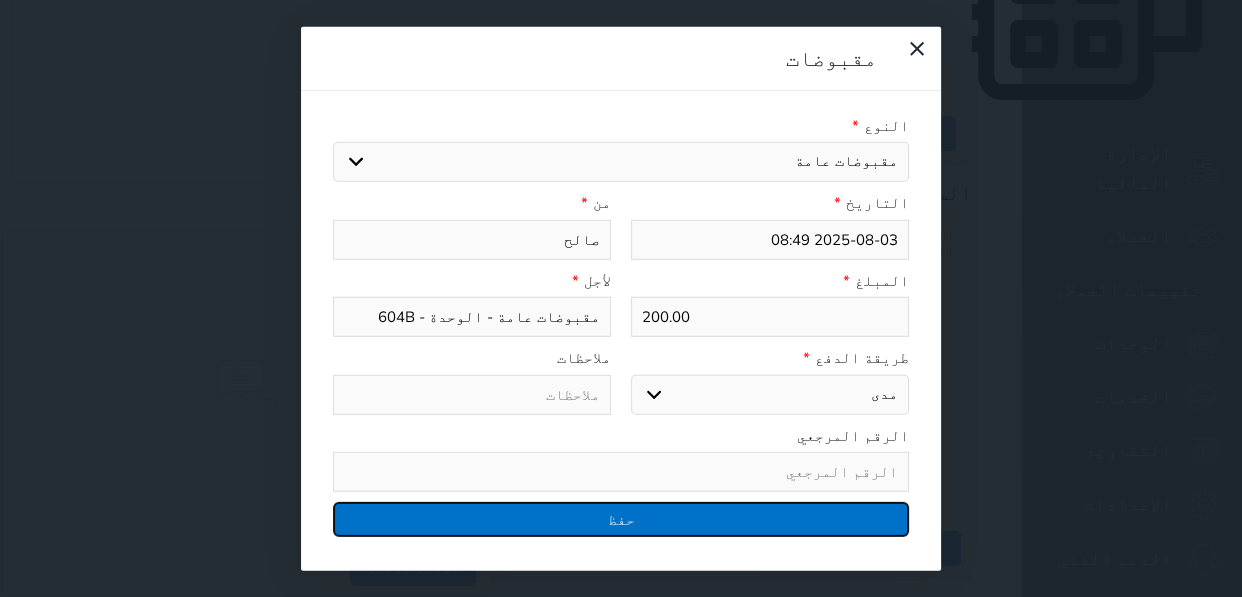 click on "حفظ" at bounding box center (621, 519) 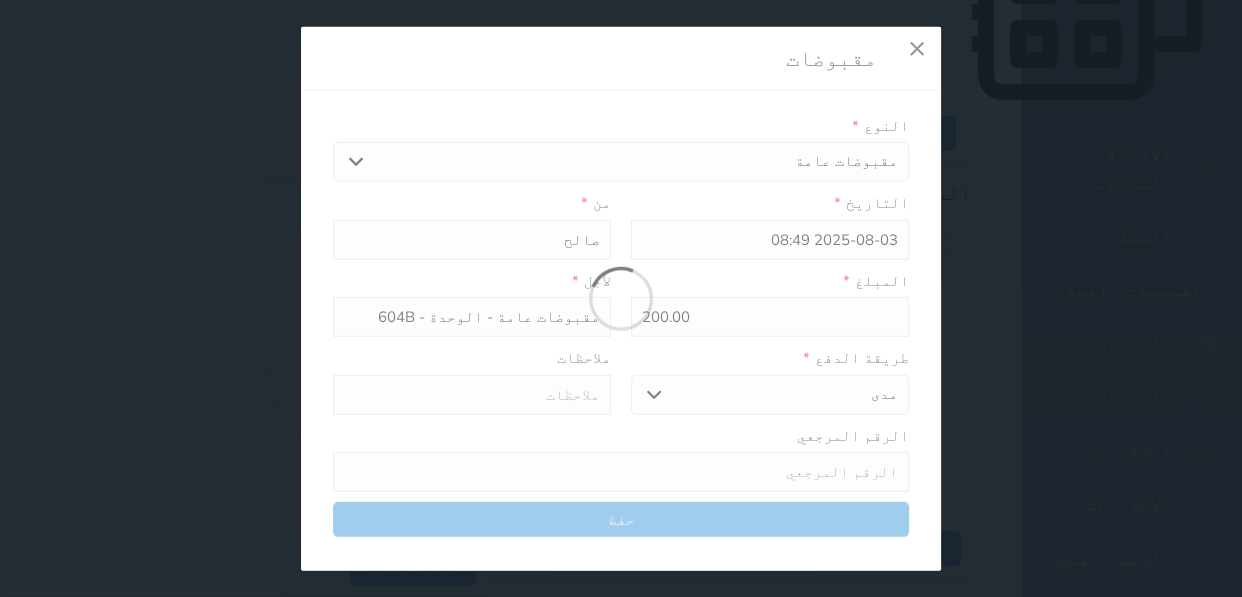 select 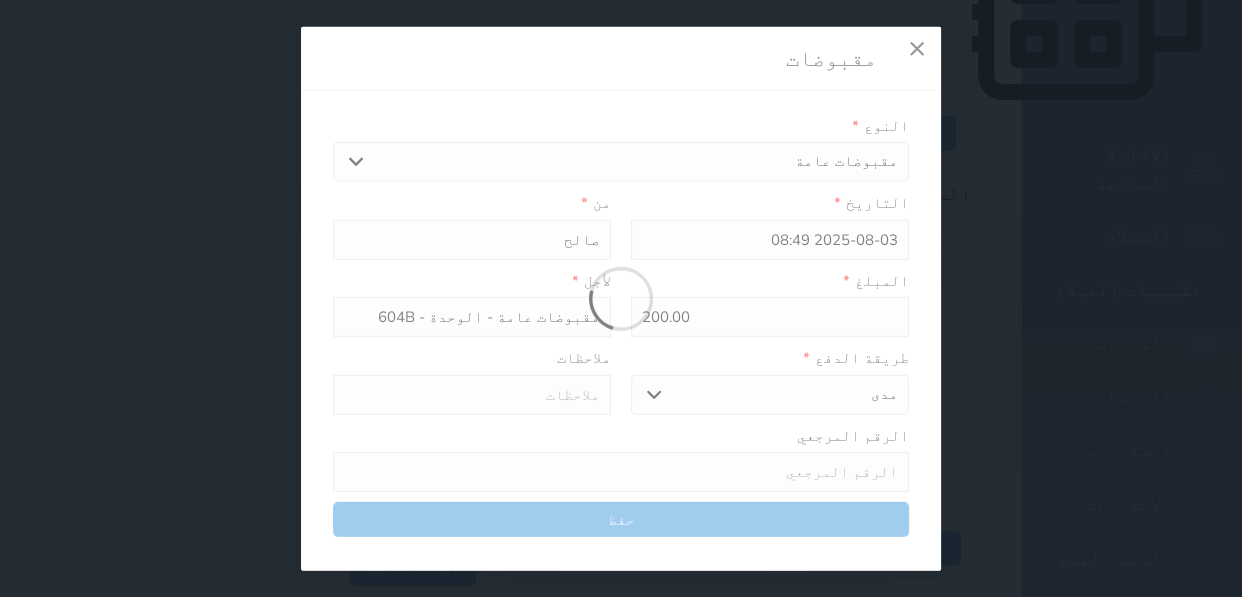 type 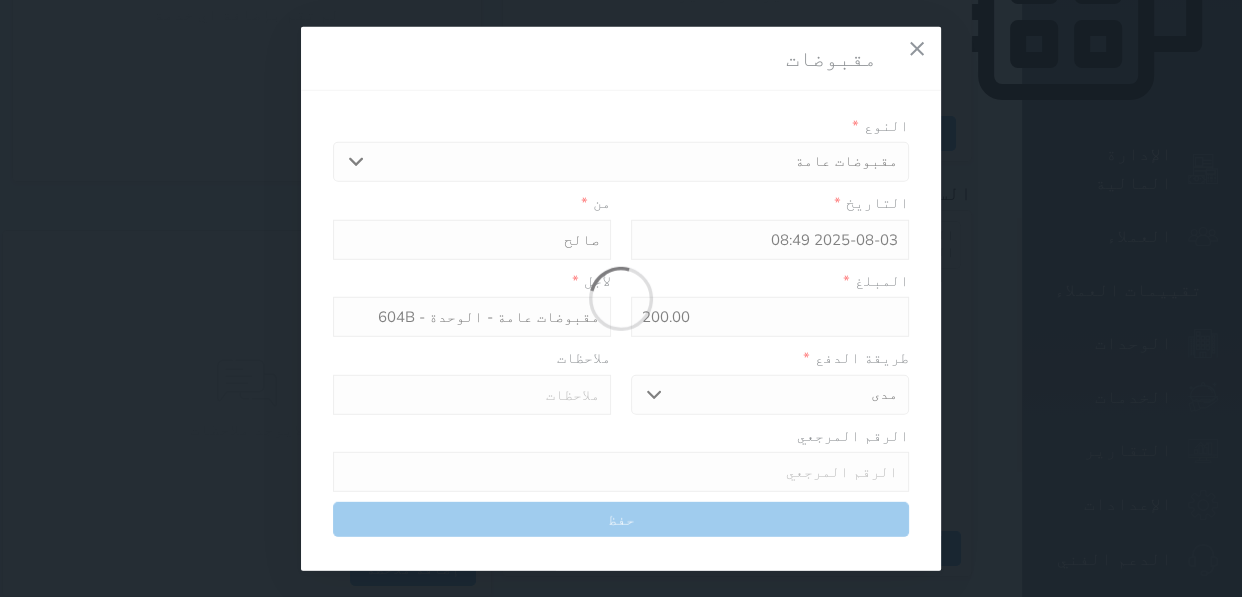 type on "0" 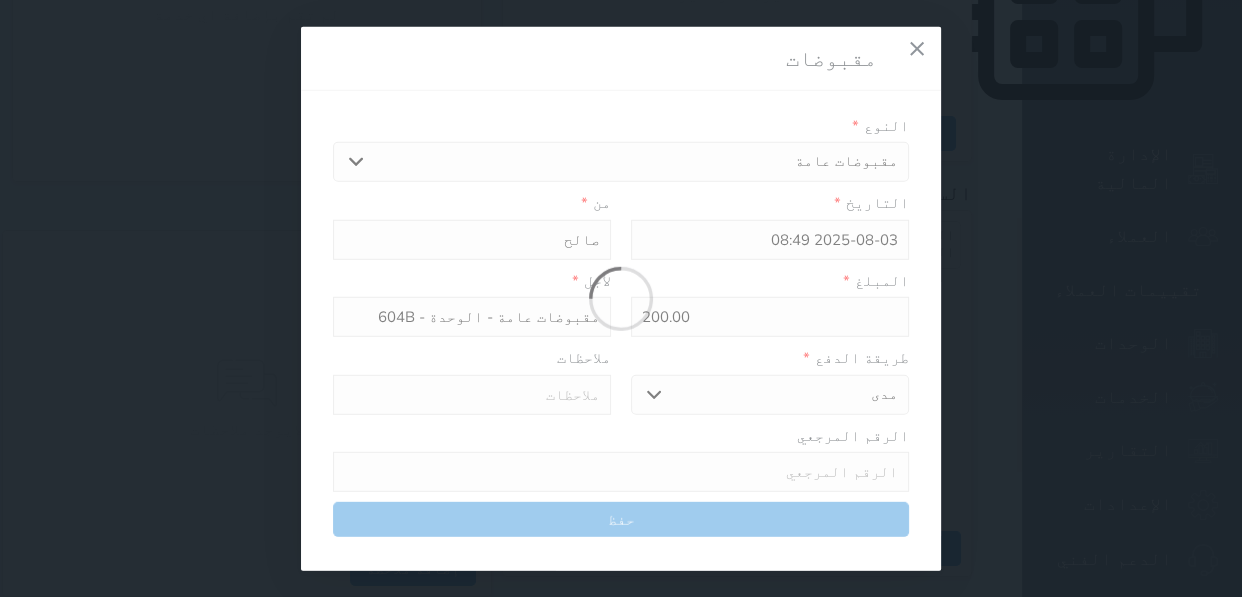 select 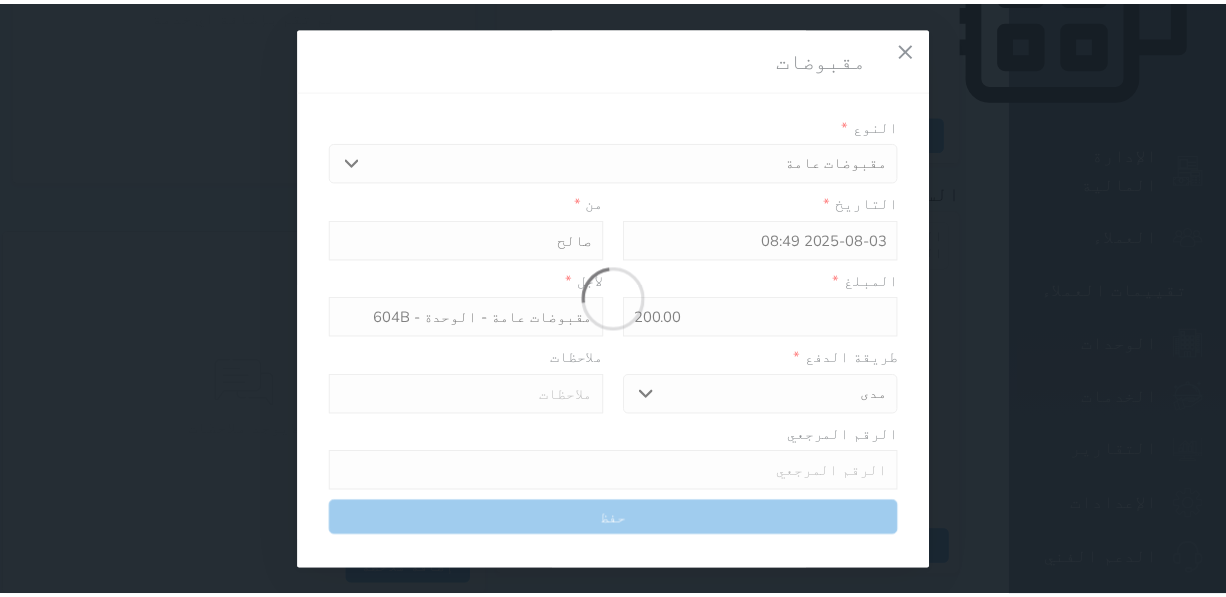 type 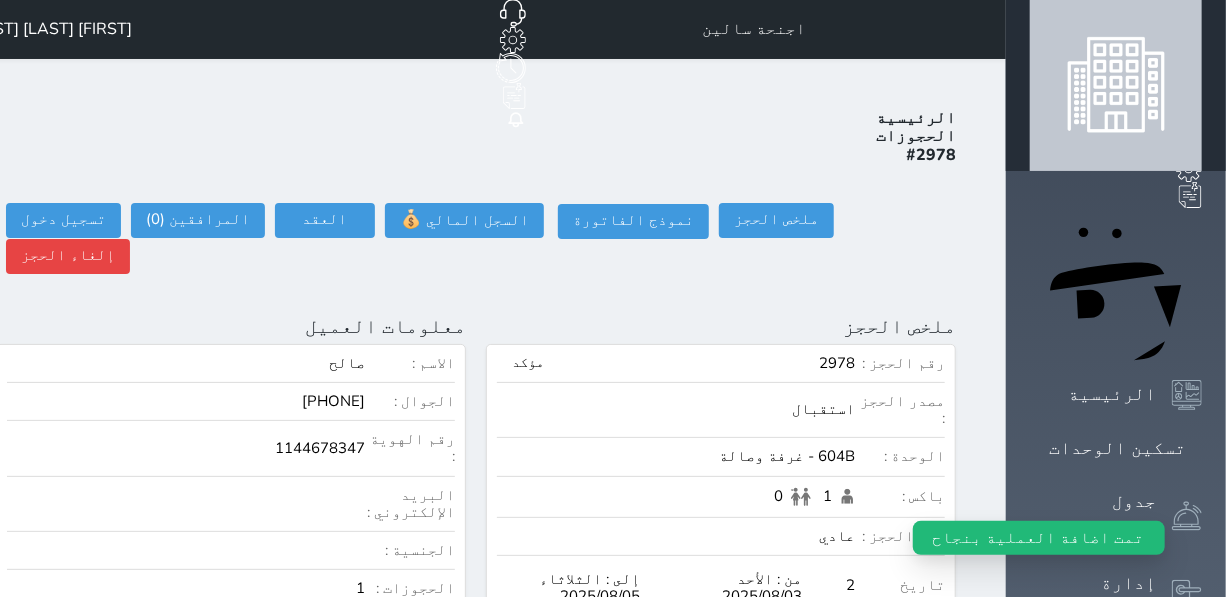 scroll, scrollTop: 0, scrollLeft: 0, axis: both 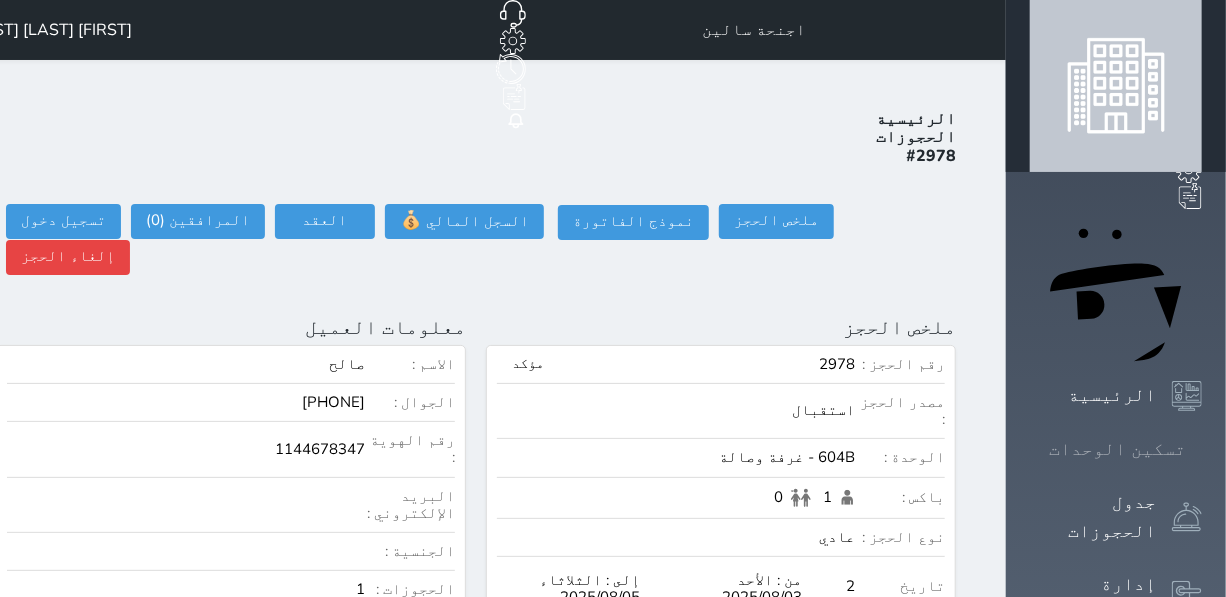 click 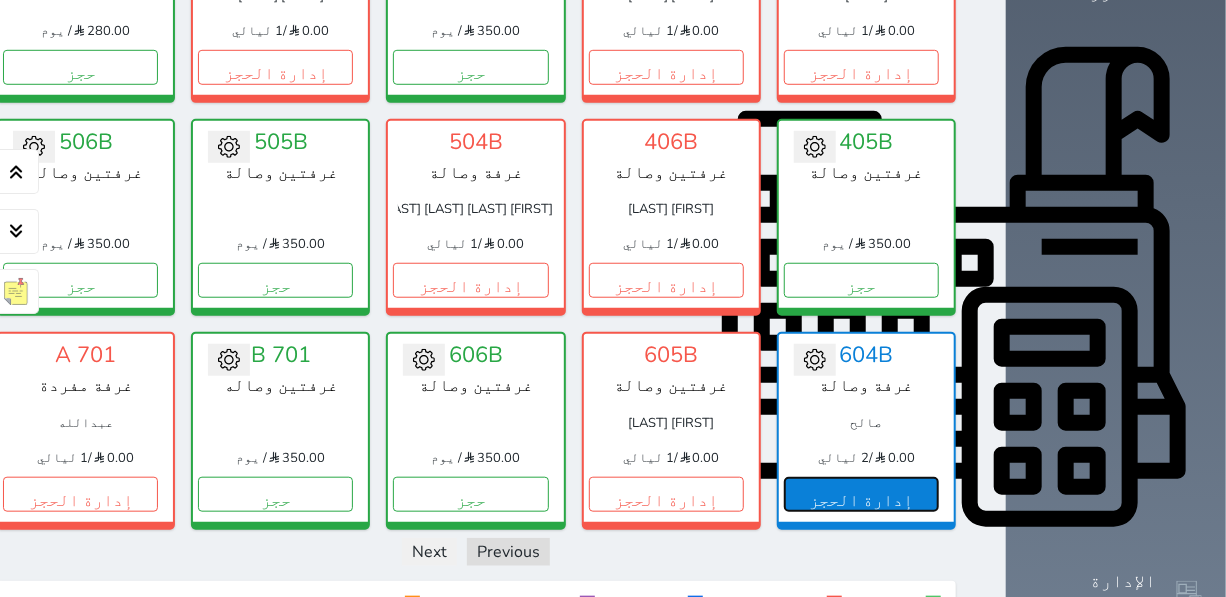 click on "إدارة الحجز" at bounding box center [861, 494] 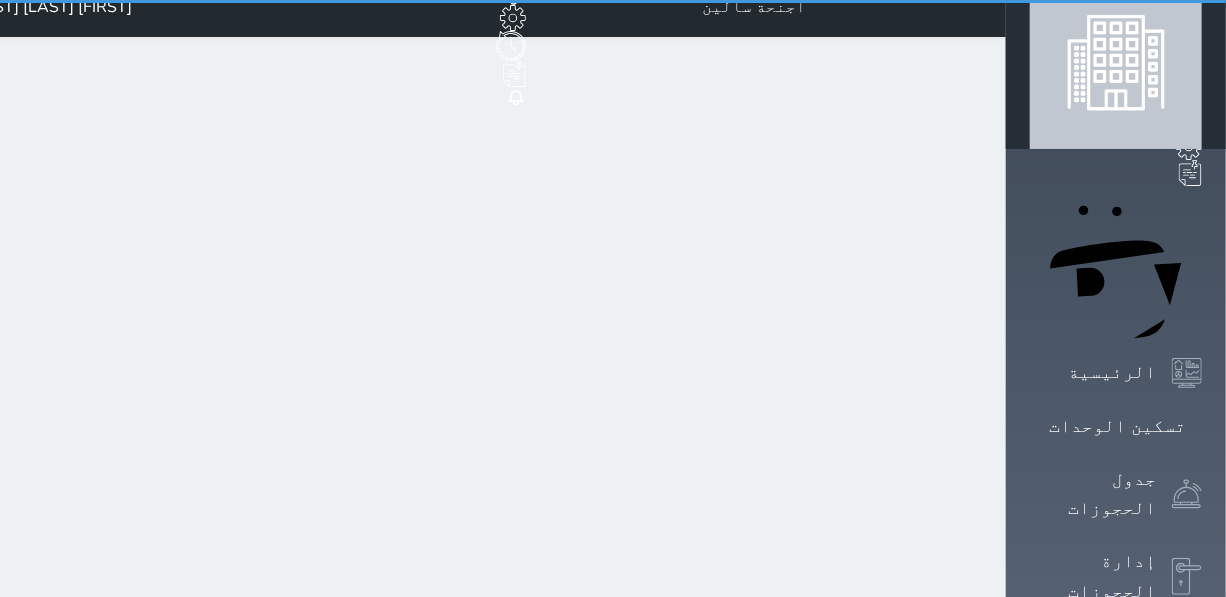 scroll, scrollTop: 0, scrollLeft: 0, axis: both 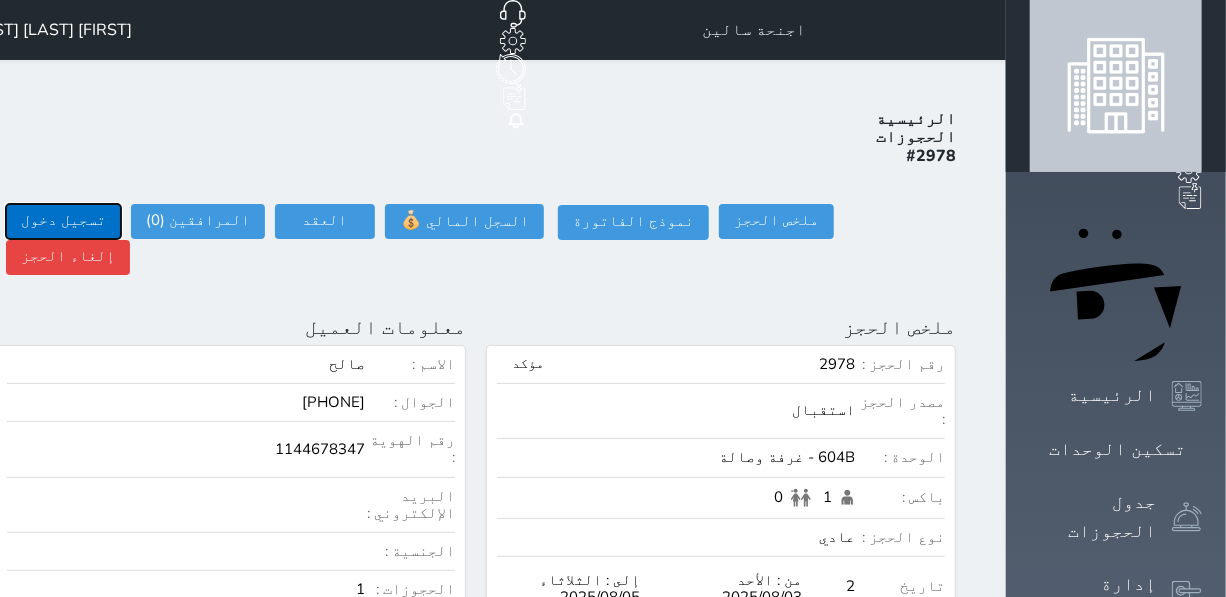 click on "تسجيل دخول" at bounding box center (63, 221) 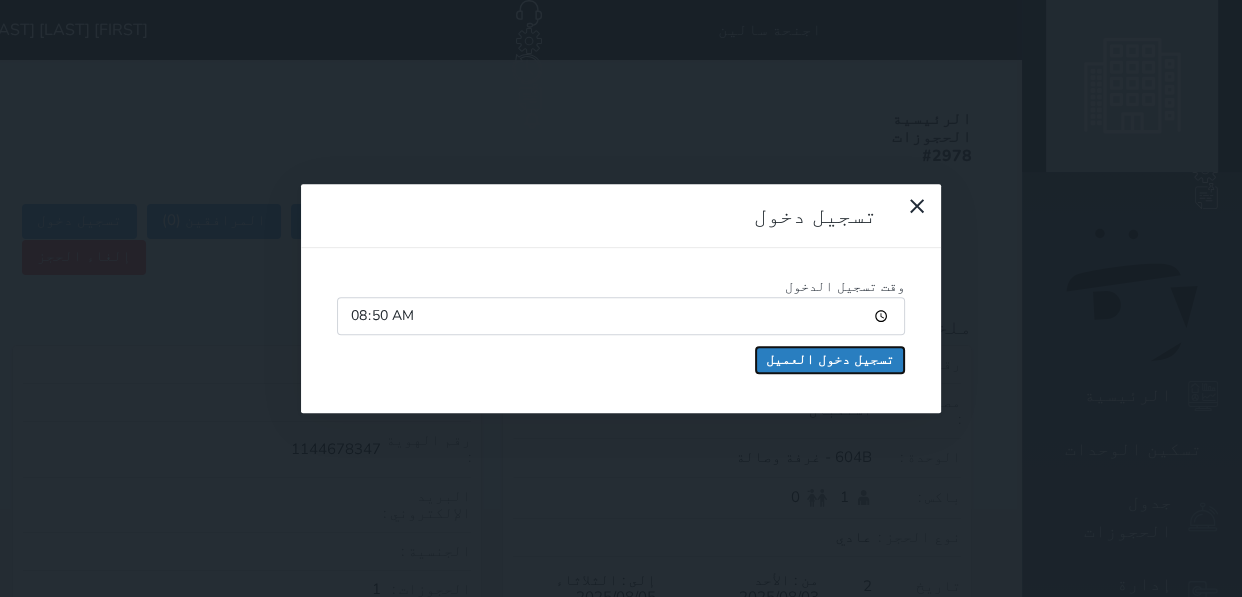 click on "تسجيل دخول العميل" at bounding box center (830, 360) 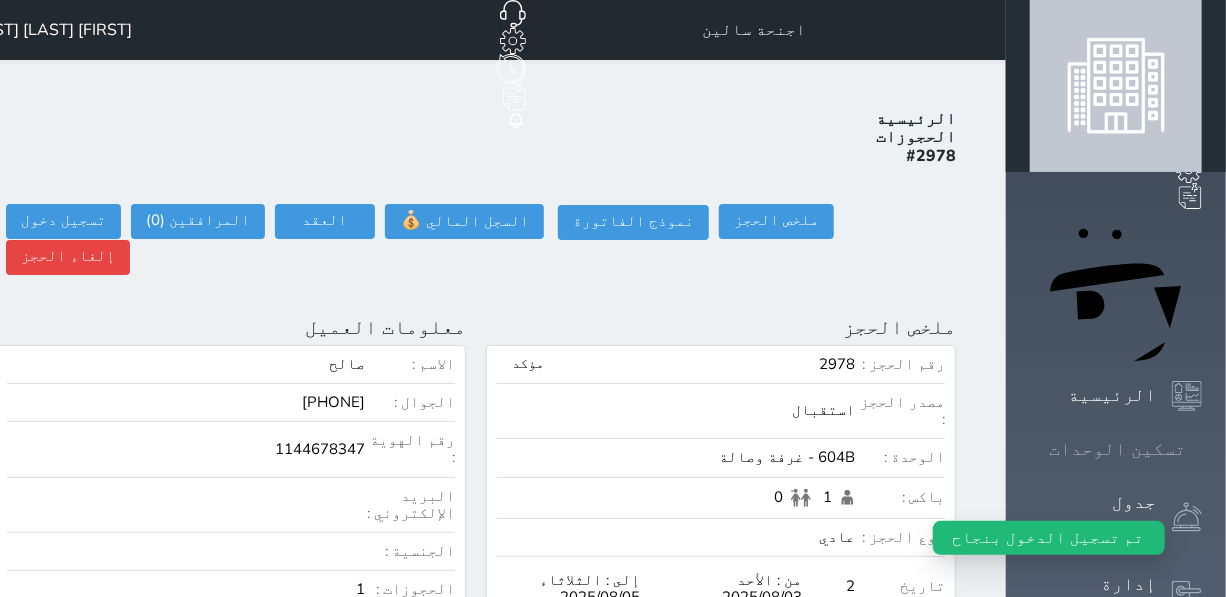 click 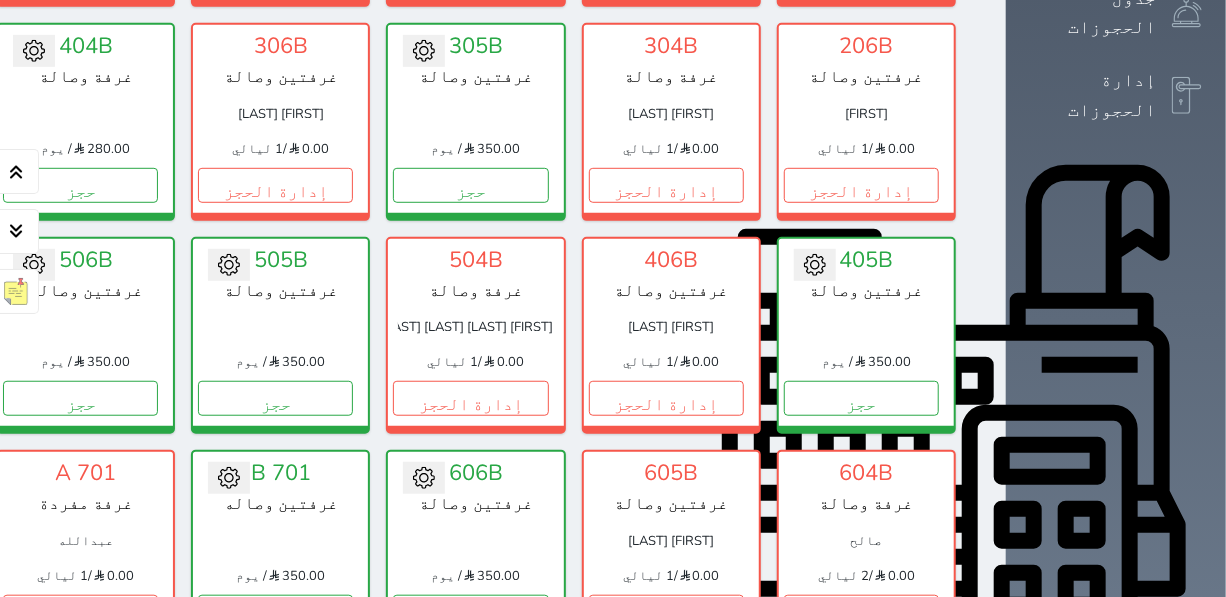scroll, scrollTop: 440, scrollLeft: 0, axis: vertical 